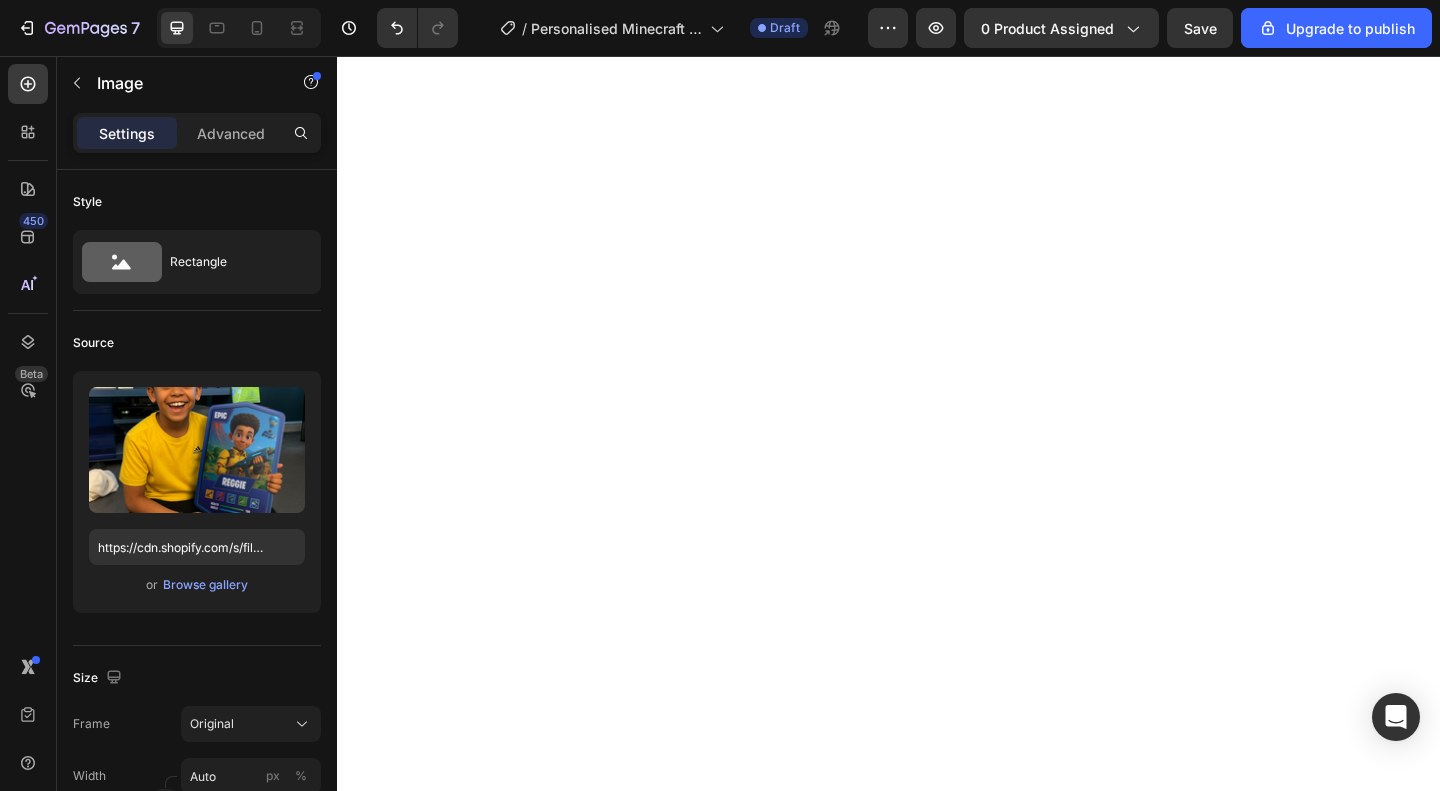 scroll, scrollTop: 0, scrollLeft: 0, axis: both 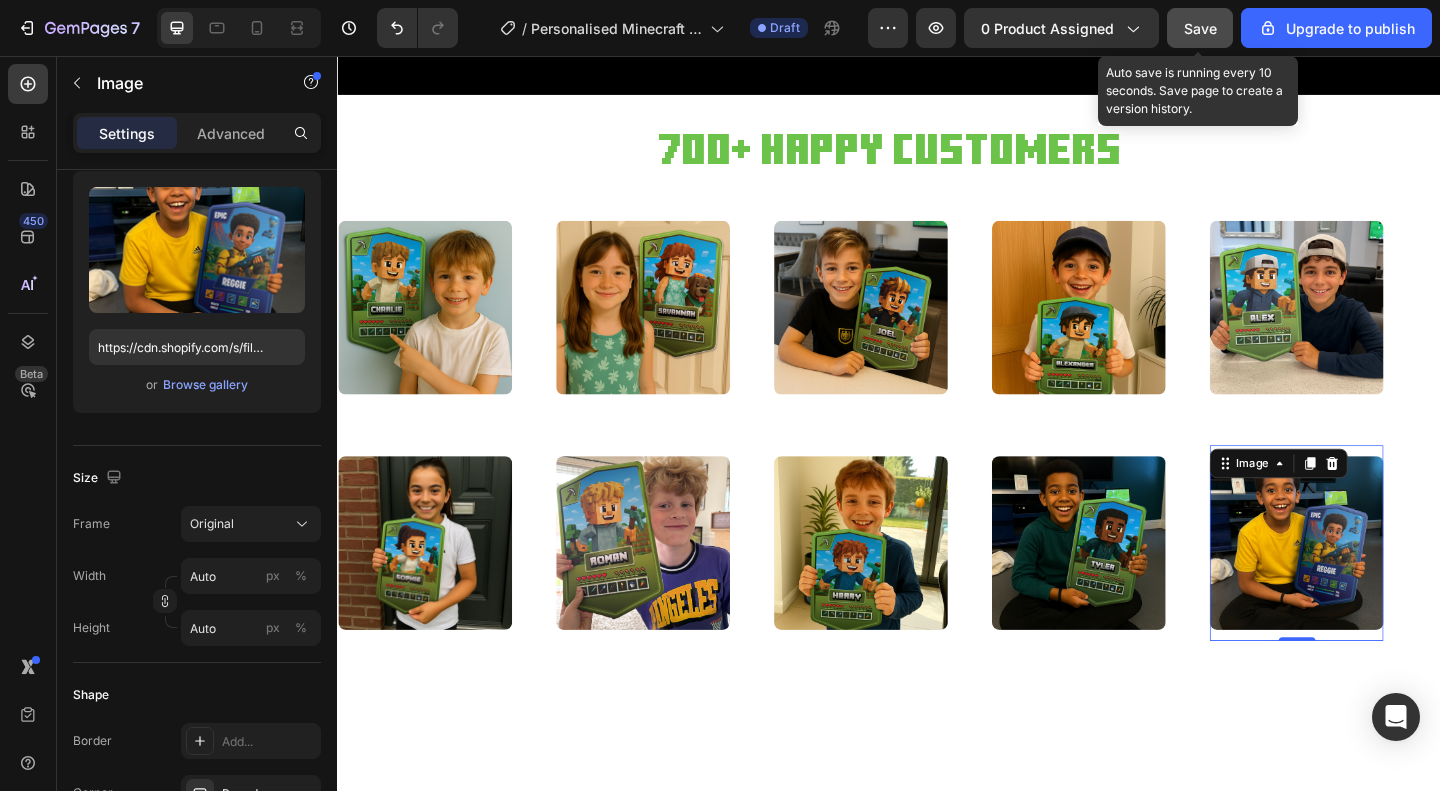 click on "Save" 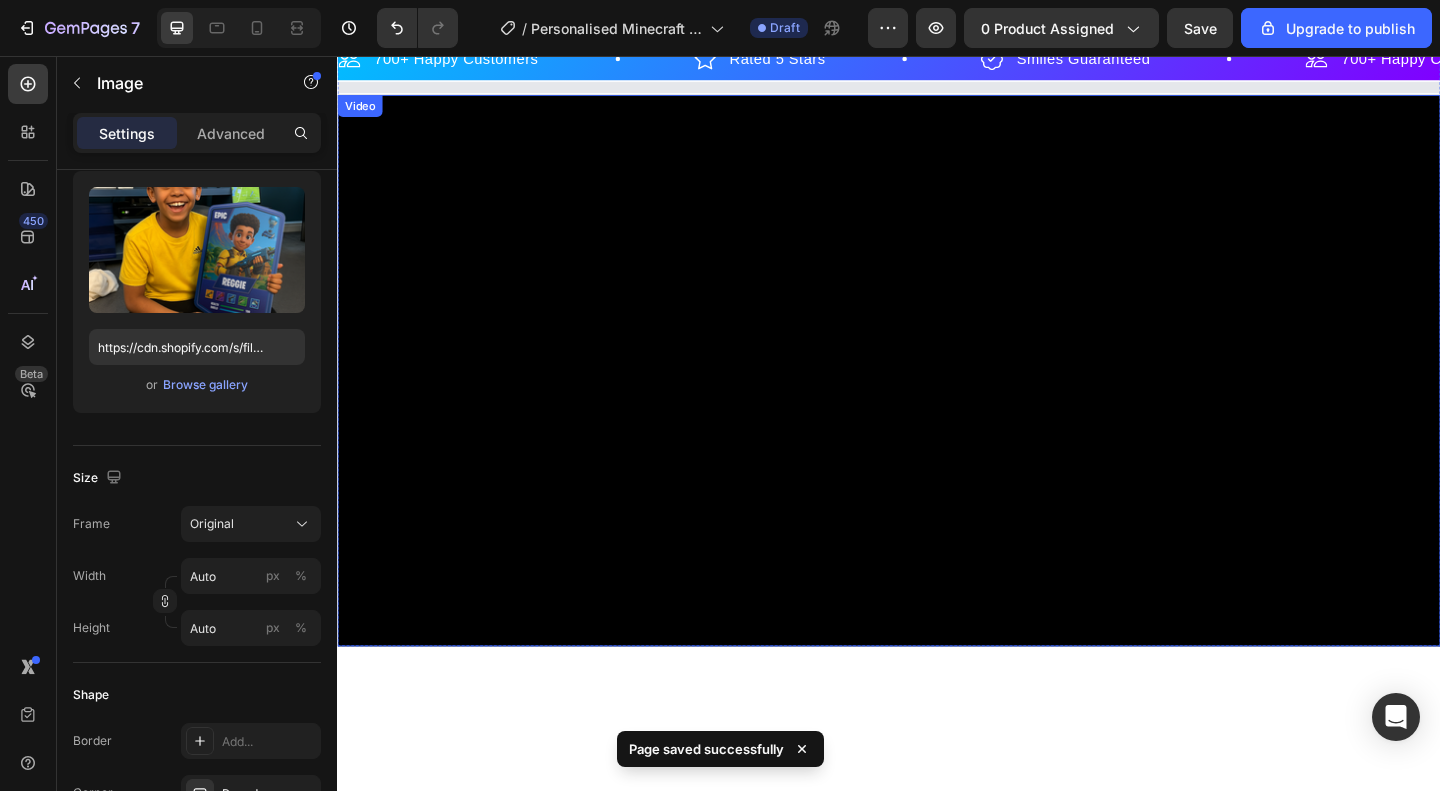 scroll, scrollTop: 0, scrollLeft: 0, axis: both 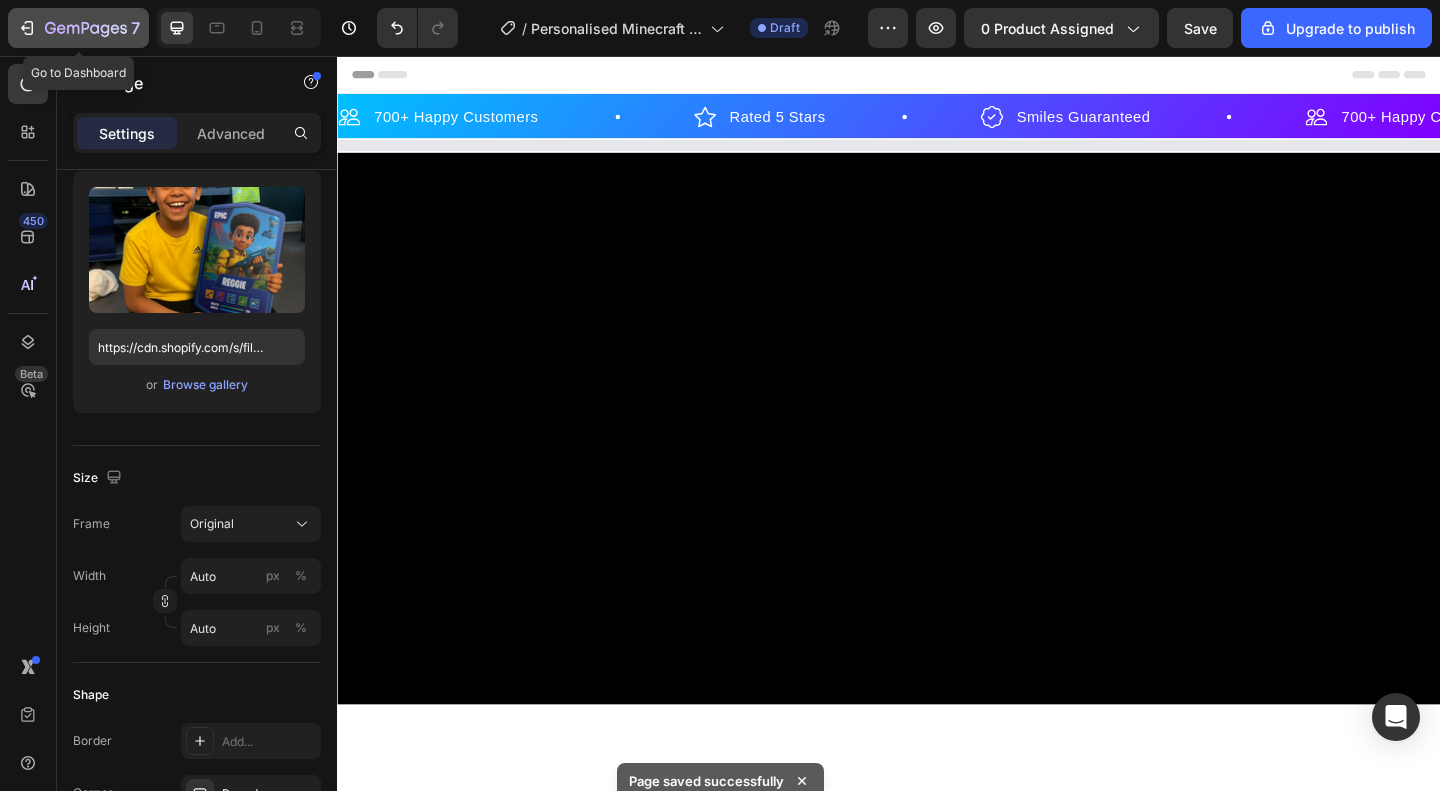 click on "7" 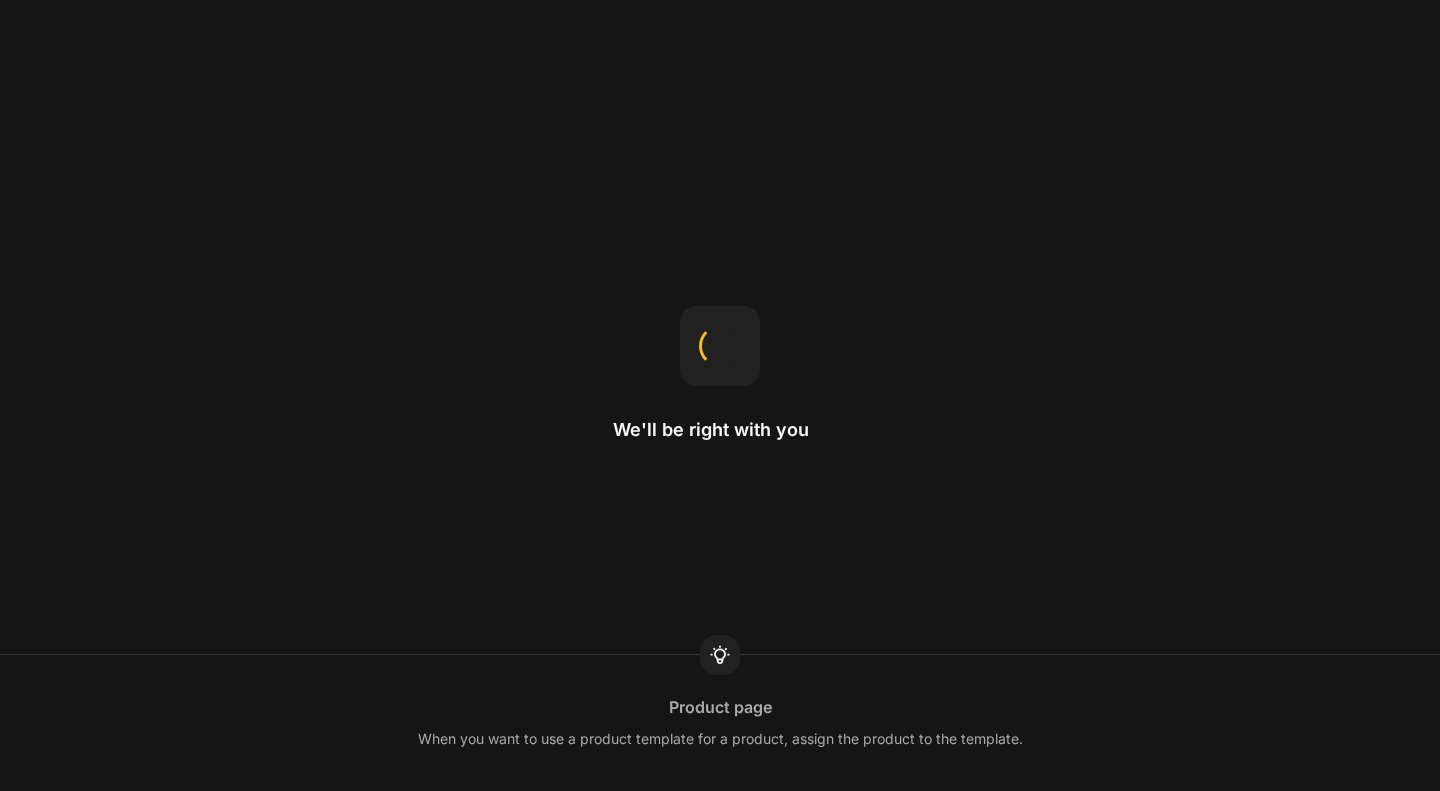 scroll, scrollTop: 0, scrollLeft: 0, axis: both 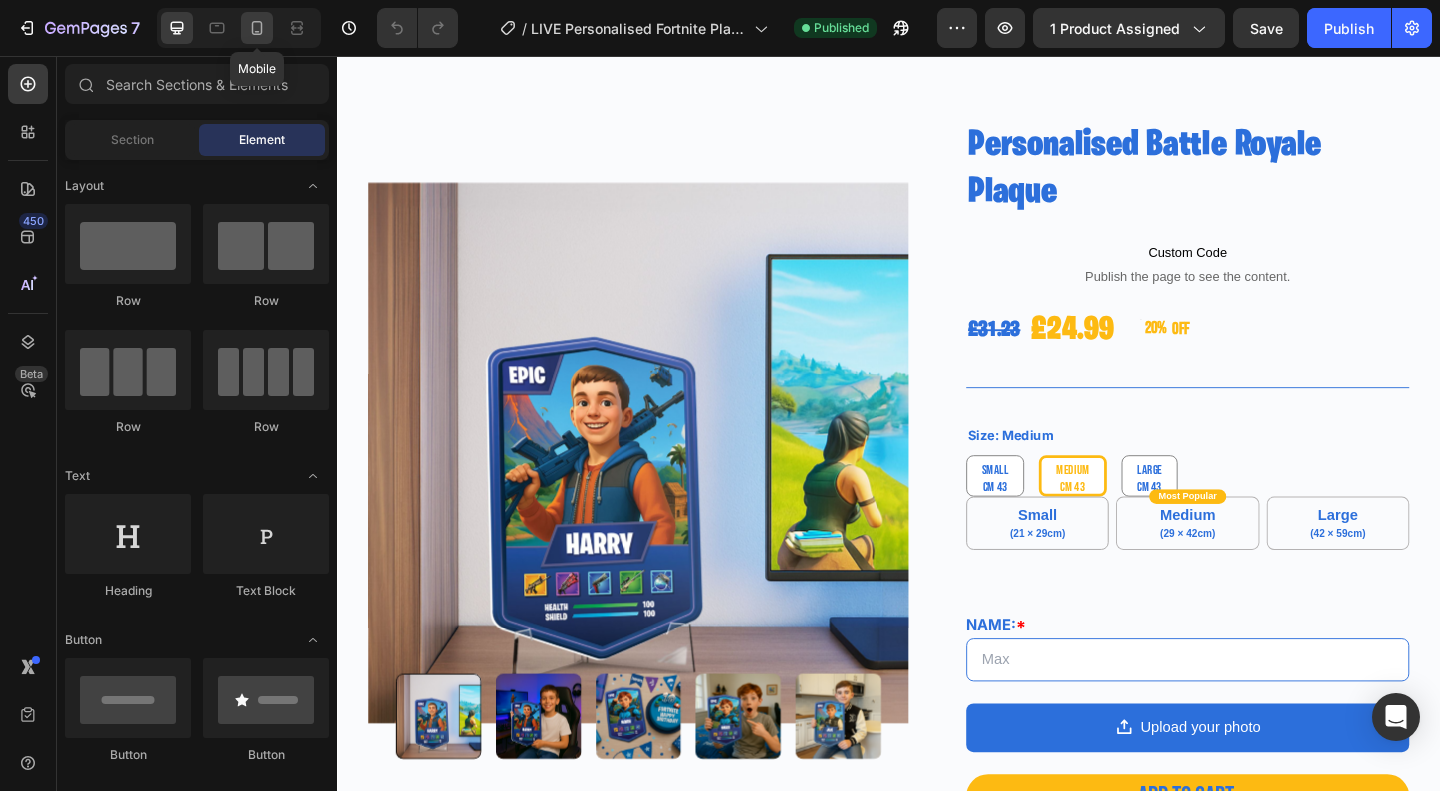 click 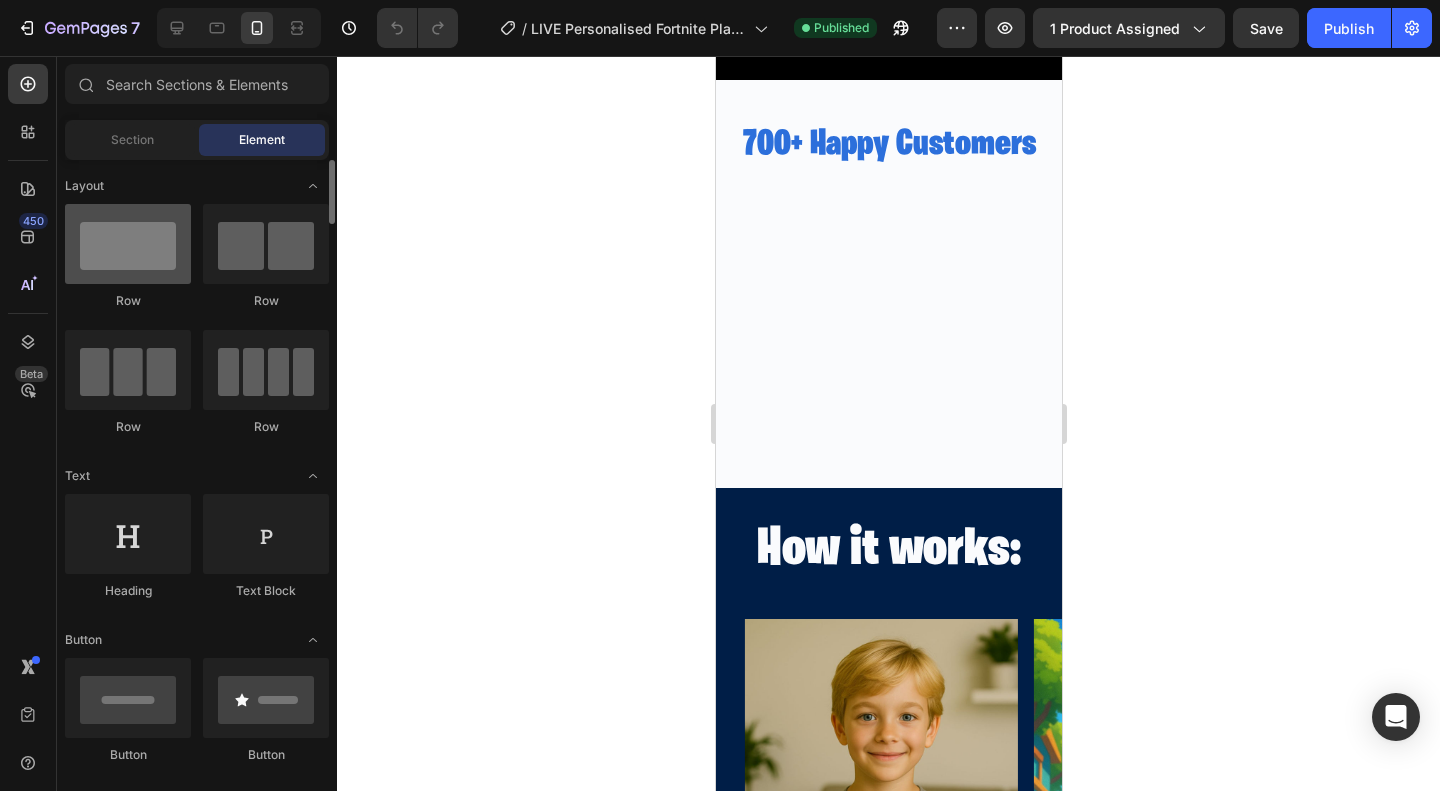 scroll, scrollTop: 792, scrollLeft: 0, axis: vertical 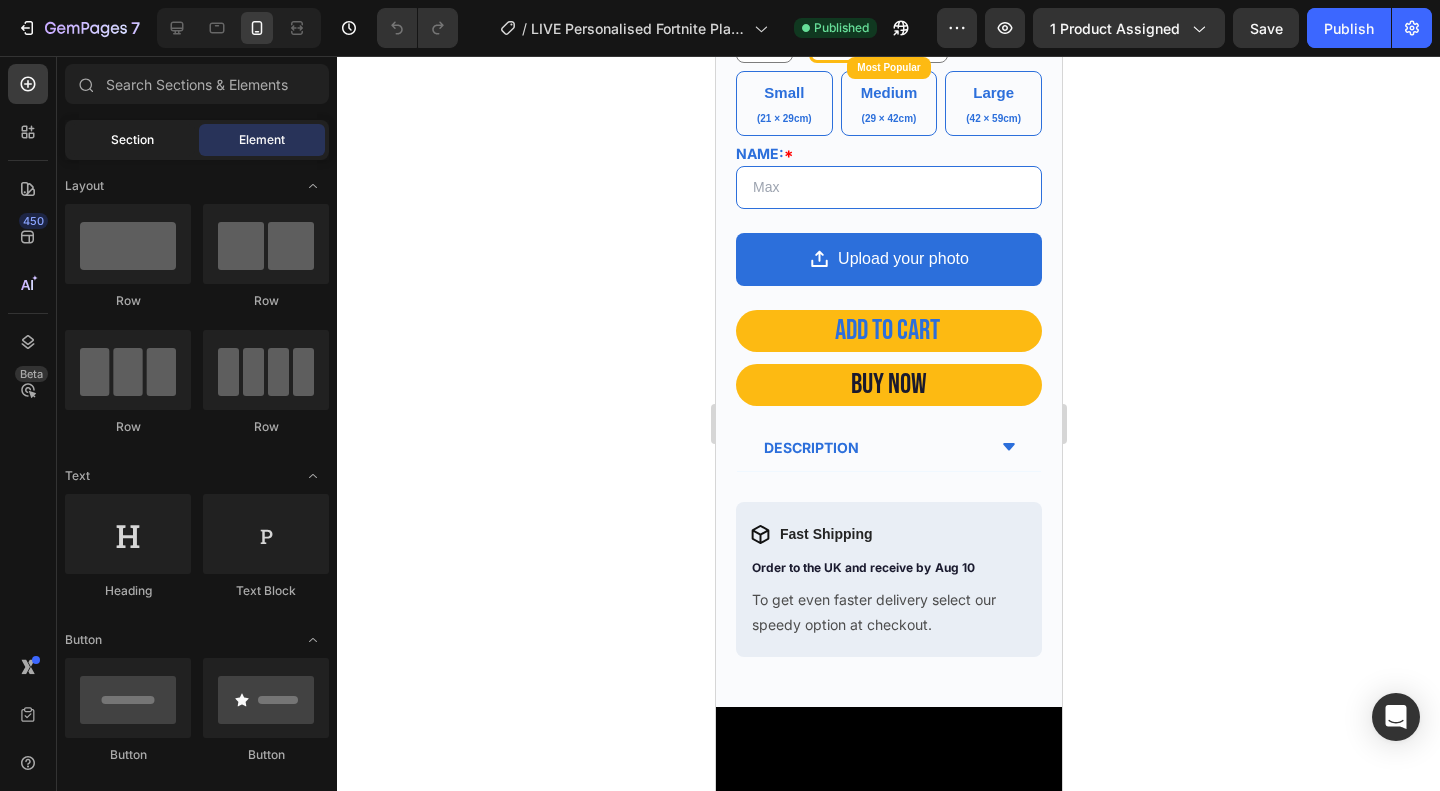 click on "Section" 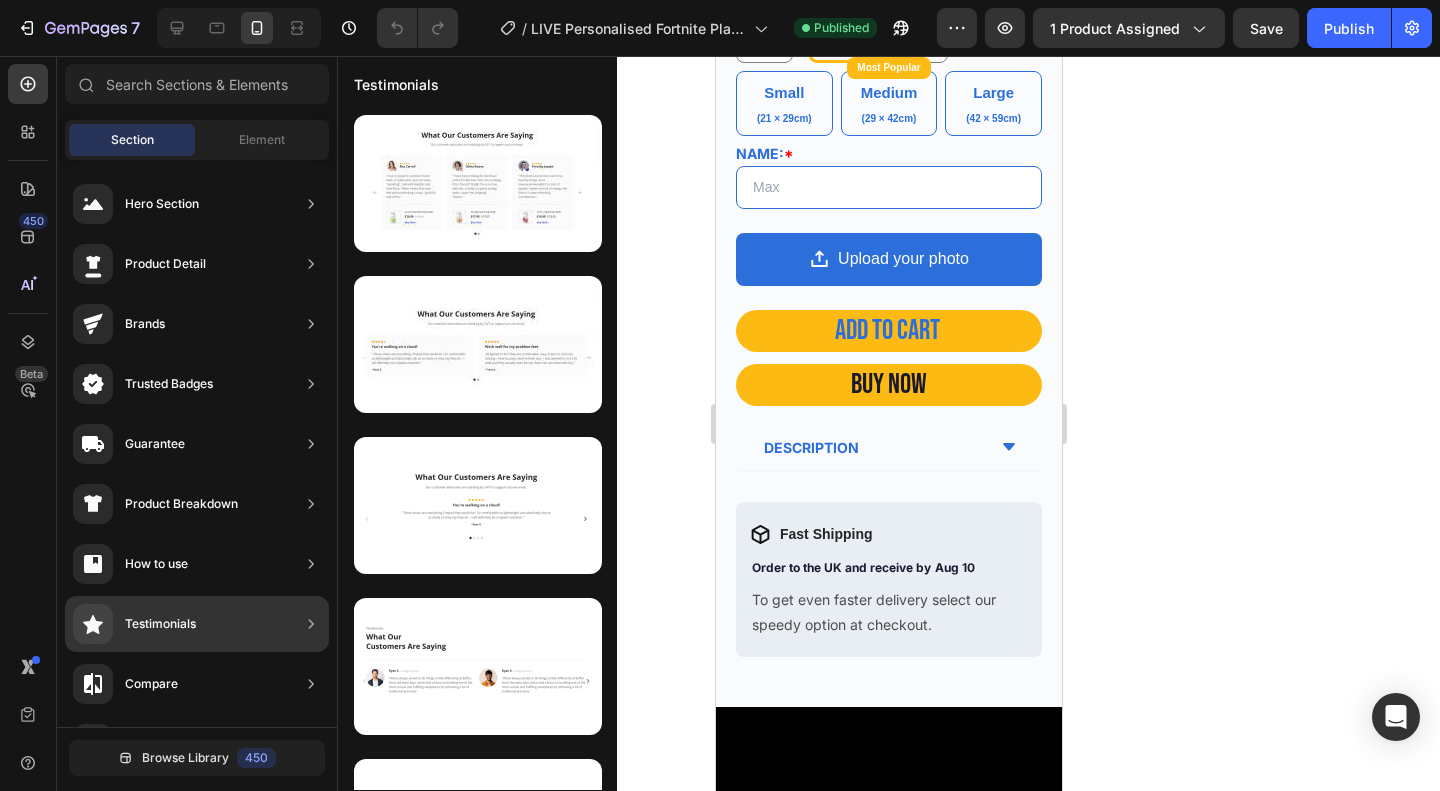 click on "Testimonials" 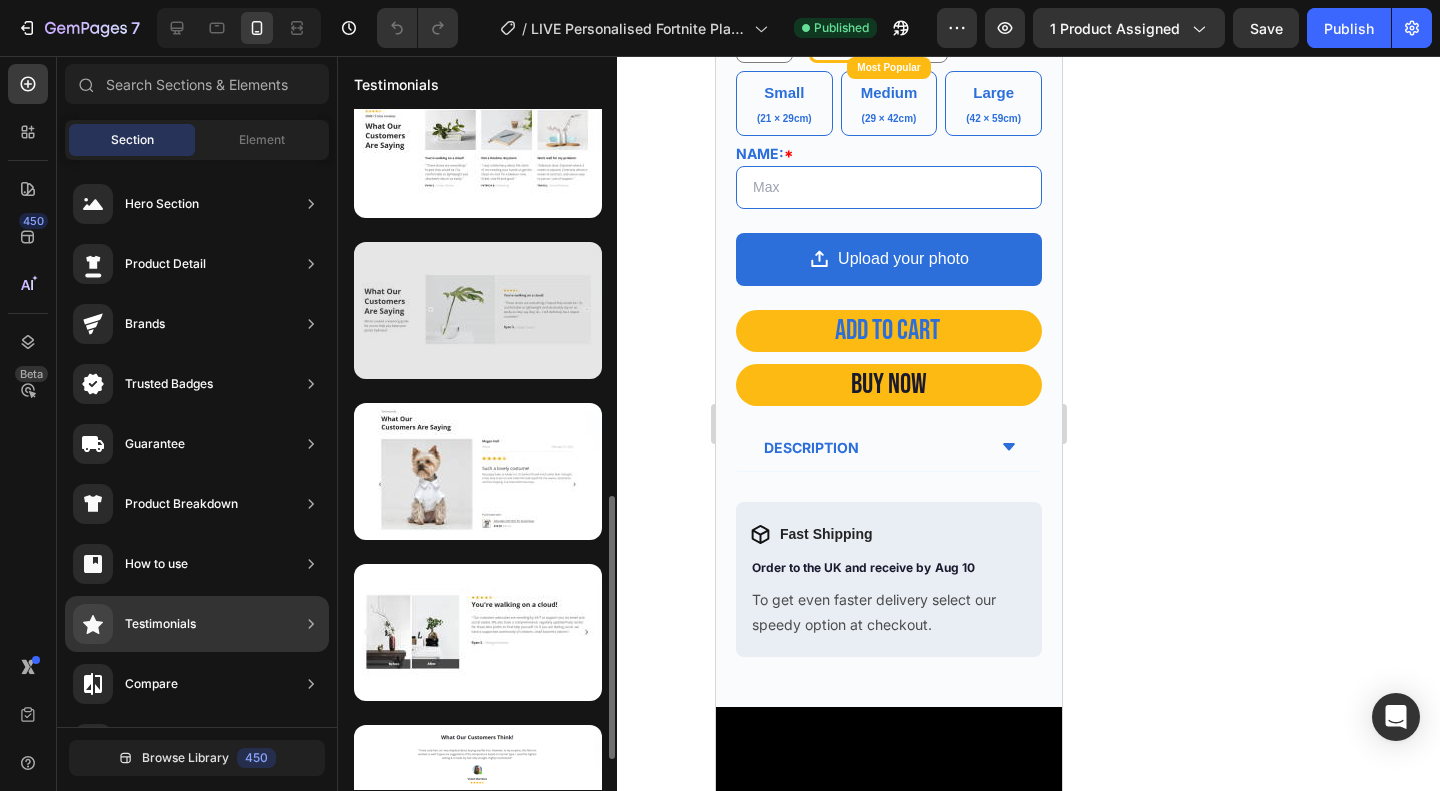 scroll, scrollTop: 1078, scrollLeft: 0, axis: vertical 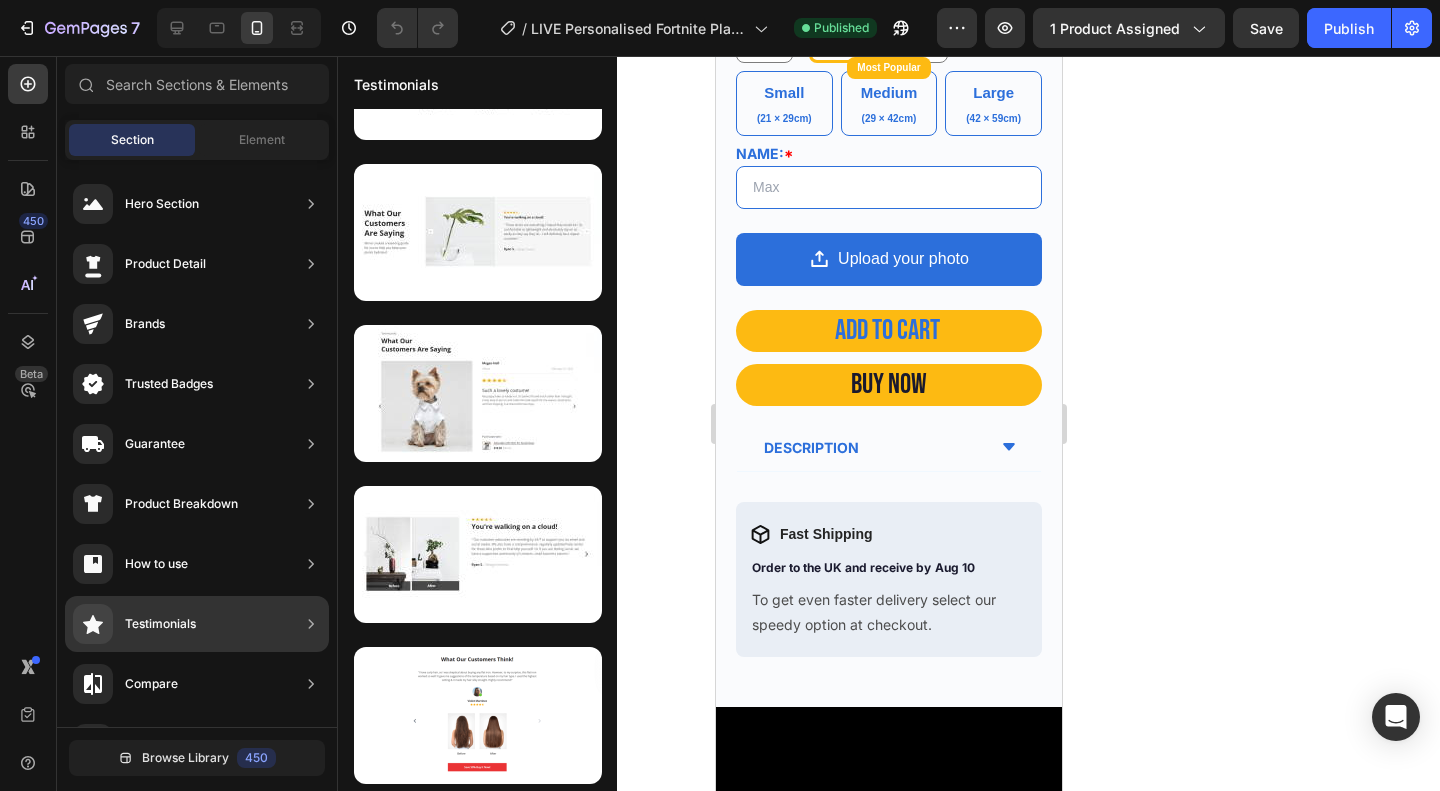 click on "Testimonials" at bounding box center (134, 624) 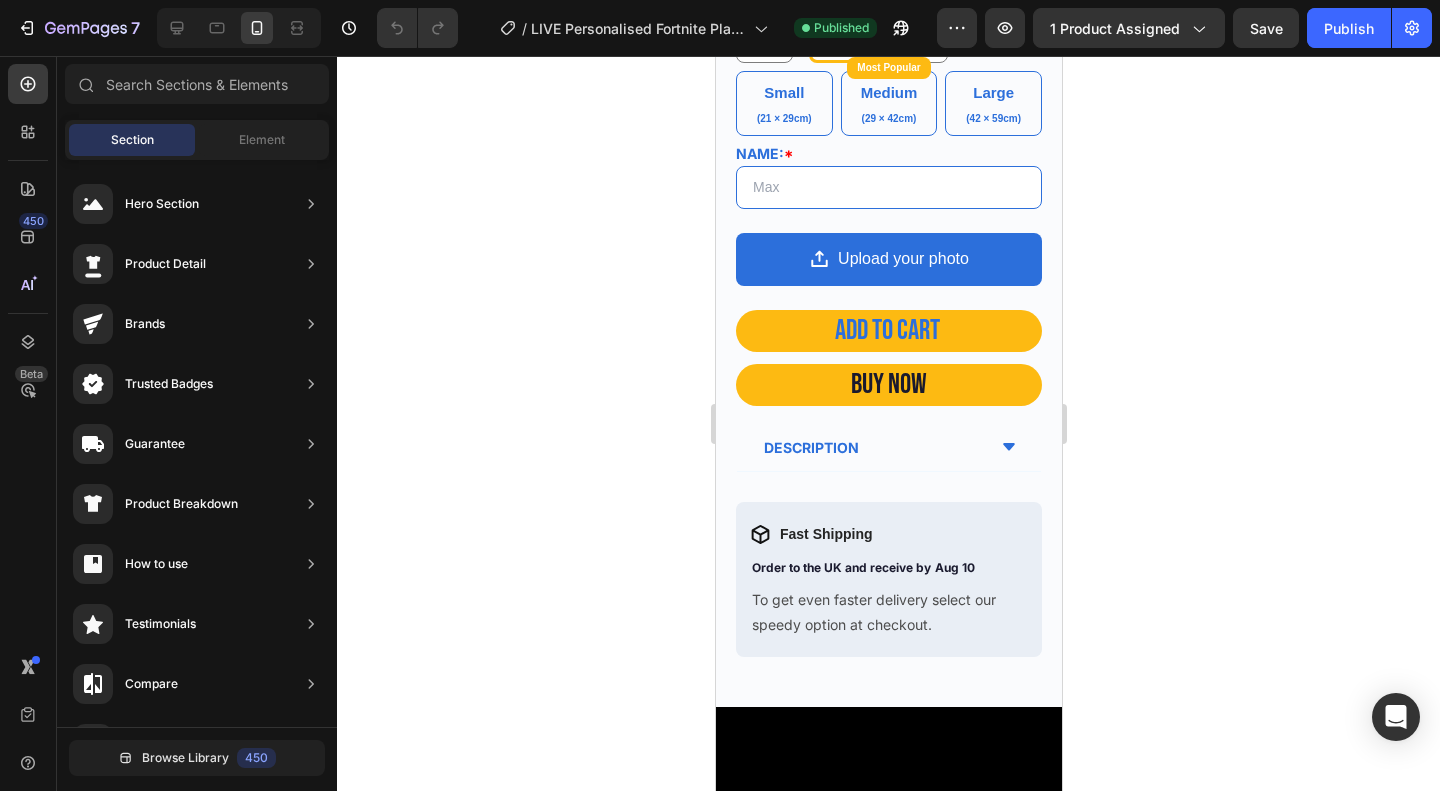 scroll, scrollTop: 0, scrollLeft: 0, axis: both 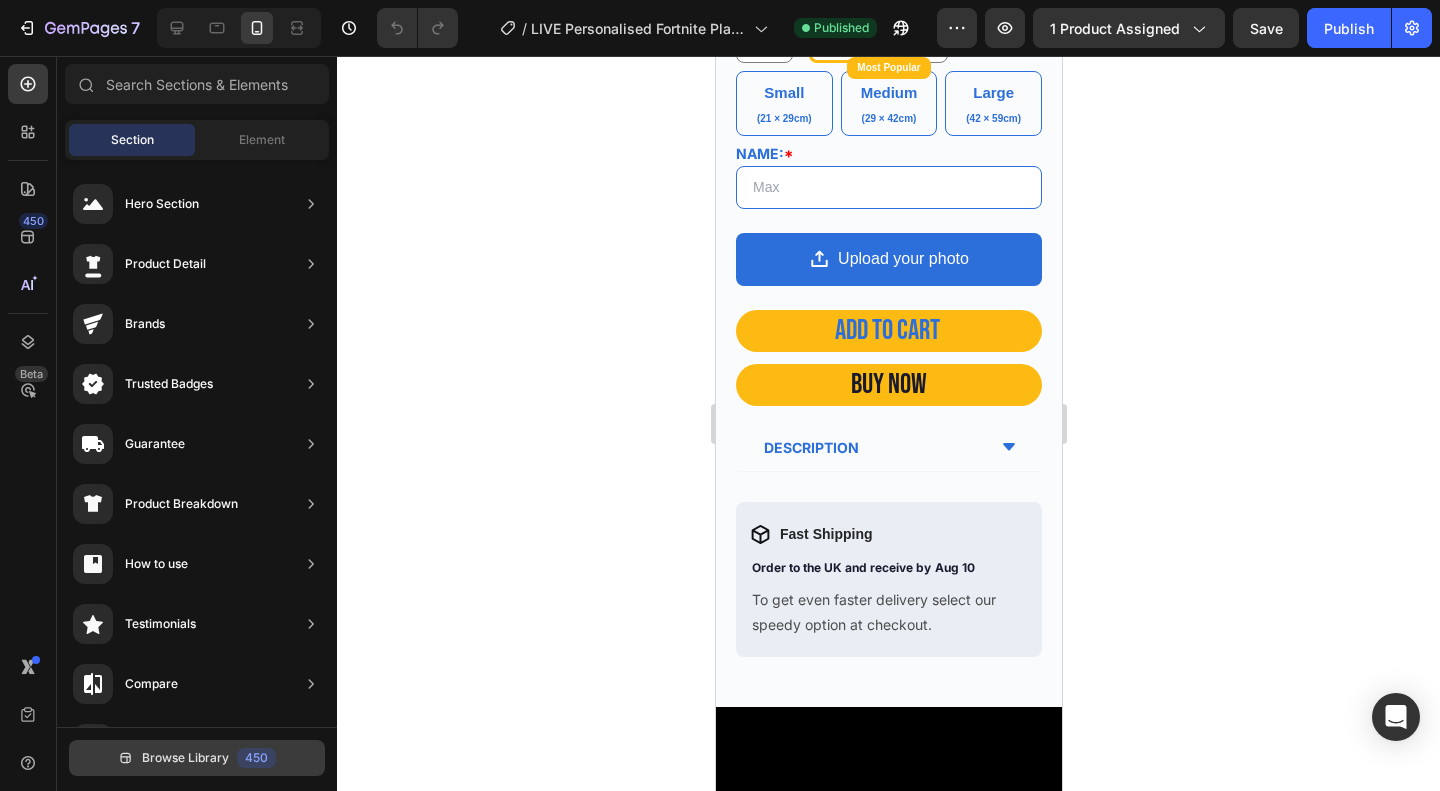 click on "Browse Library 450" at bounding box center [197, 758] 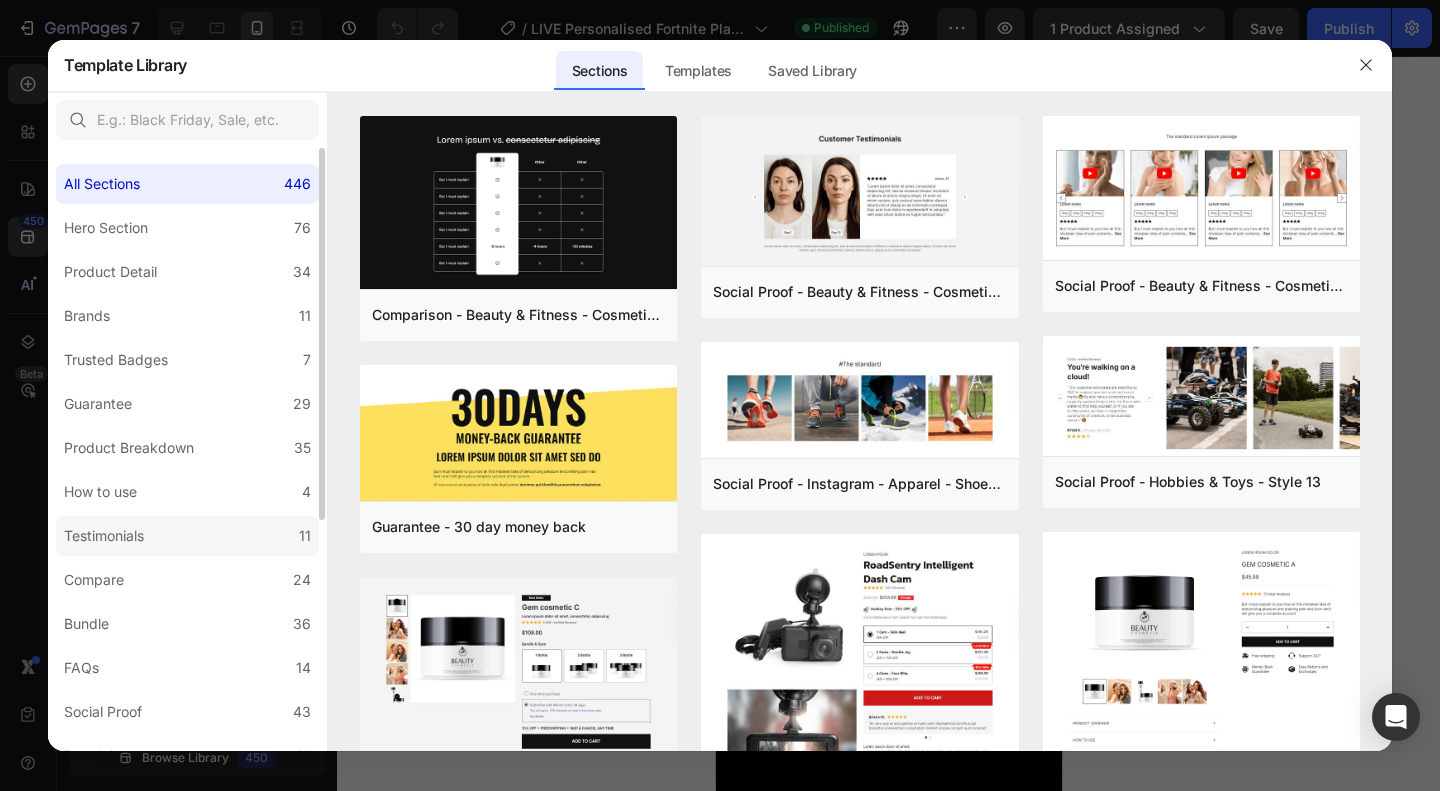 click on "Testimonials 11" 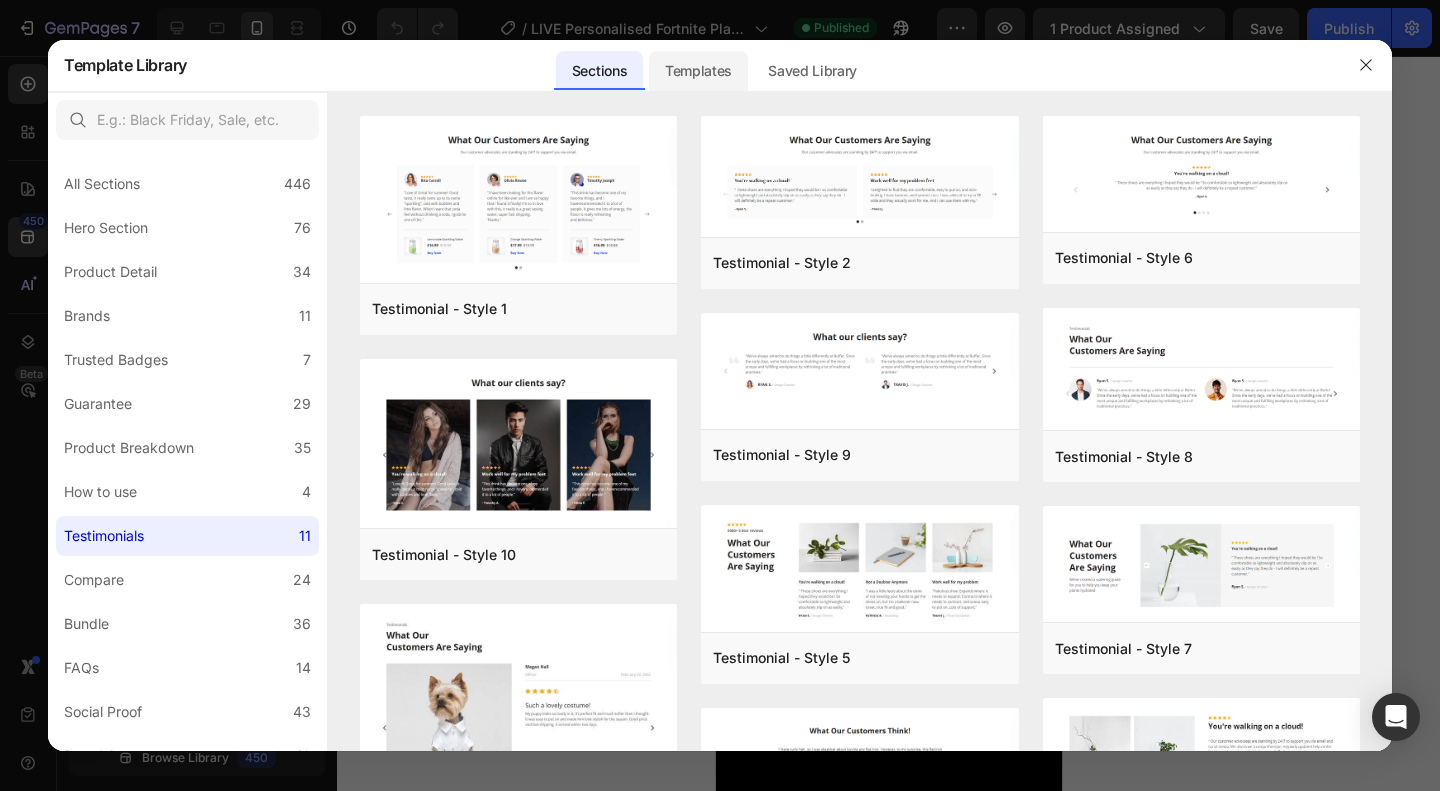 click on "Templates" 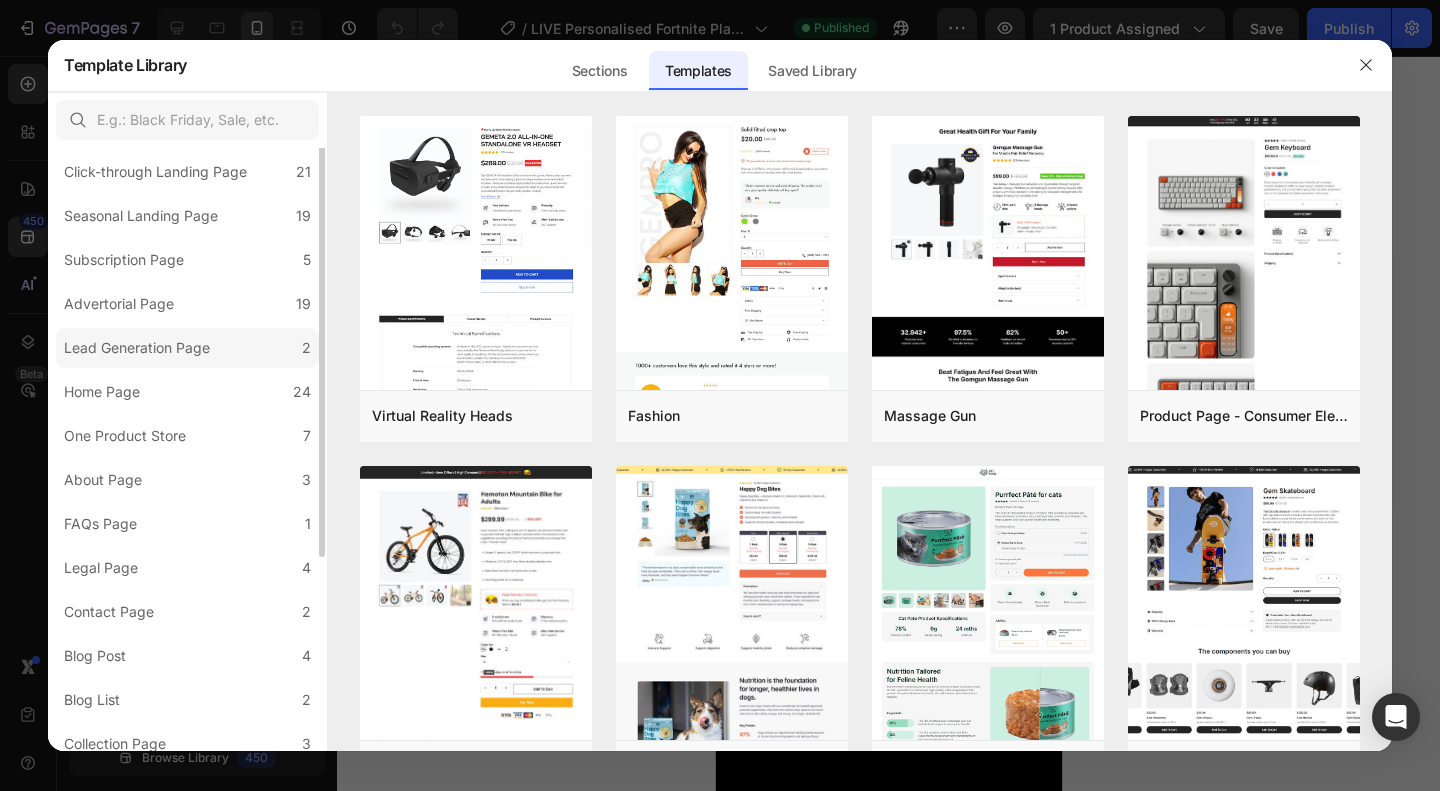 scroll, scrollTop: 0, scrollLeft: 0, axis: both 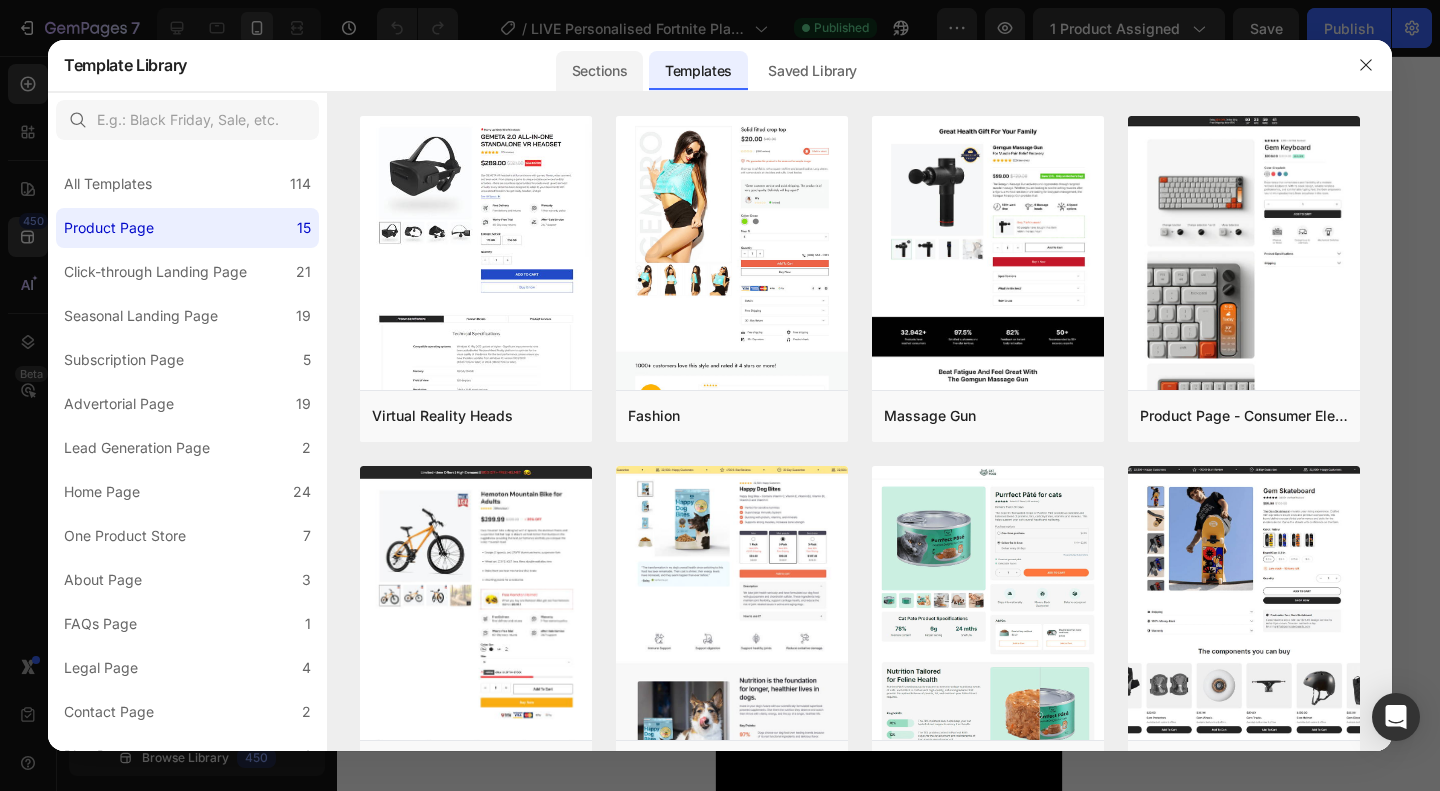 click on "Sections" 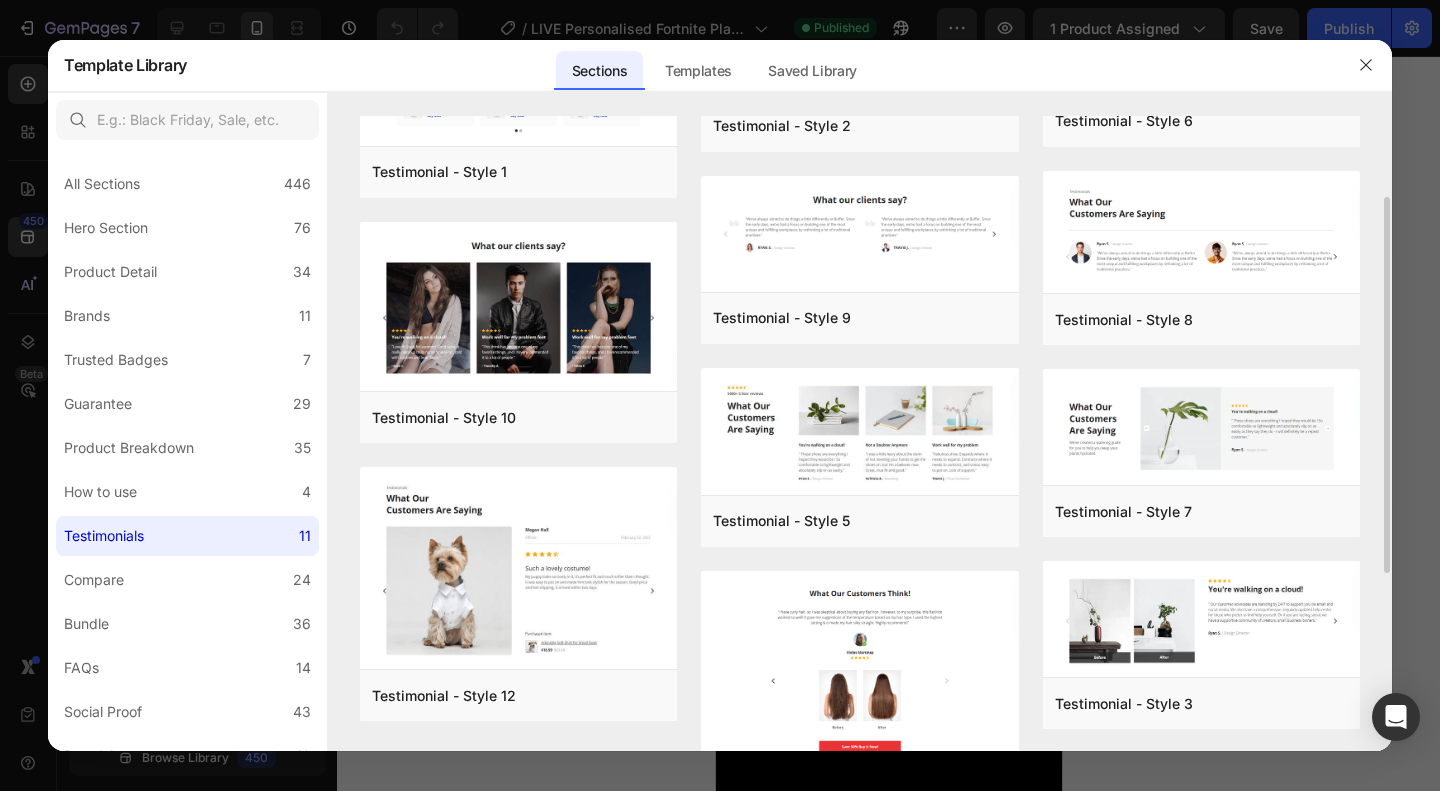 scroll, scrollTop: 0, scrollLeft: 0, axis: both 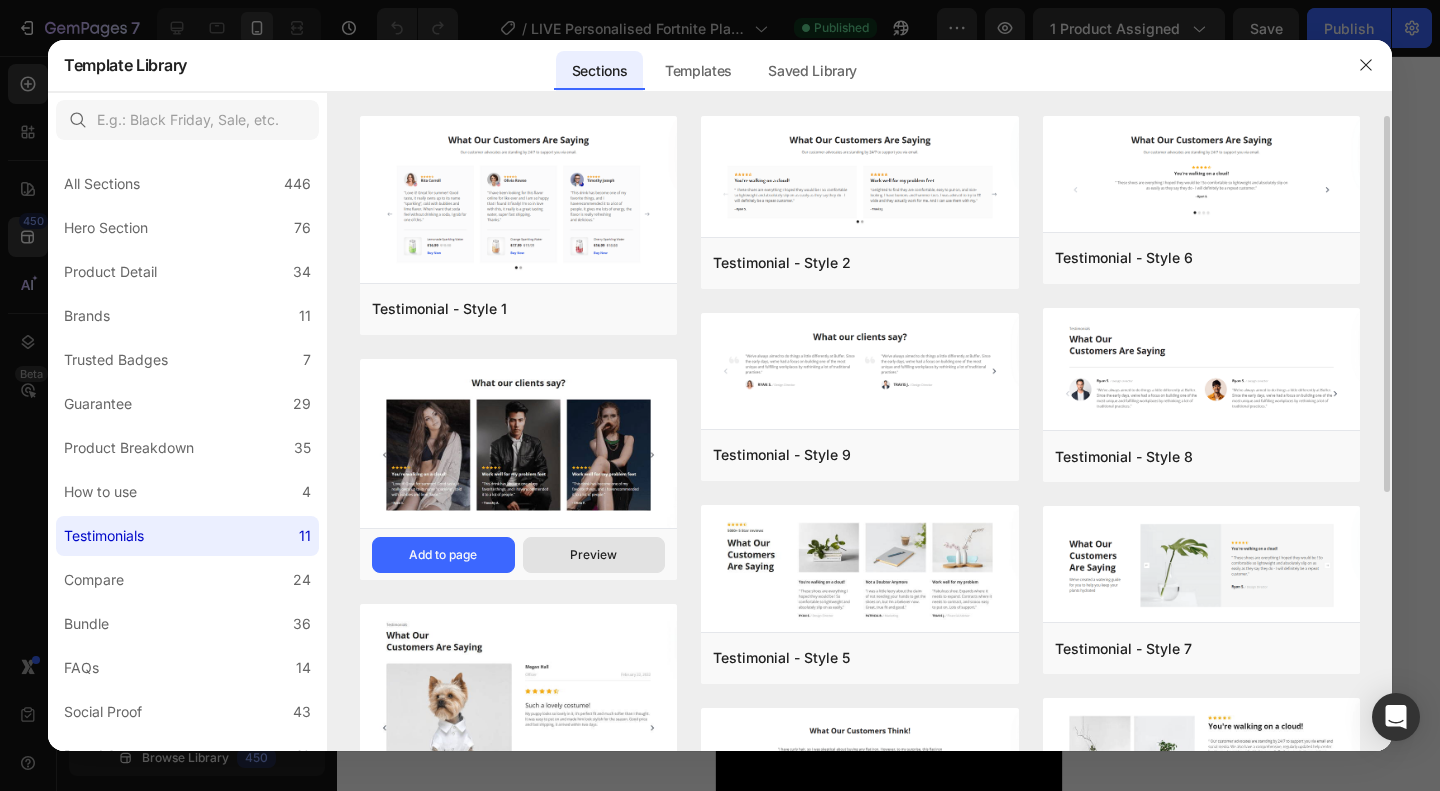 click on "Preview" at bounding box center [594, 555] 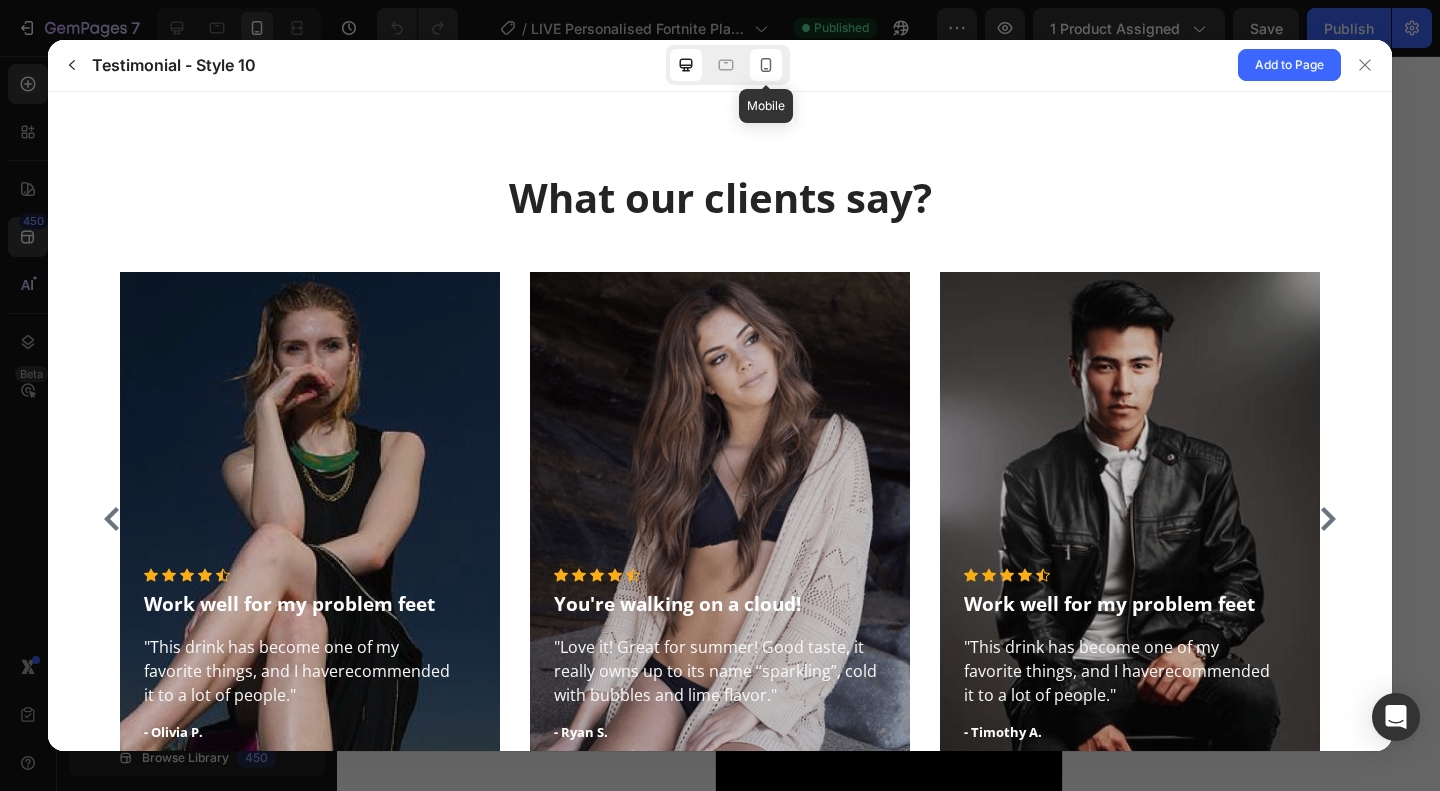 scroll, scrollTop: 0, scrollLeft: 0, axis: both 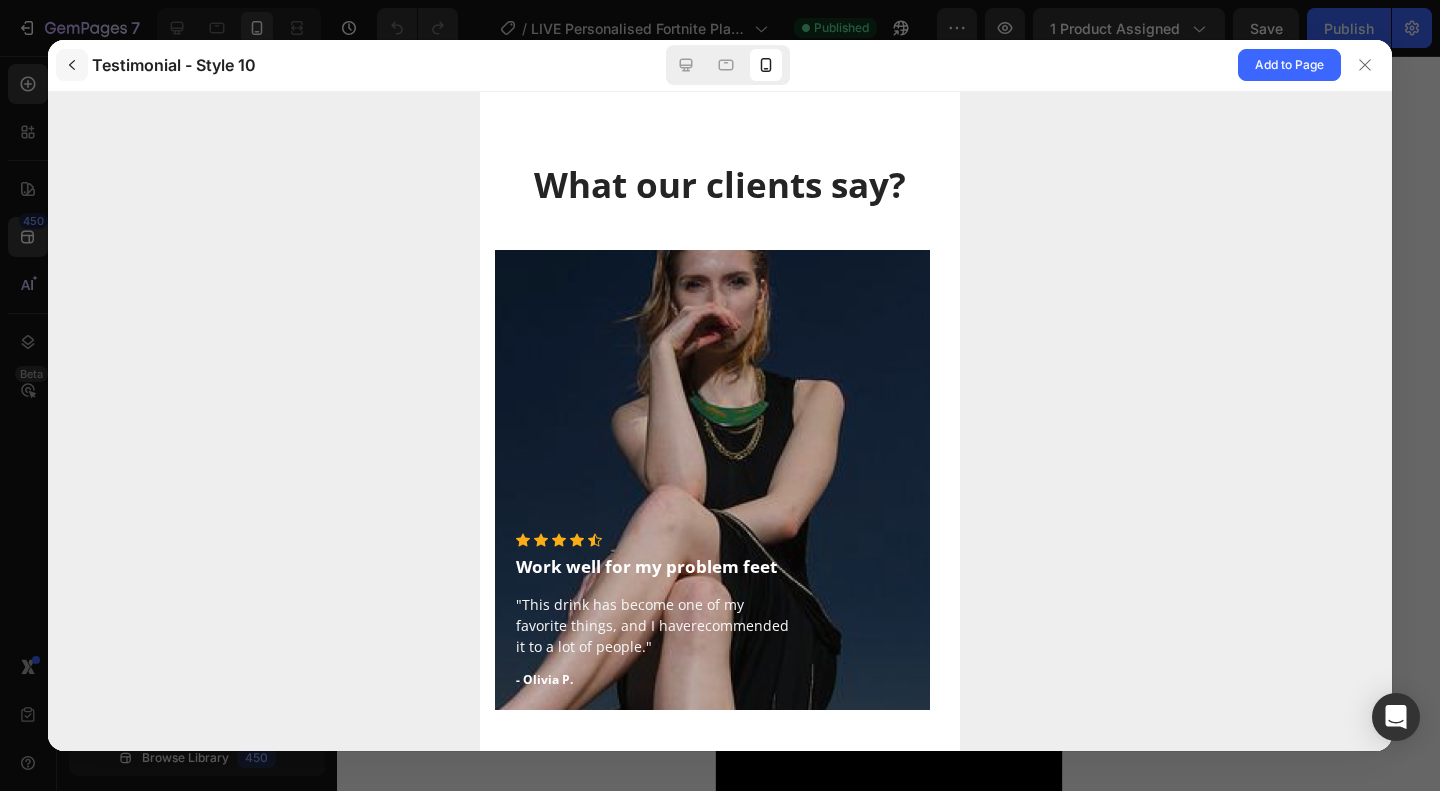 click at bounding box center (72, 65) 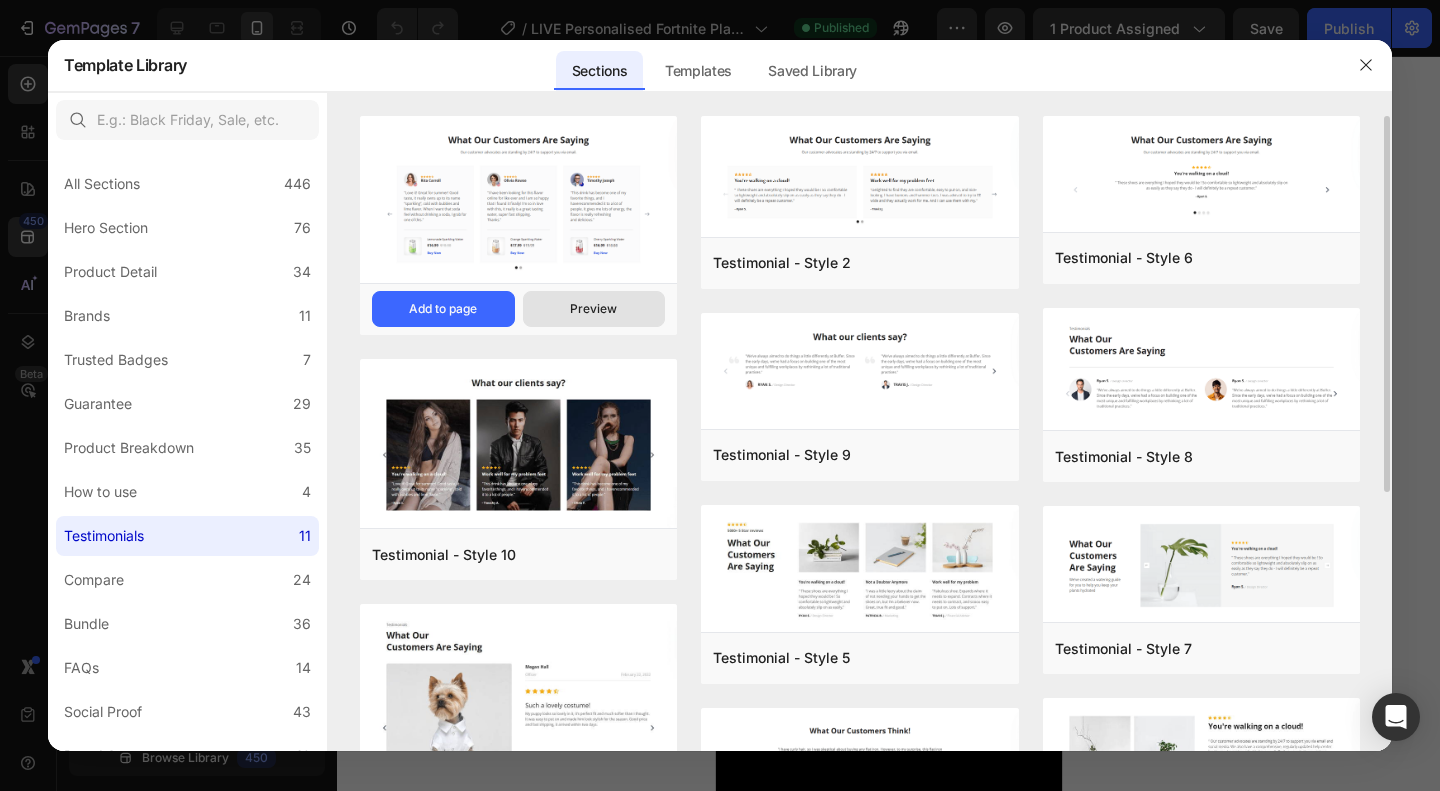 click on "Preview" at bounding box center (593, 309) 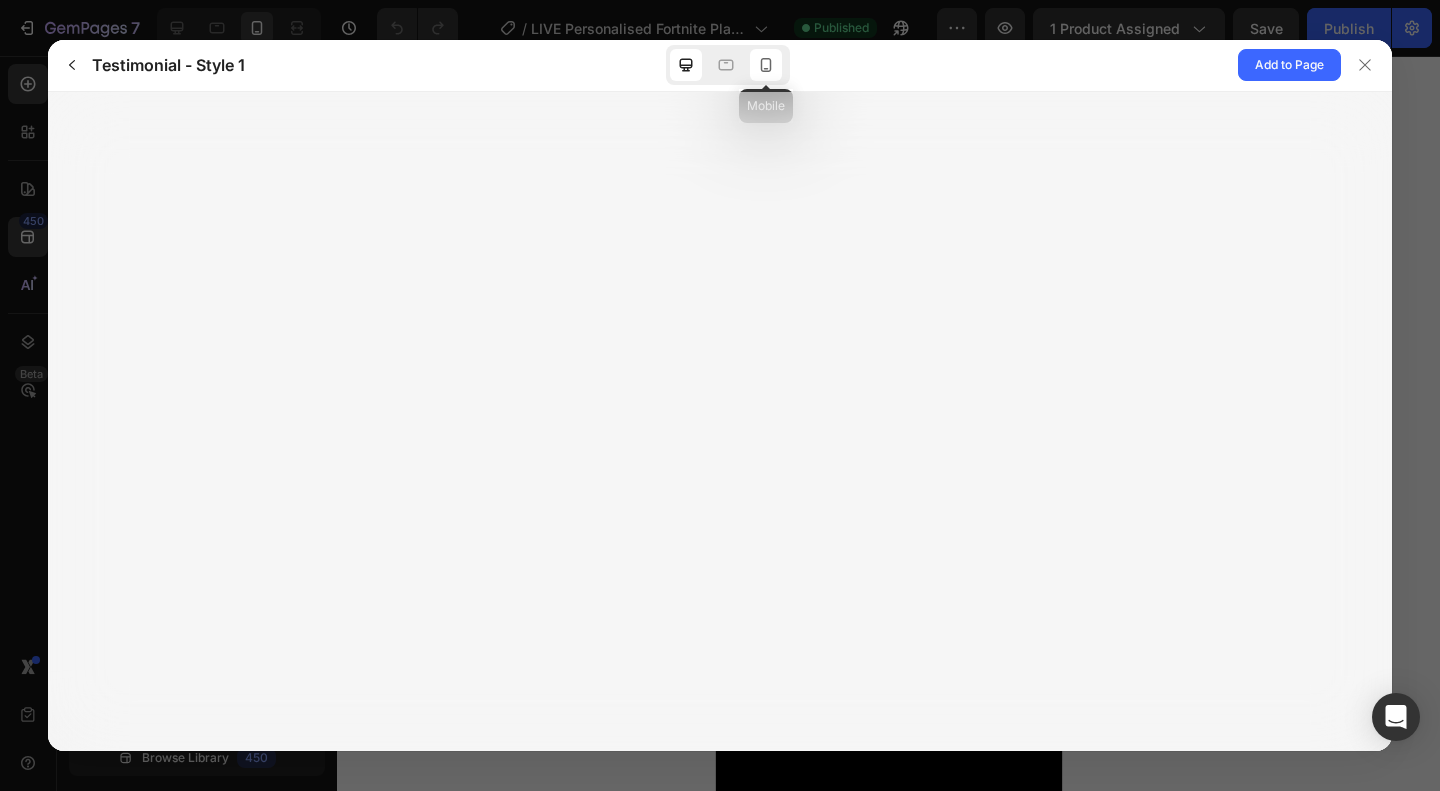 click 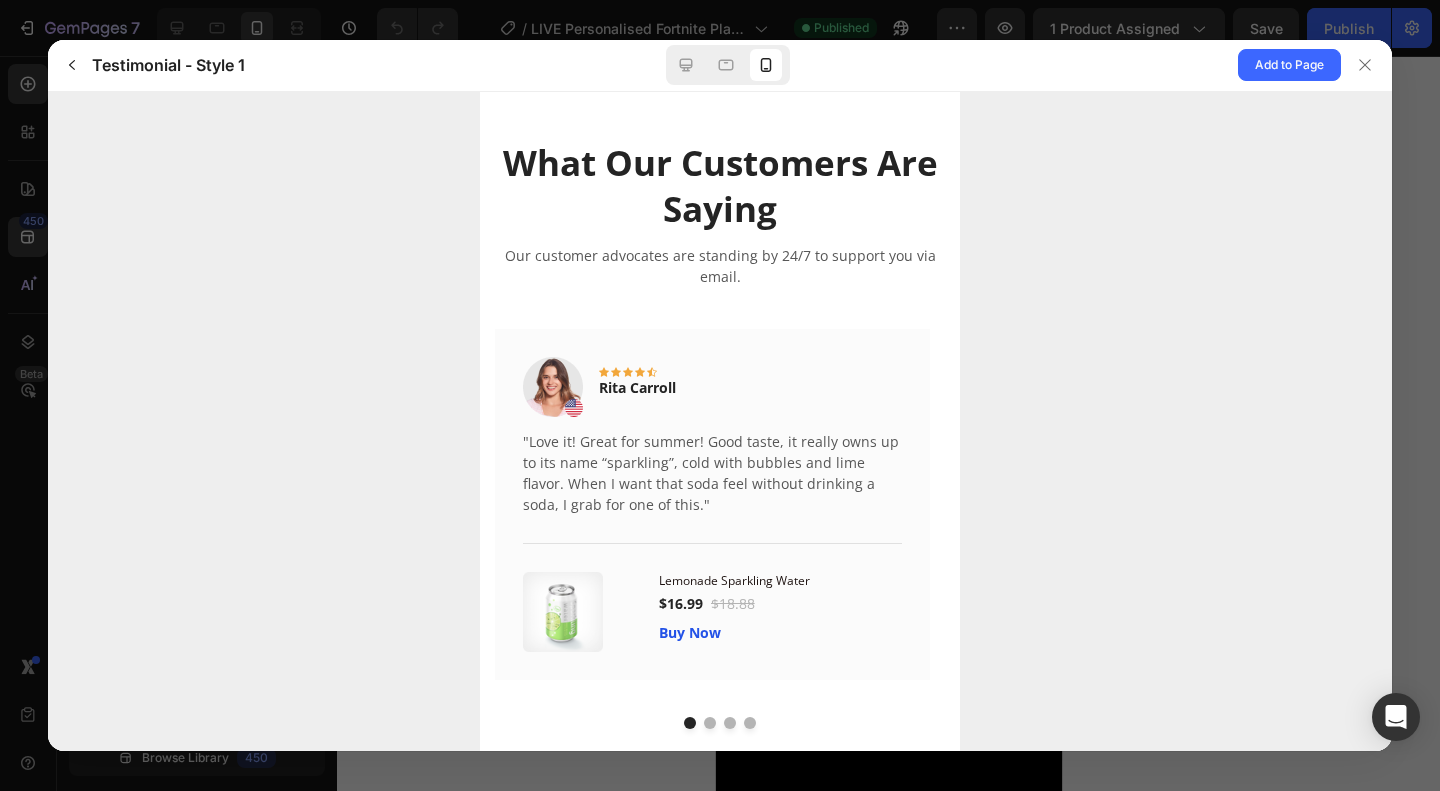 scroll, scrollTop: 0, scrollLeft: 0, axis: both 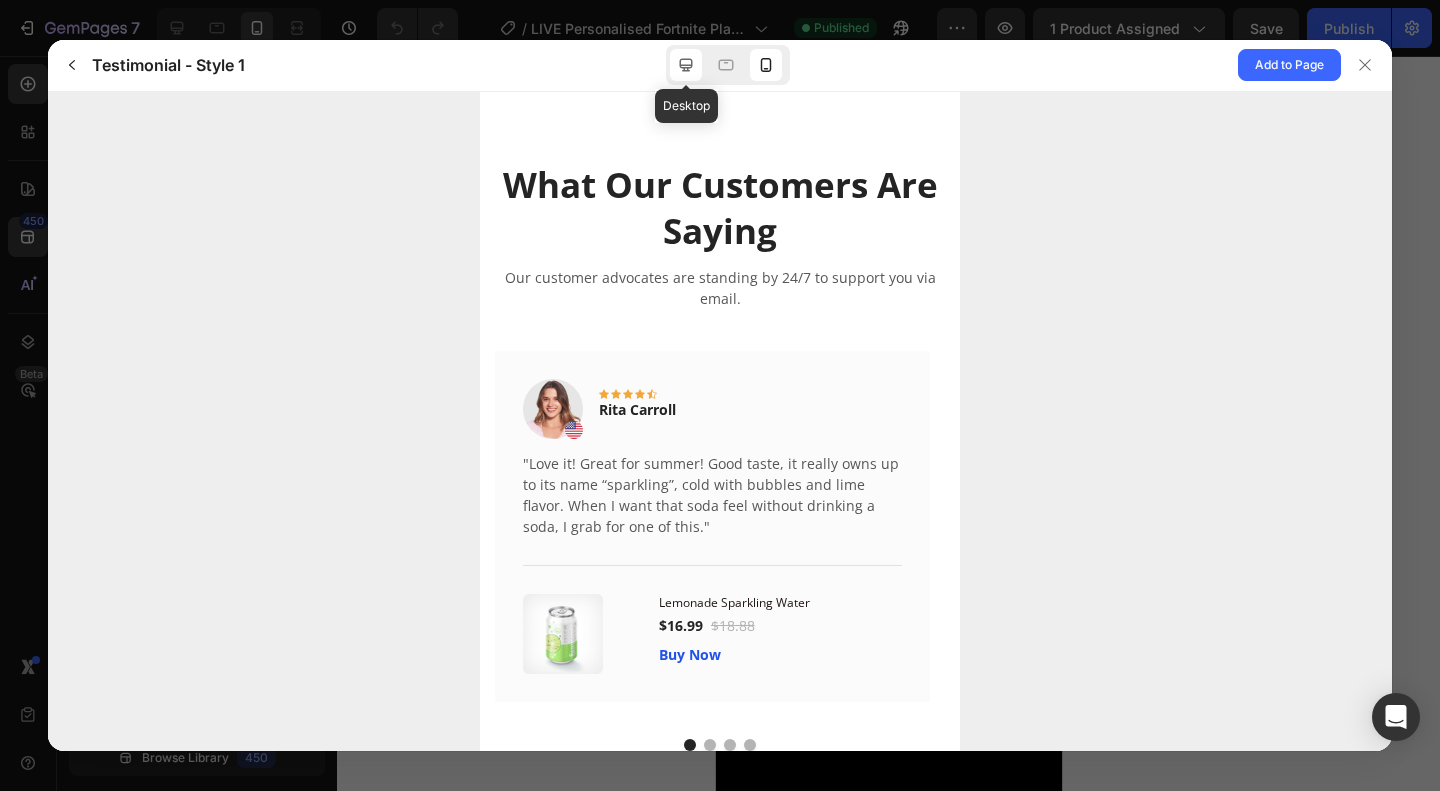 click 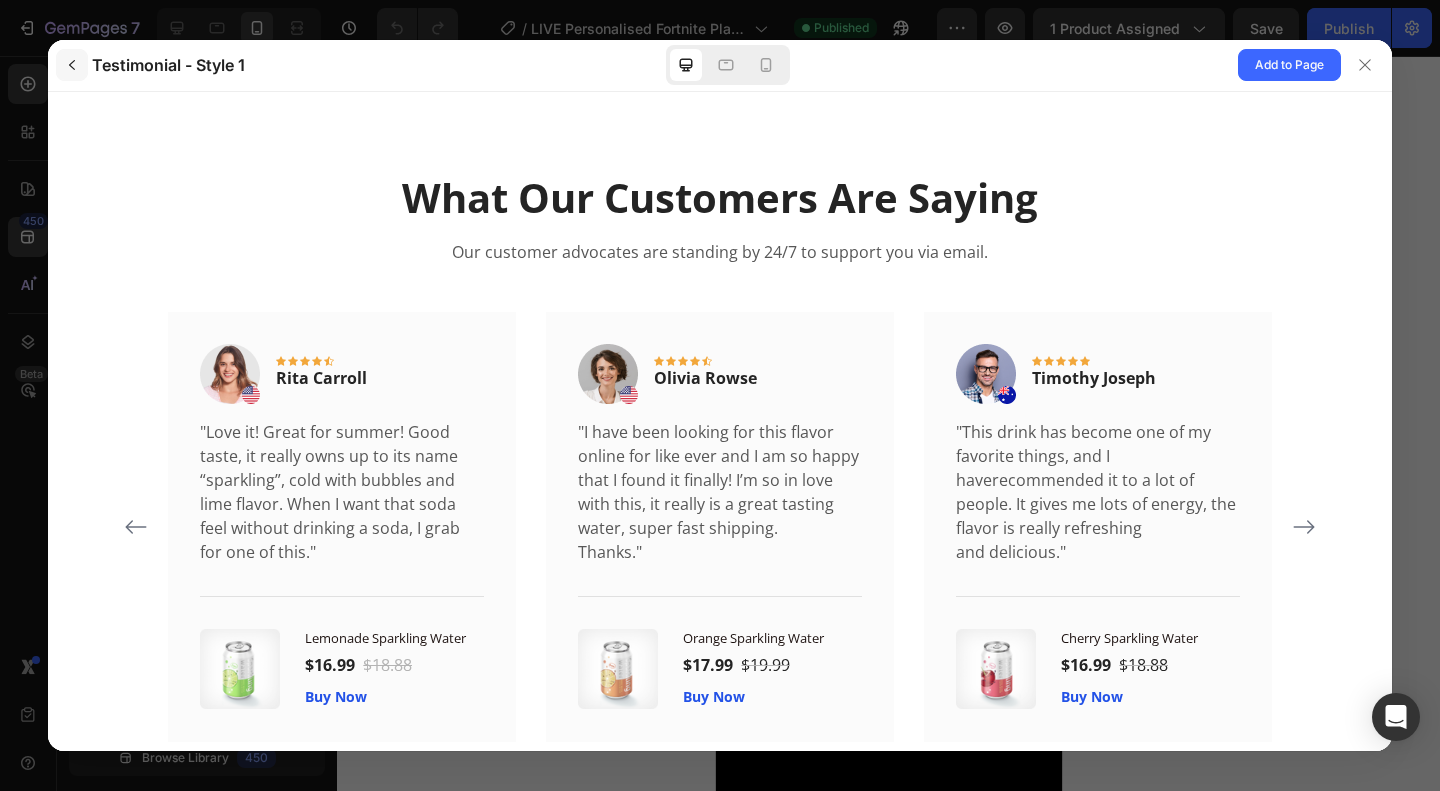 click at bounding box center (72, 65) 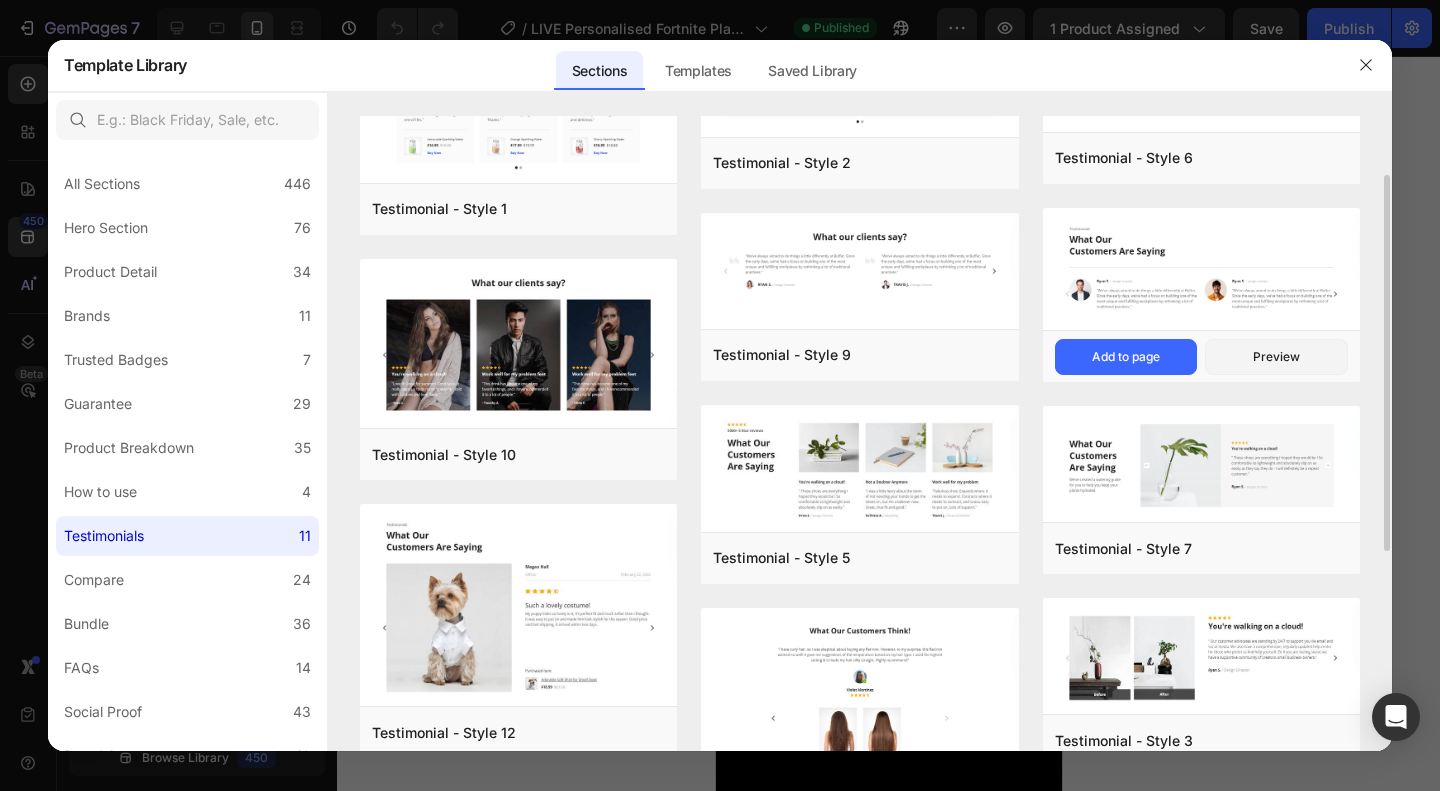 scroll, scrollTop: 200, scrollLeft: 0, axis: vertical 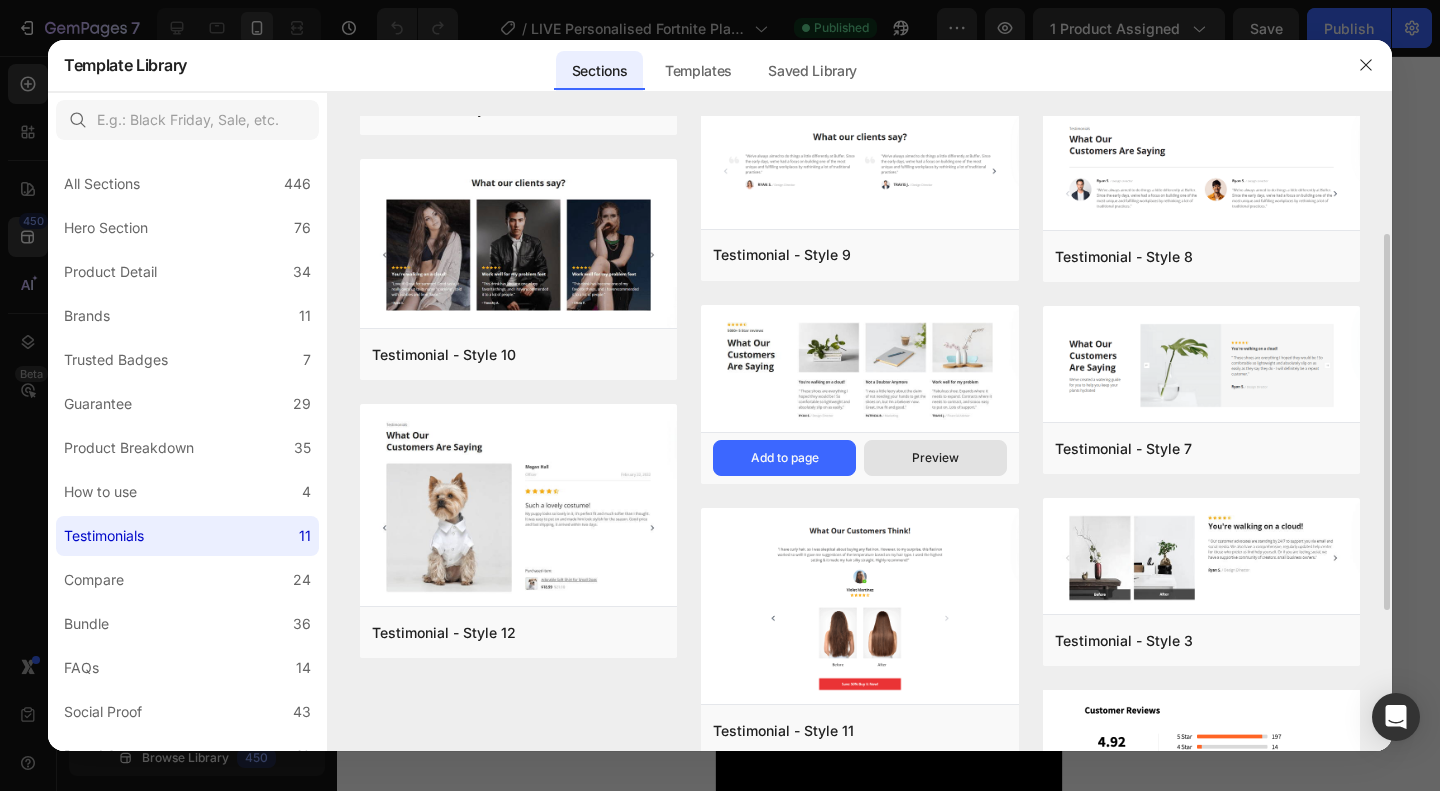 click on "Preview" at bounding box center [935, 458] 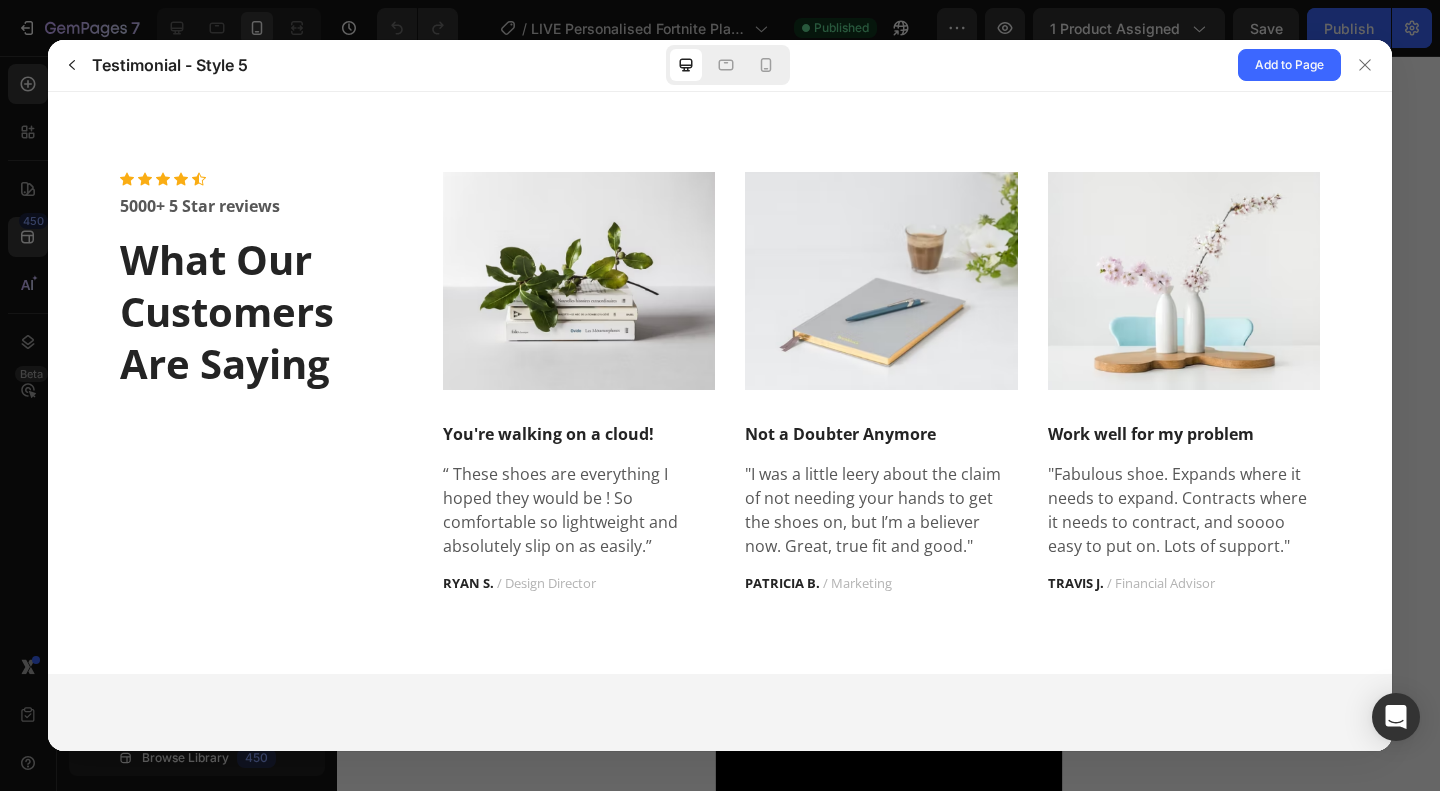 scroll, scrollTop: 0, scrollLeft: 0, axis: both 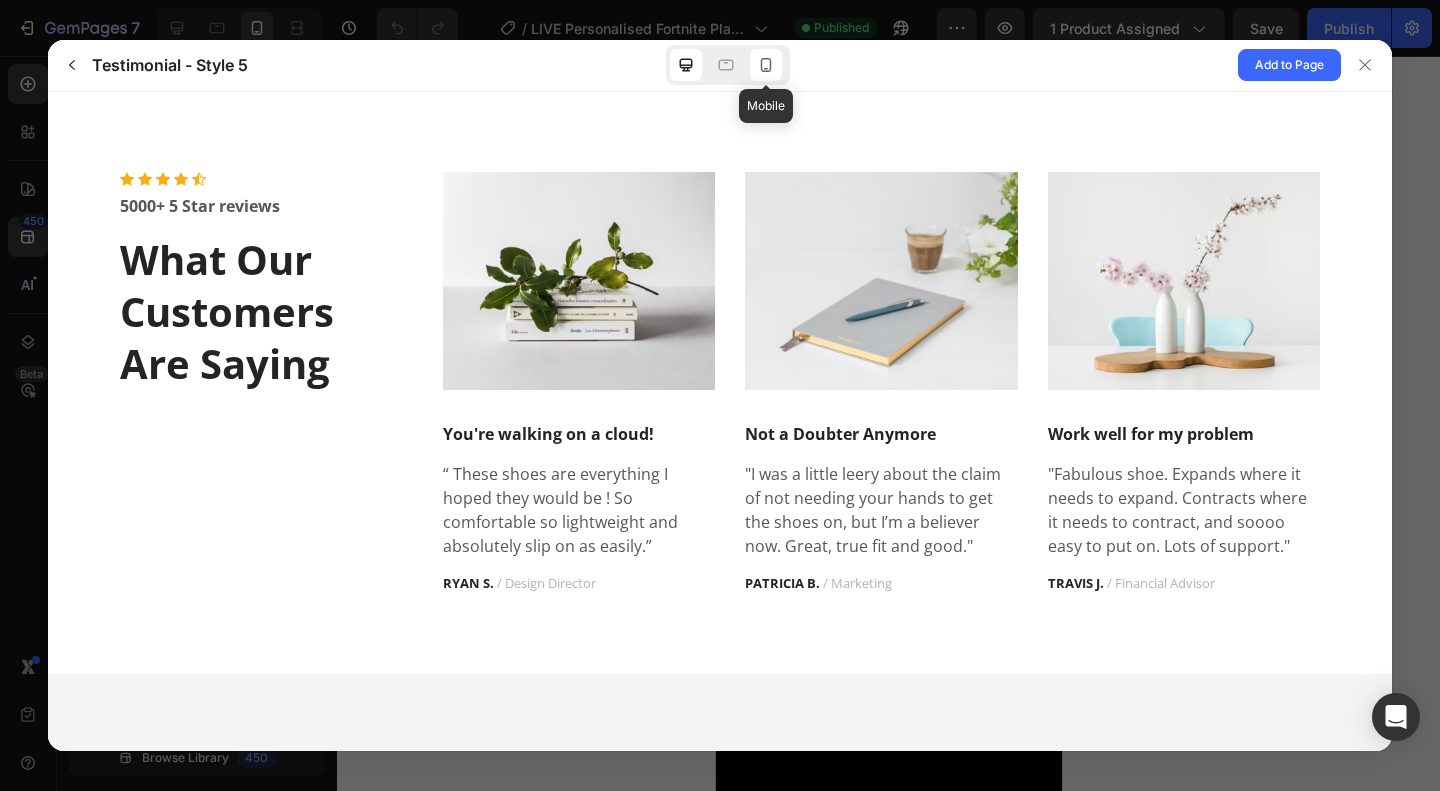 click 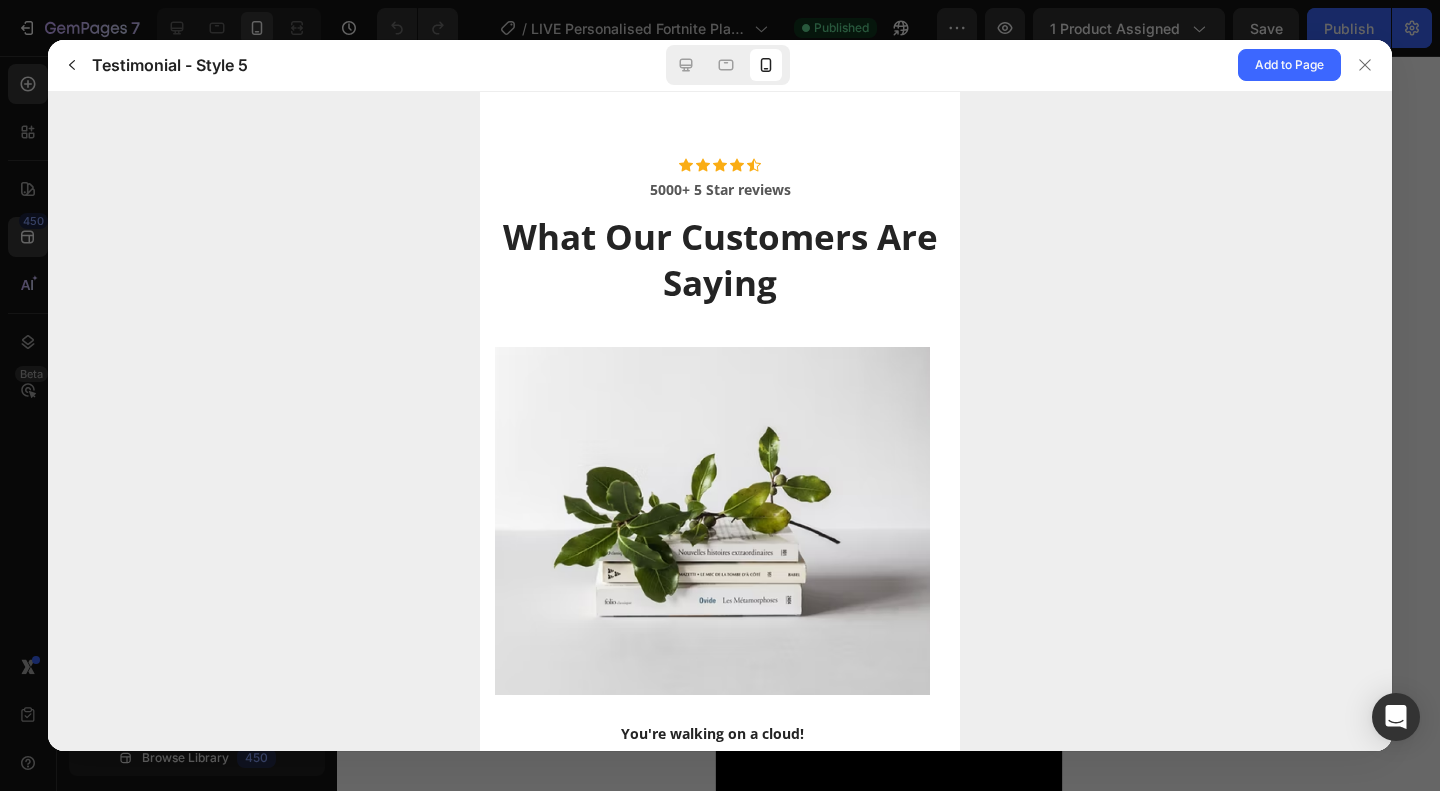 scroll, scrollTop: 0, scrollLeft: 0, axis: both 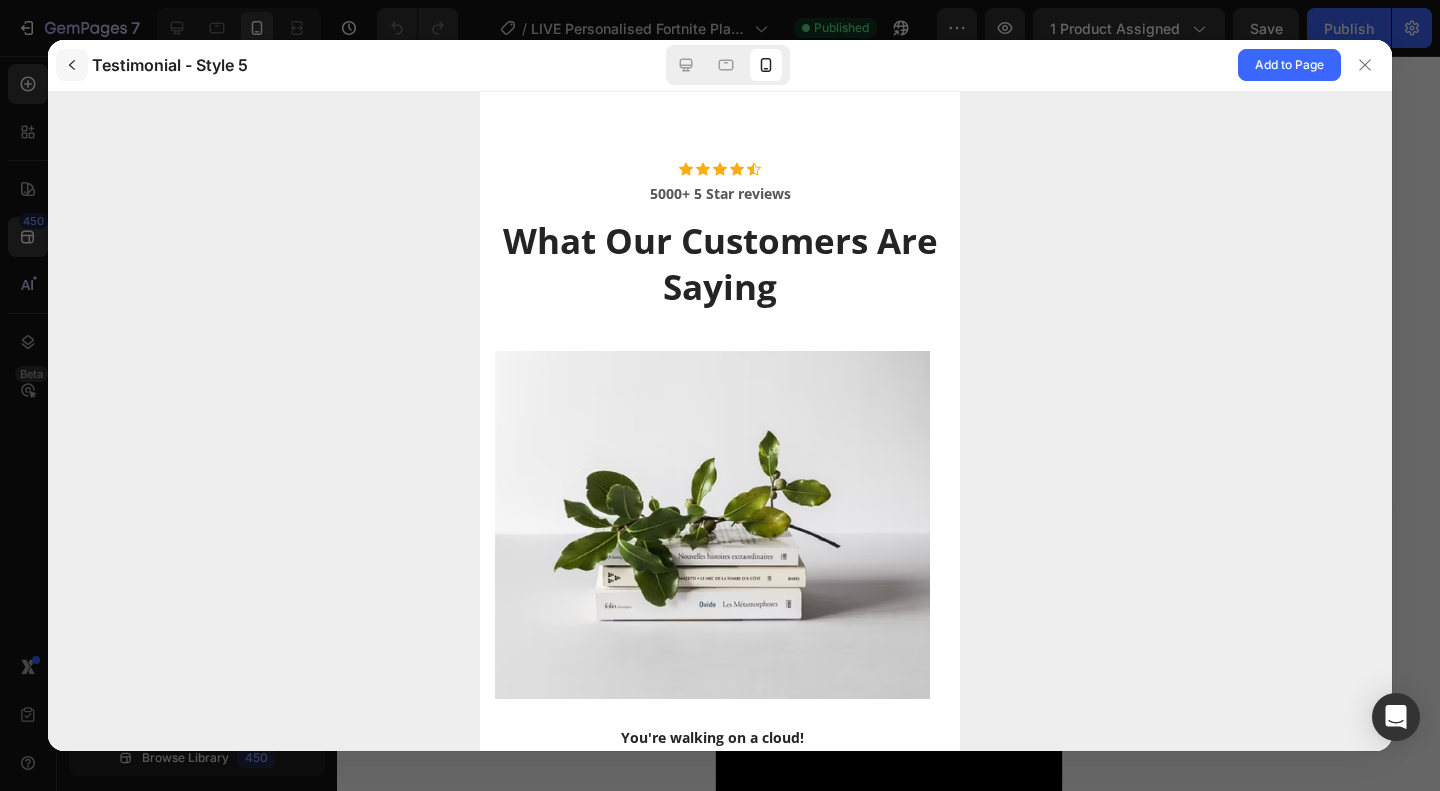 click 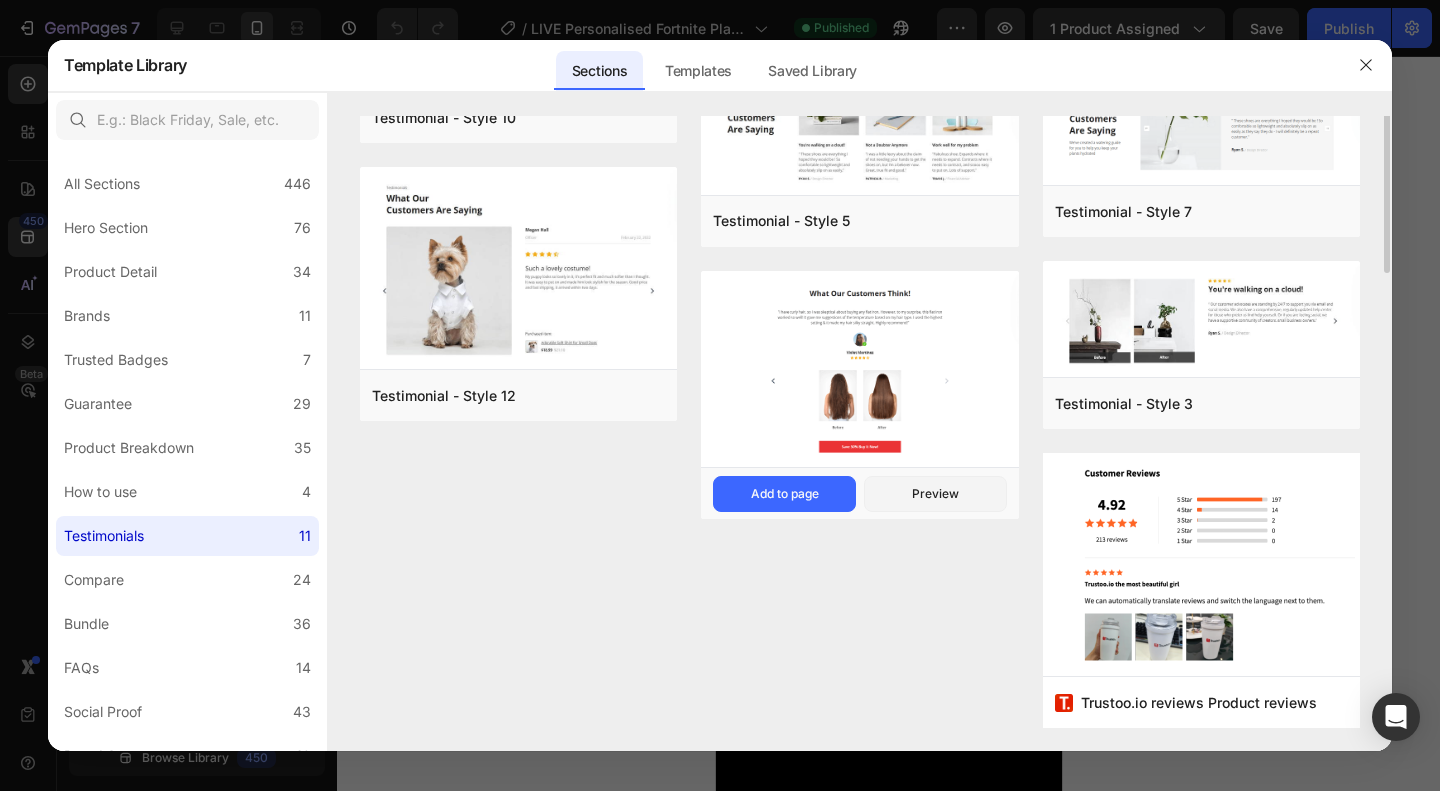 scroll, scrollTop: 0, scrollLeft: 0, axis: both 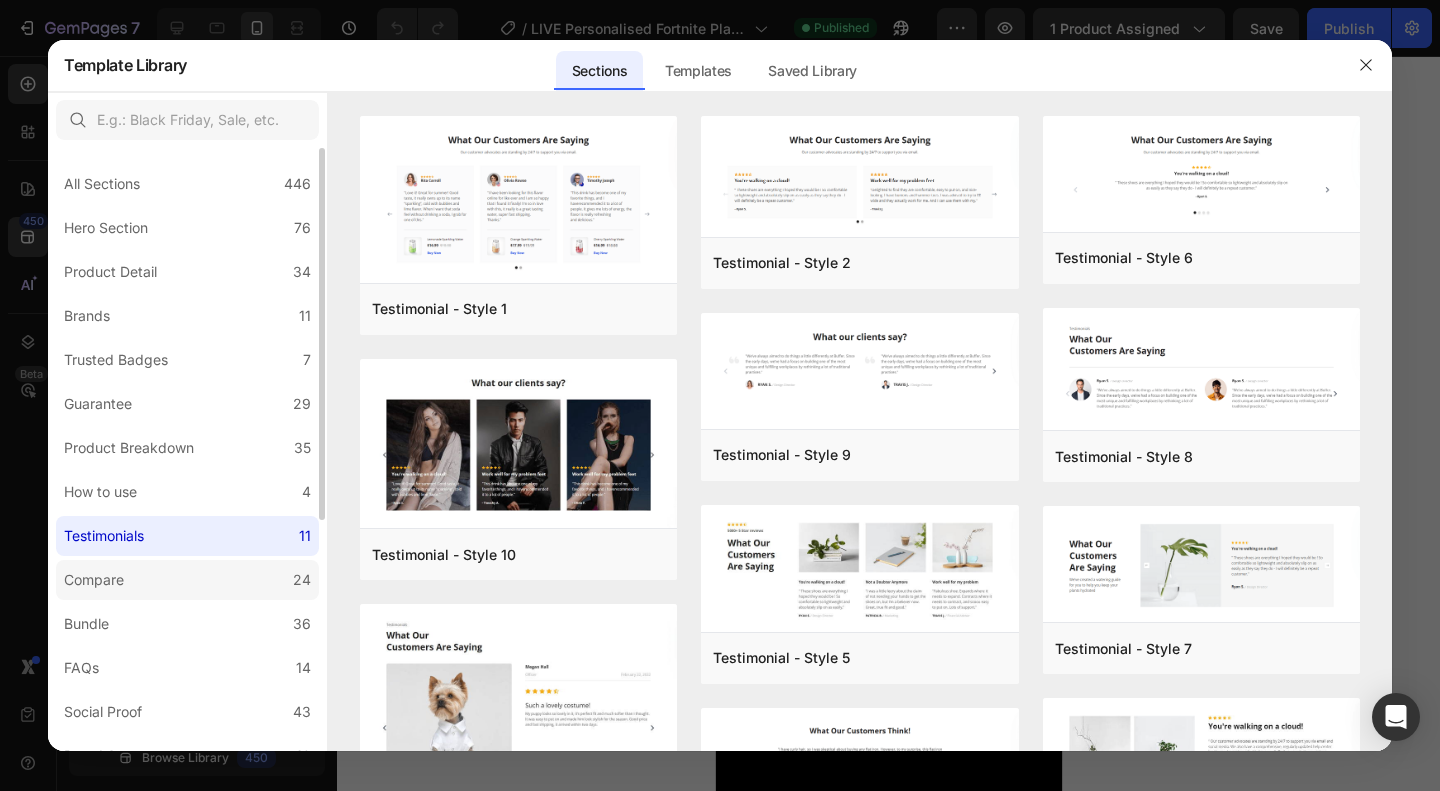 click on "Compare 24" 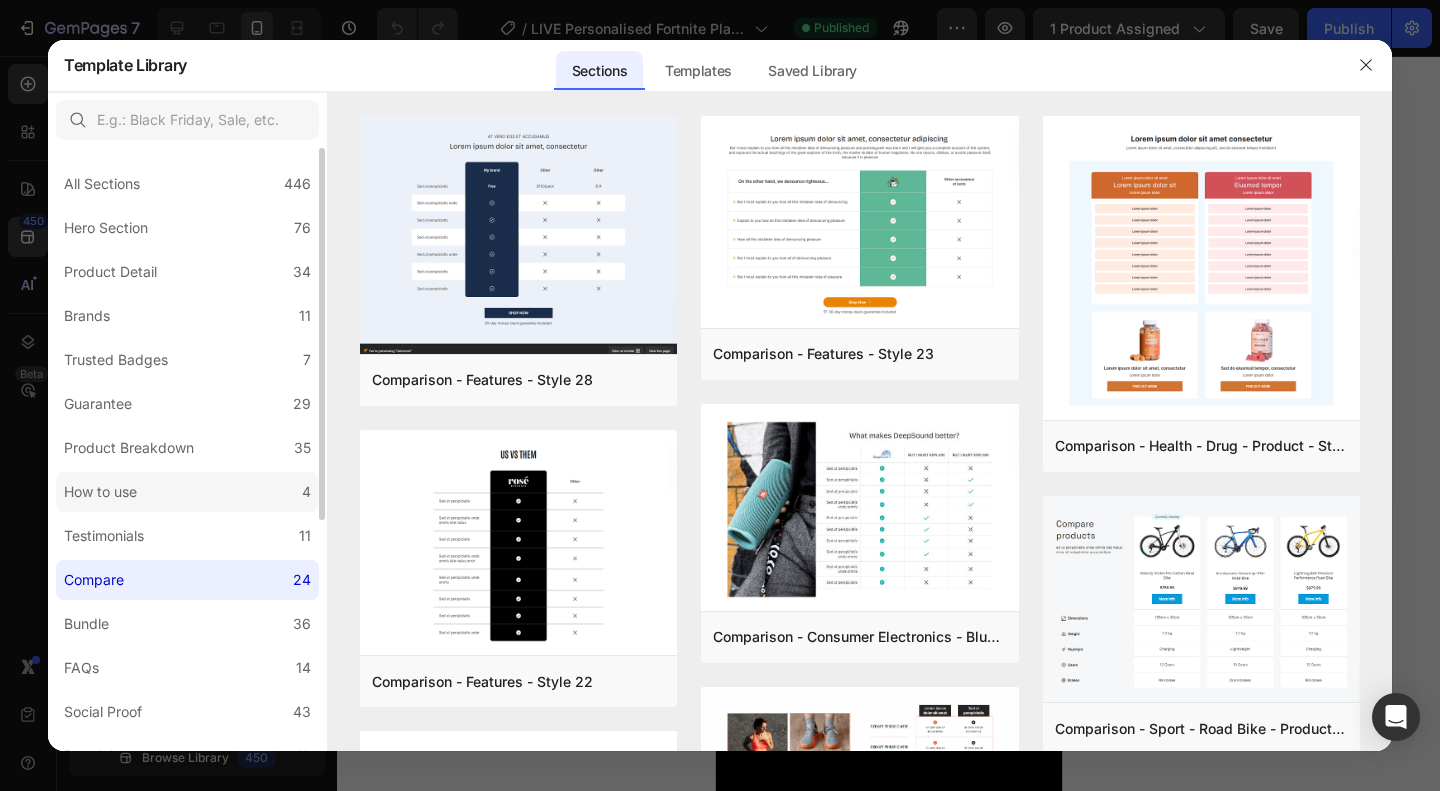 click on "How to use" at bounding box center (104, 492) 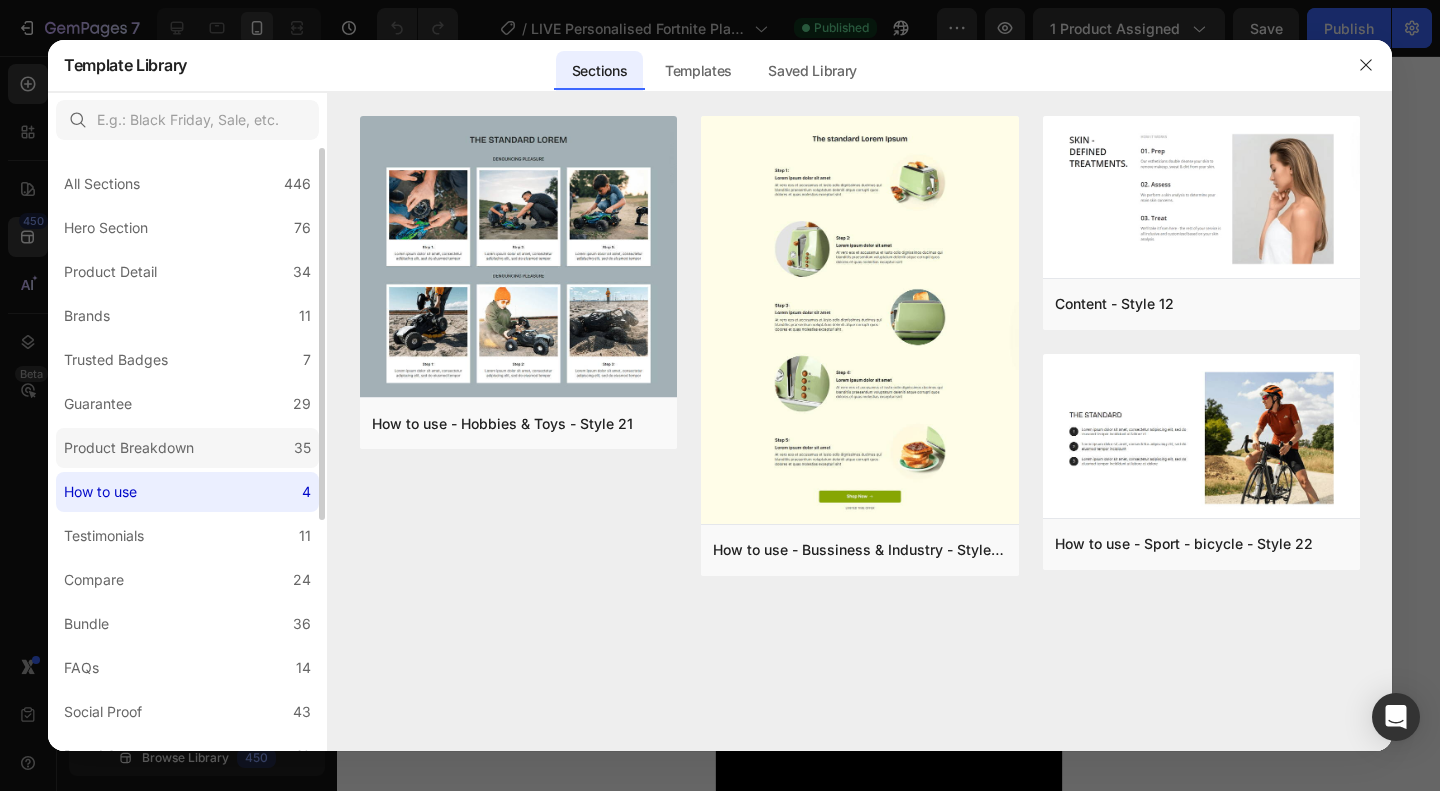 click on "Product Breakdown" at bounding box center (129, 448) 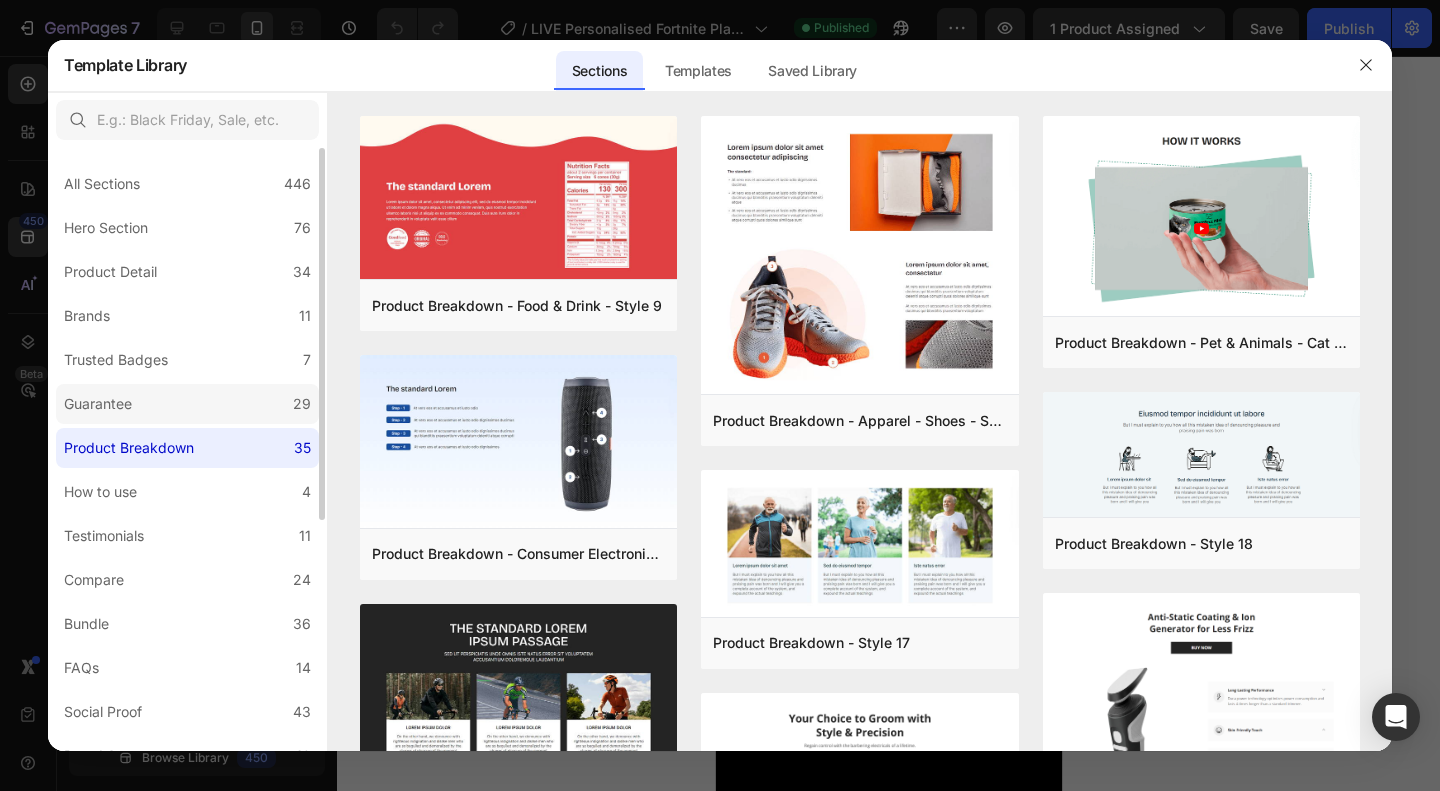 click on "Guarantee 29" 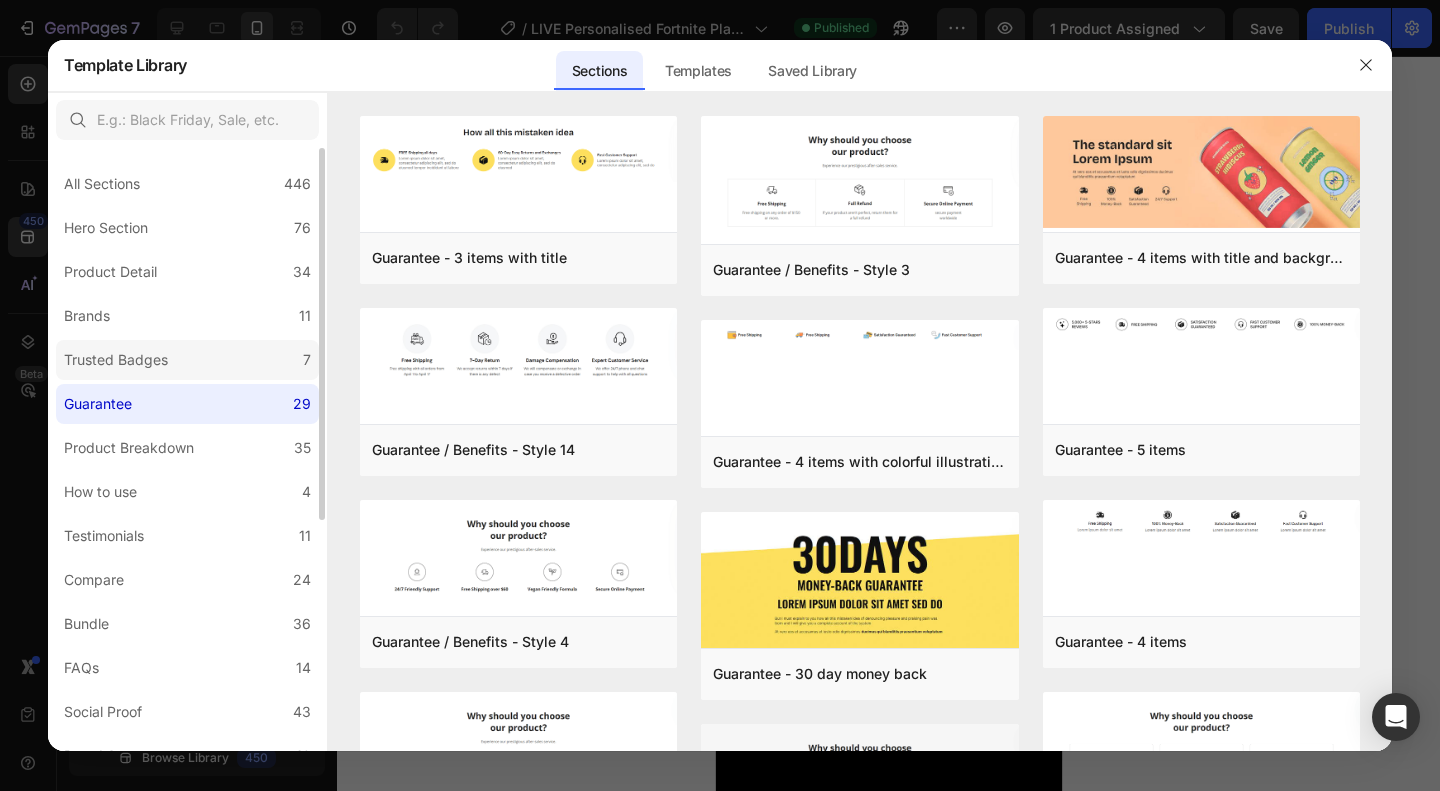 click on "Trusted Badges 7" 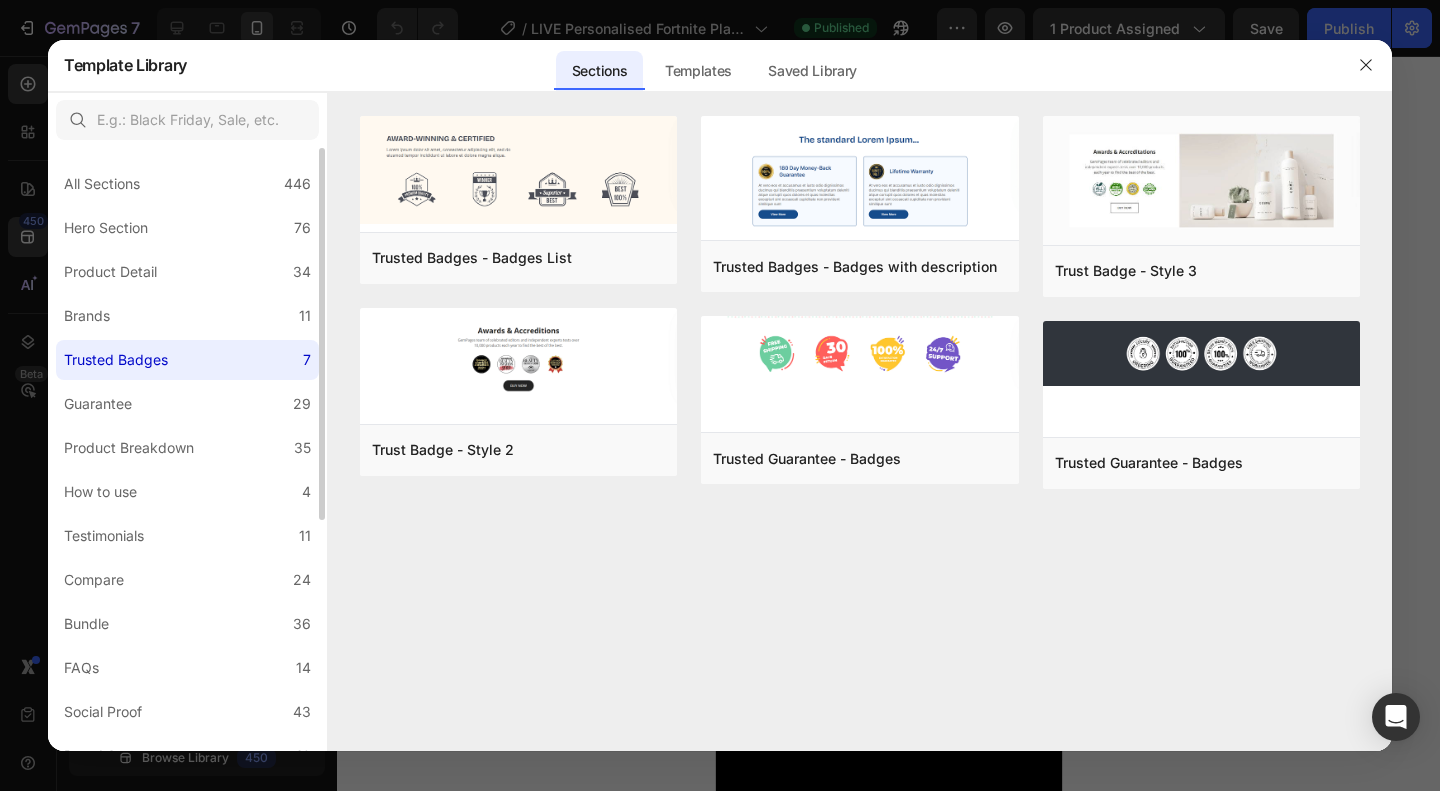 click on "All Sections 446 Hero Section 76 Product Detail 34 Brands 11 Trusted Badges 7 Guarantee 29 Product Breakdown 35 How to use 4 Testimonials 11 Compare 24 Bundle 36 FAQs 14 Social Proof 43 Brand Story 19 Product List 22 Collection 19 Blog List 3 Contact 10 Sticky Add to Cart 11 Custom Footer 15 Mobile Focused 27 Announcement Bar 7" at bounding box center (187, 638) 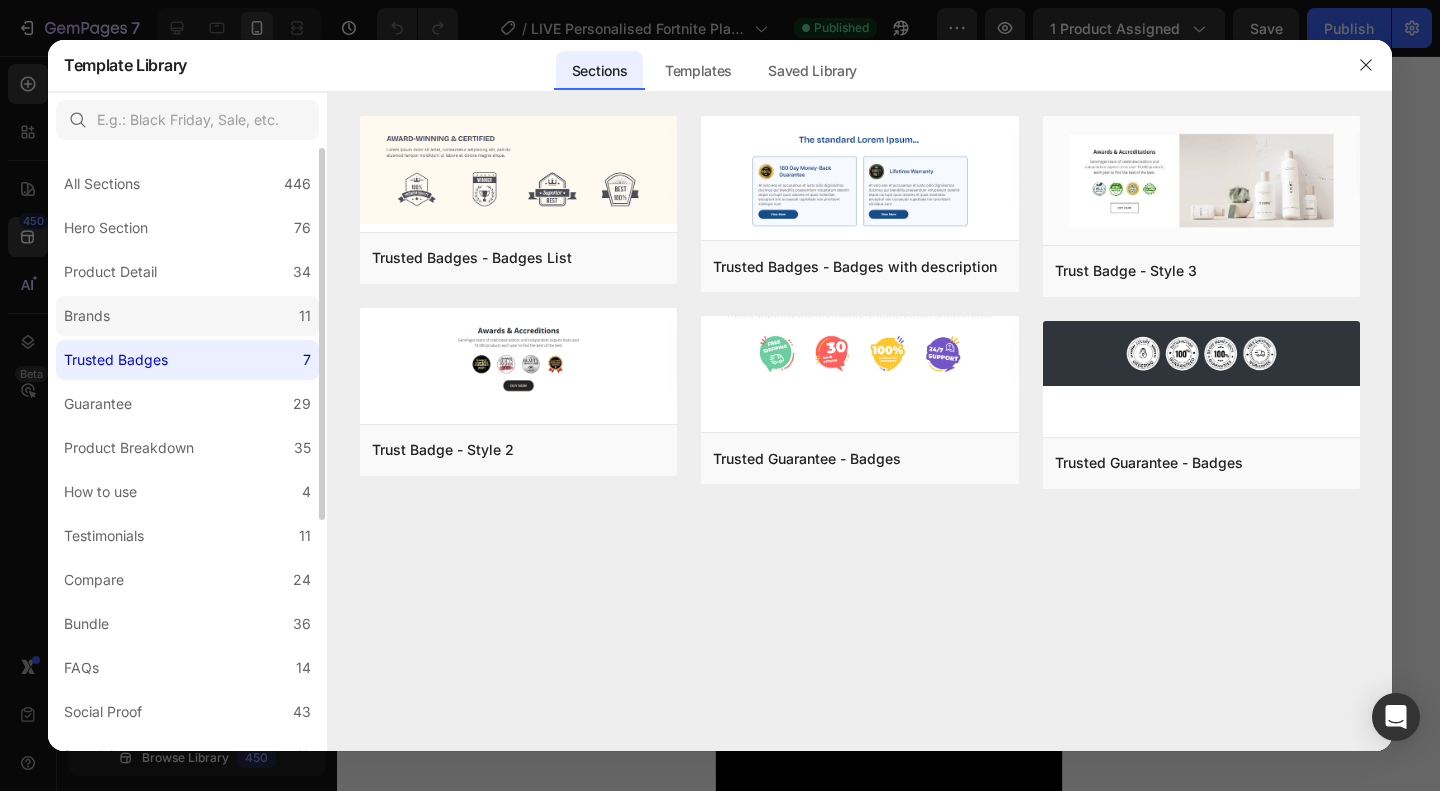 click on "Brands 11" 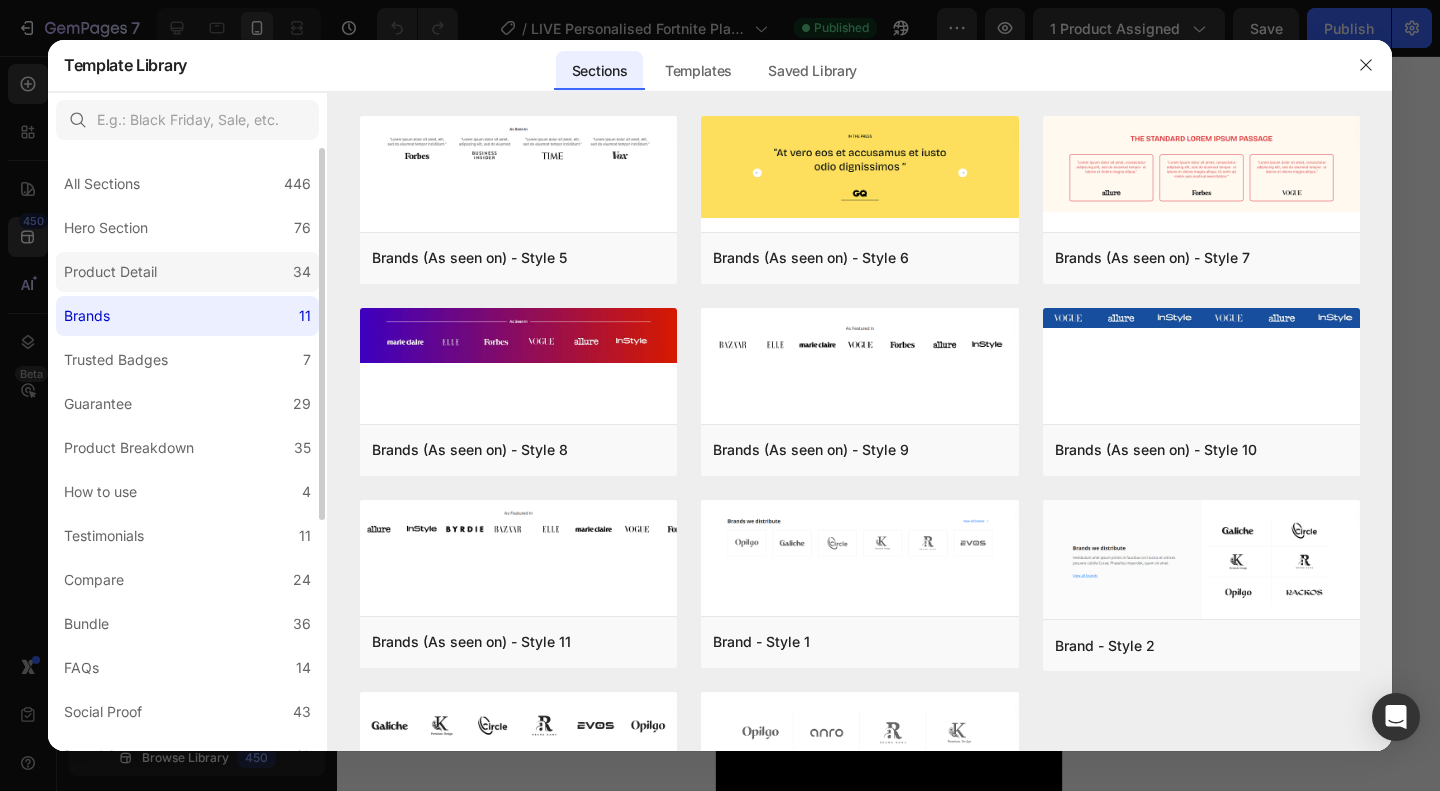 click on "Product Detail 34" 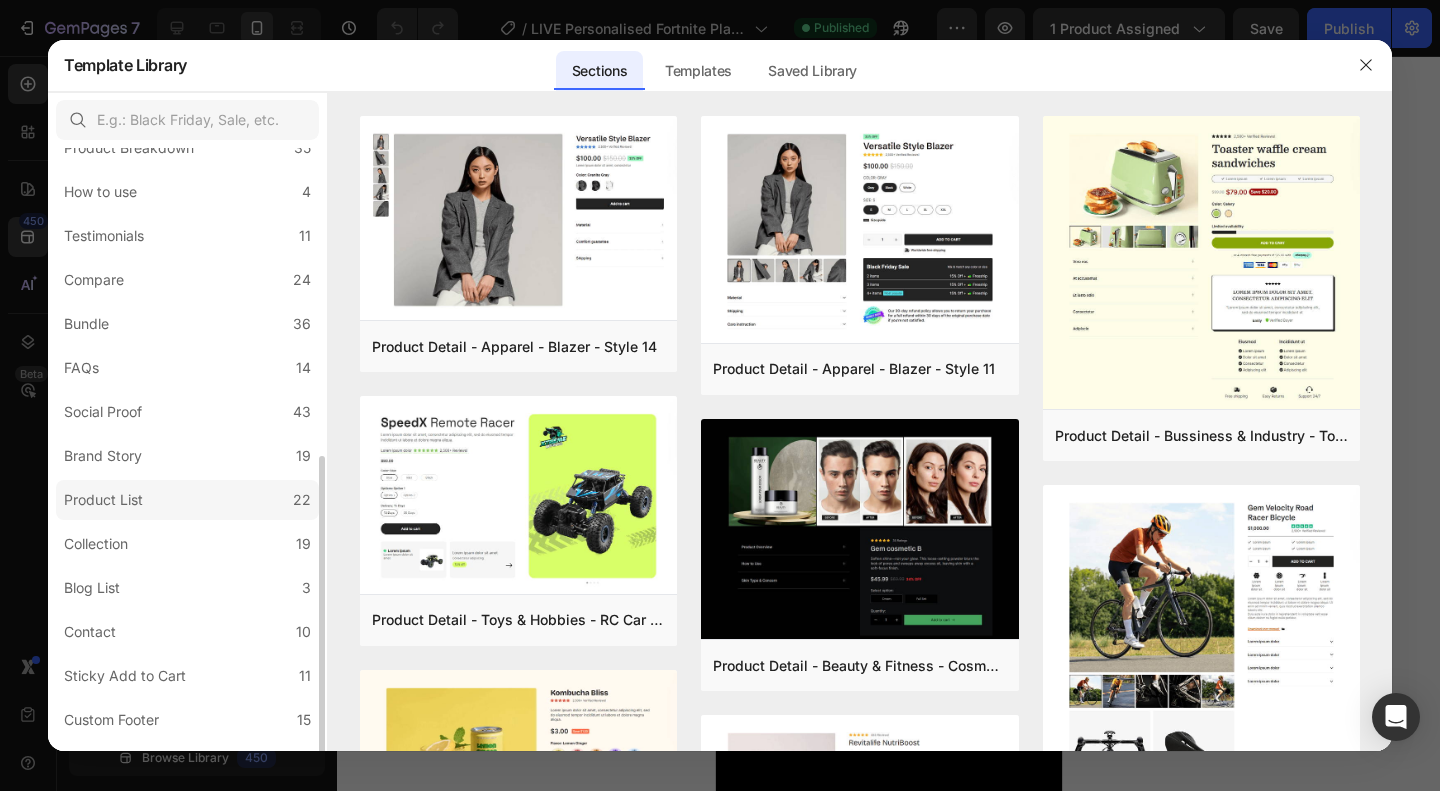 scroll, scrollTop: 376, scrollLeft: 0, axis: vertical 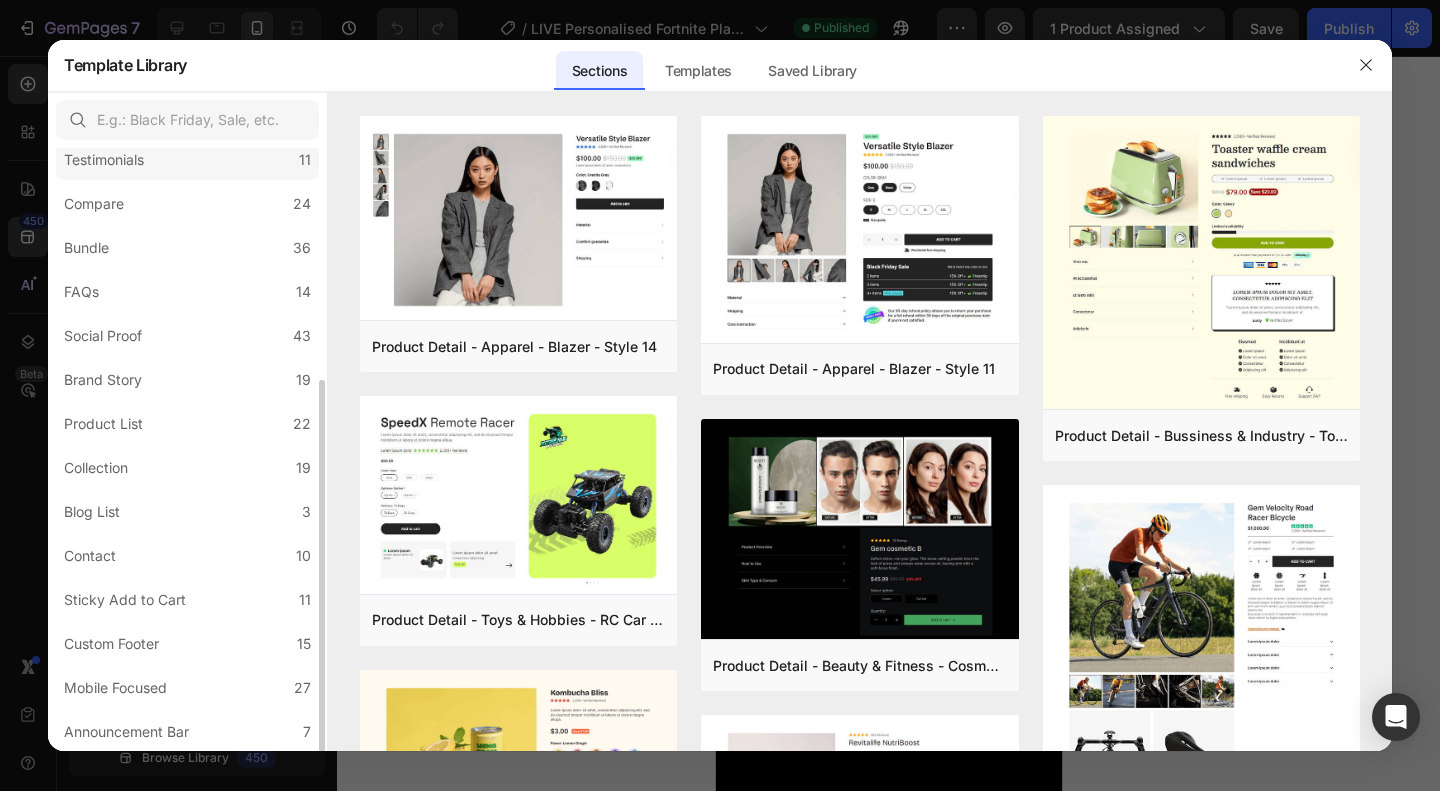 click on "Testimonials" at bounding box center [104, 160] 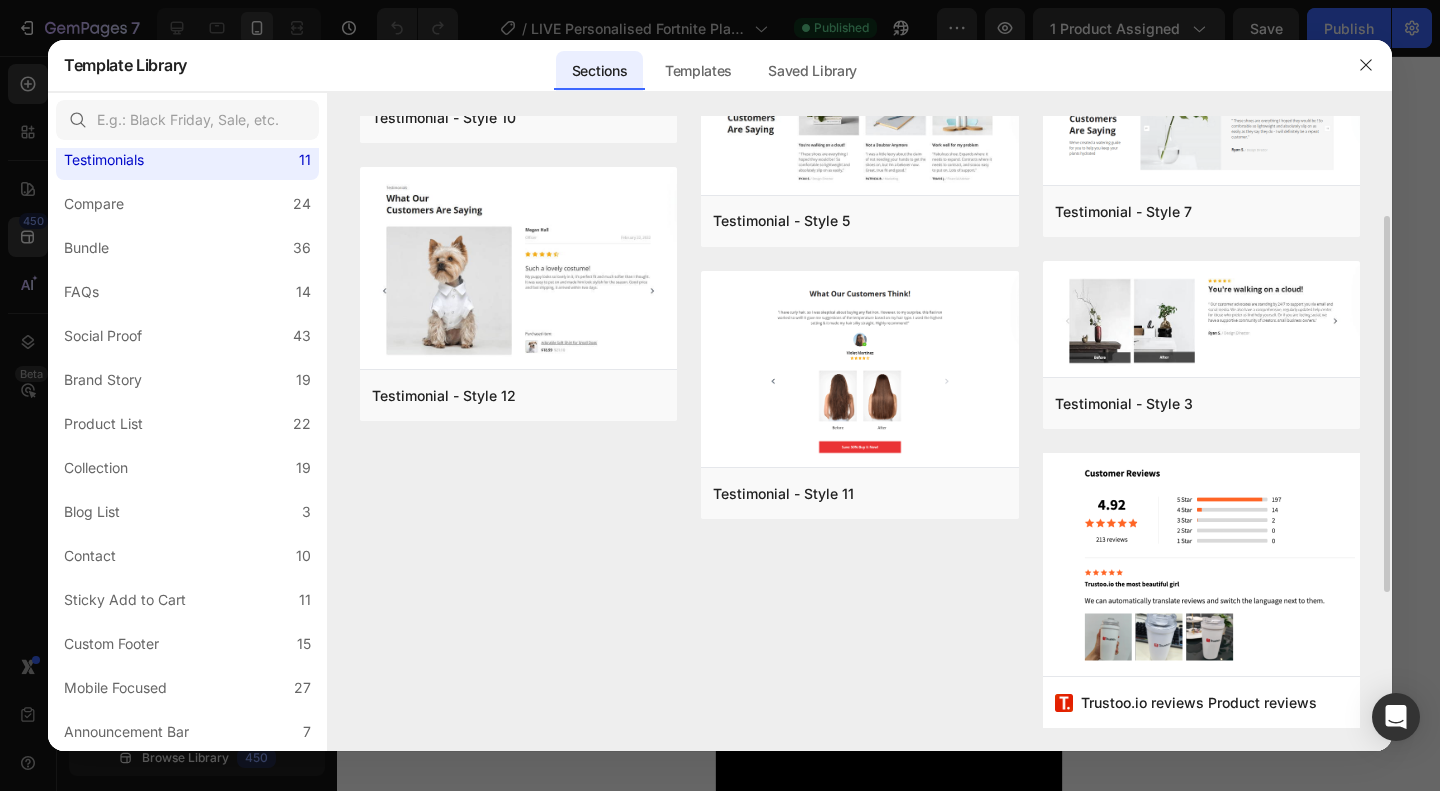 scroll, scrollTop: 0, scrollLeft: 0, axis: both 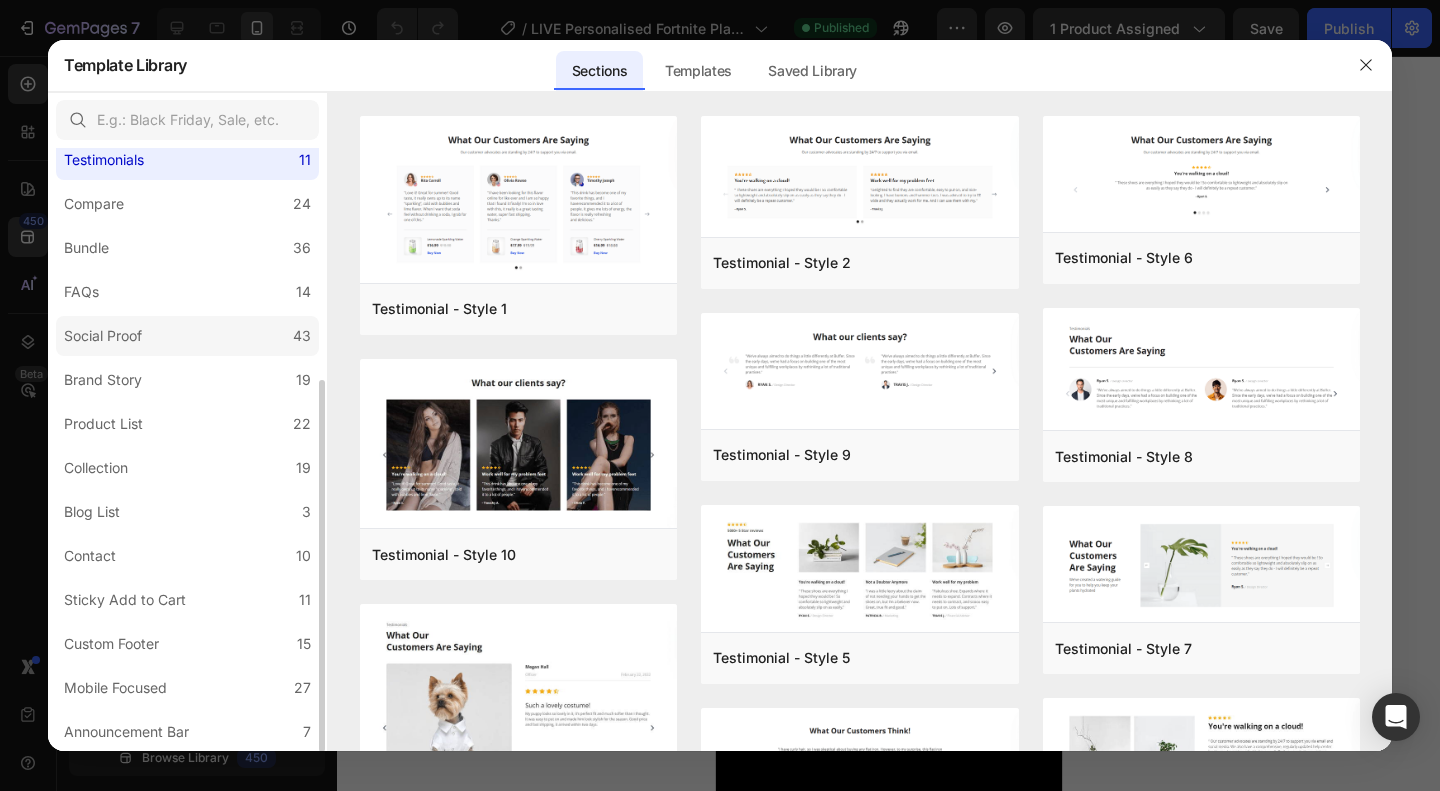 click on "Social Proof" at bounding box center (103, 336) 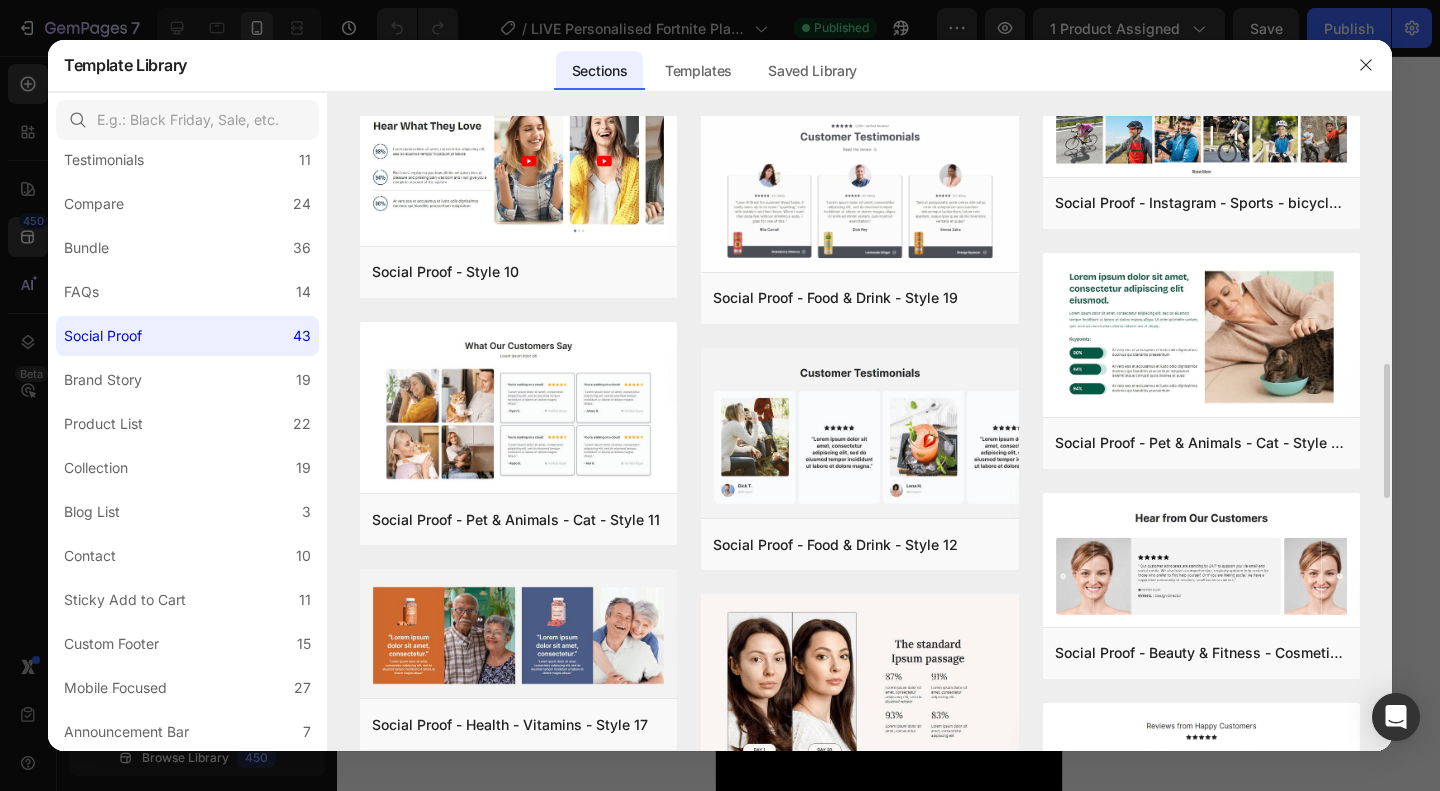 scroll, scrollTop: 1276, scrollLeft: 0, axis: vertical 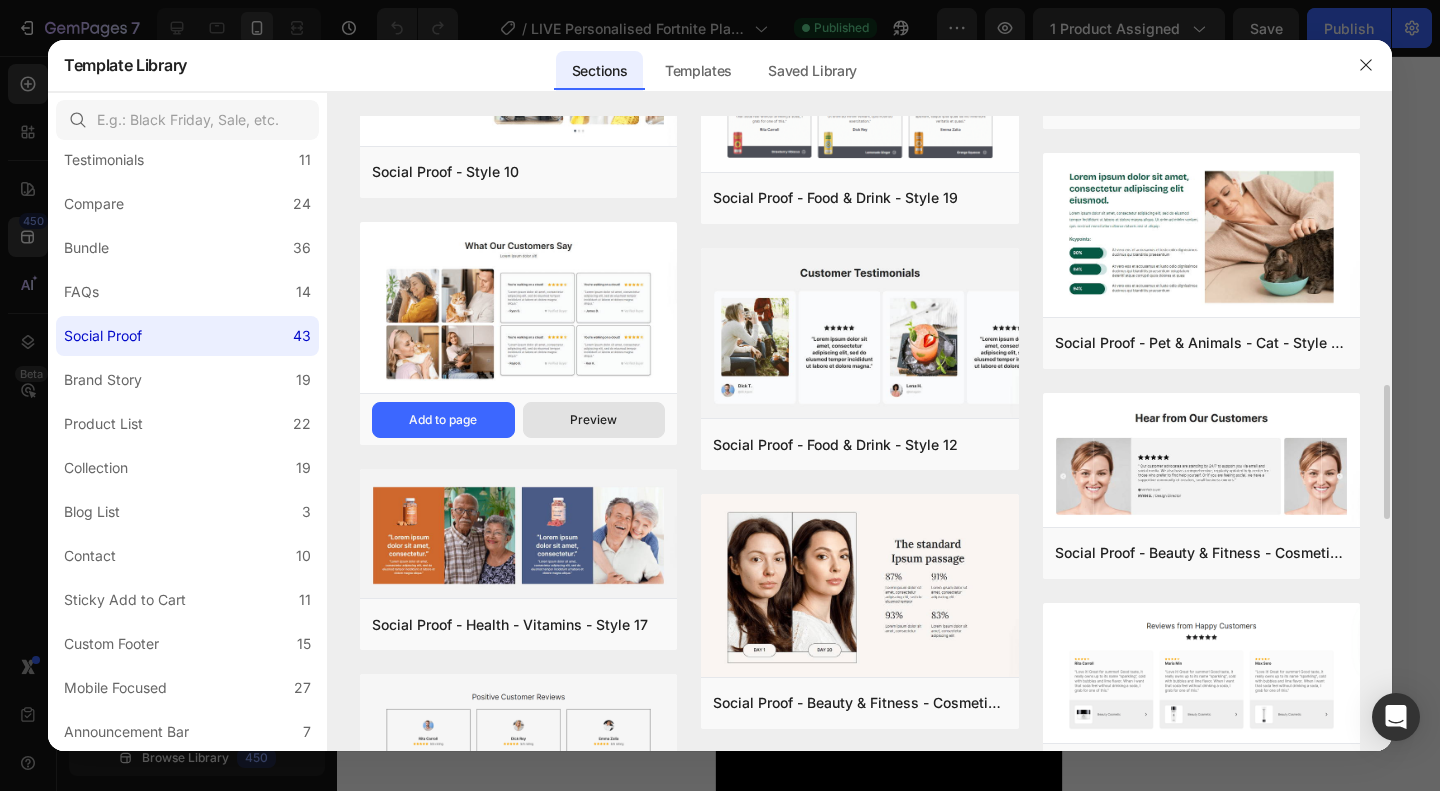 click on "Preview" at bounding box center [594, 420] 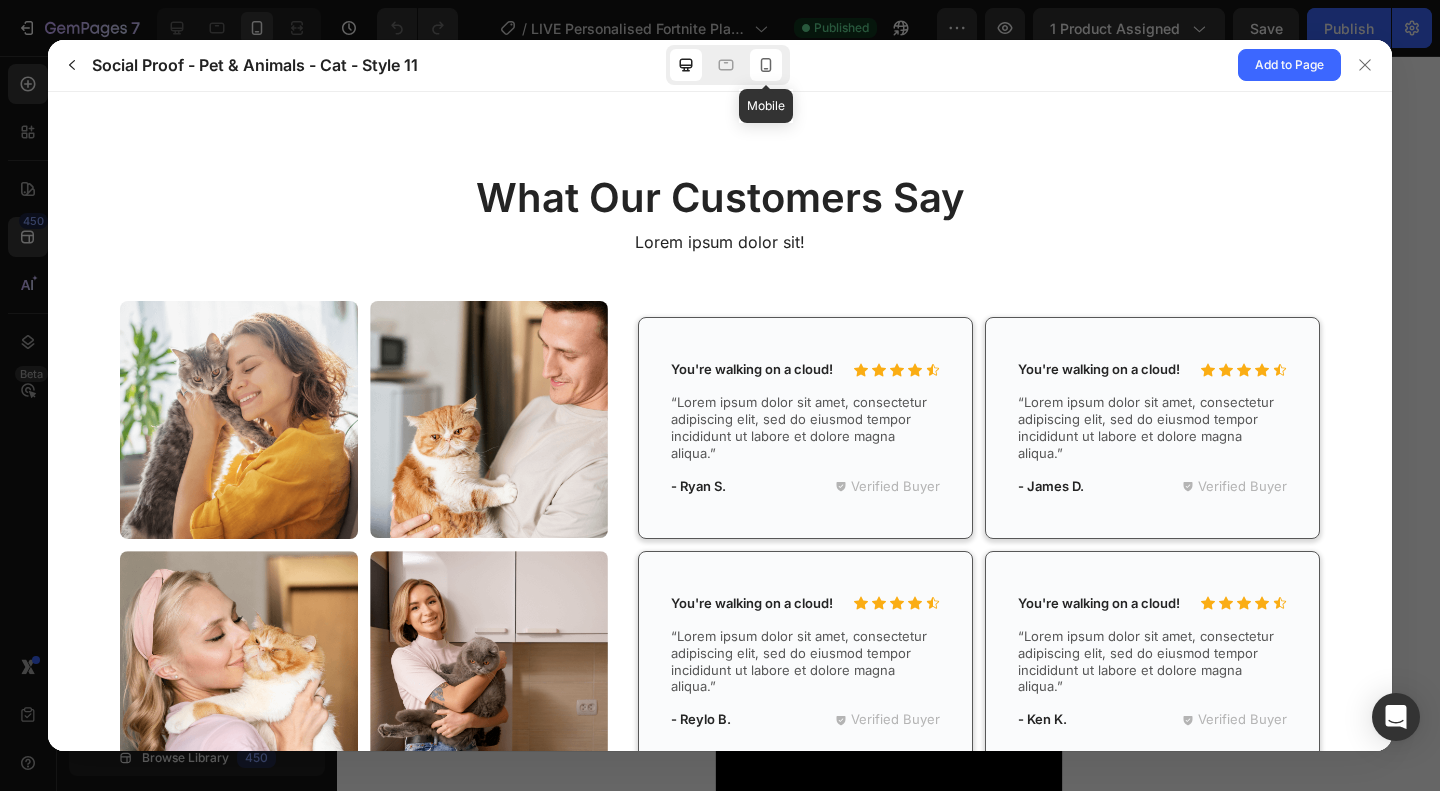 scroll, scrollTop: 0, scrollLeft: 0, axis: both 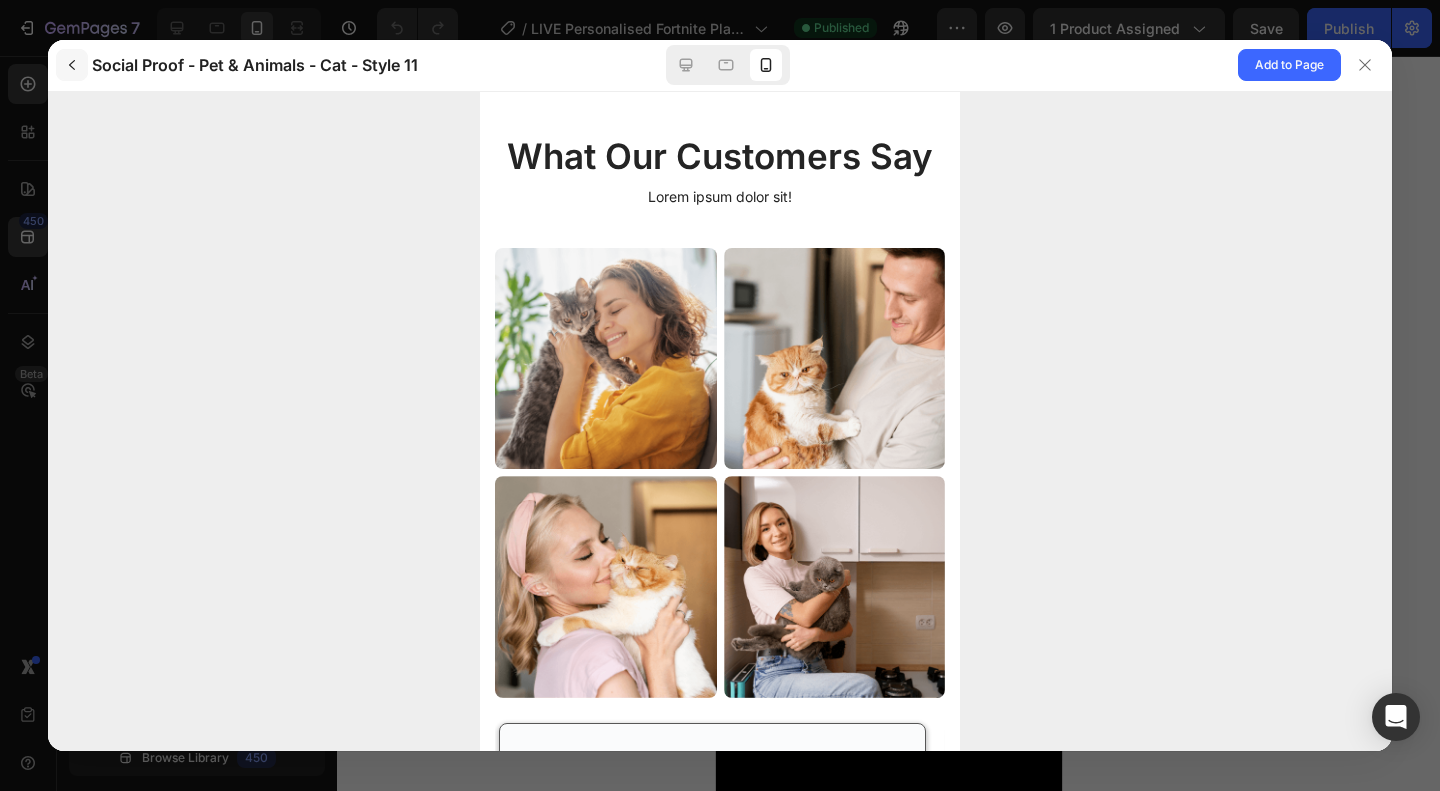 click at bounding box center [72, 65] 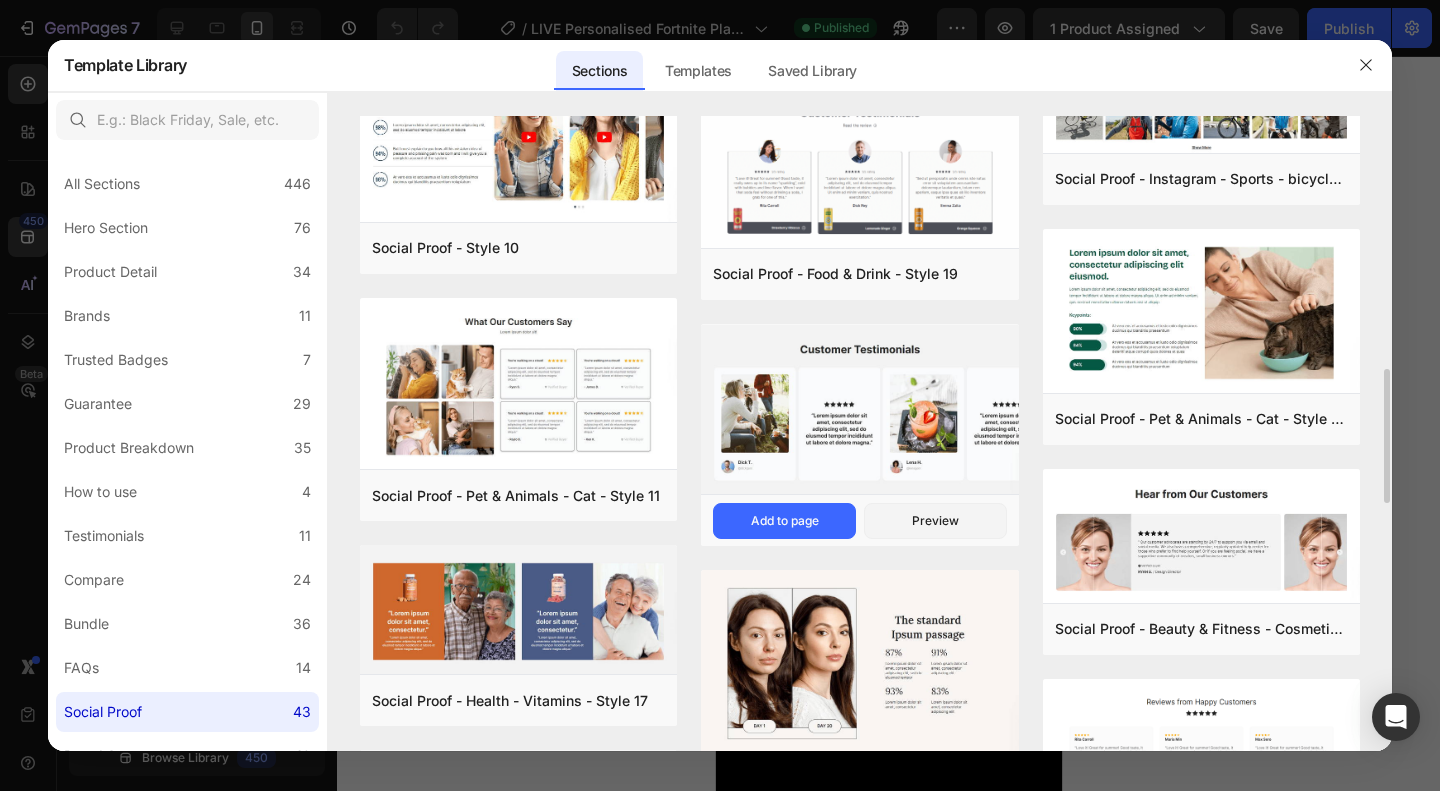 scroll, scrollTop: 1100, scrollLeft: 0, axis: vertical 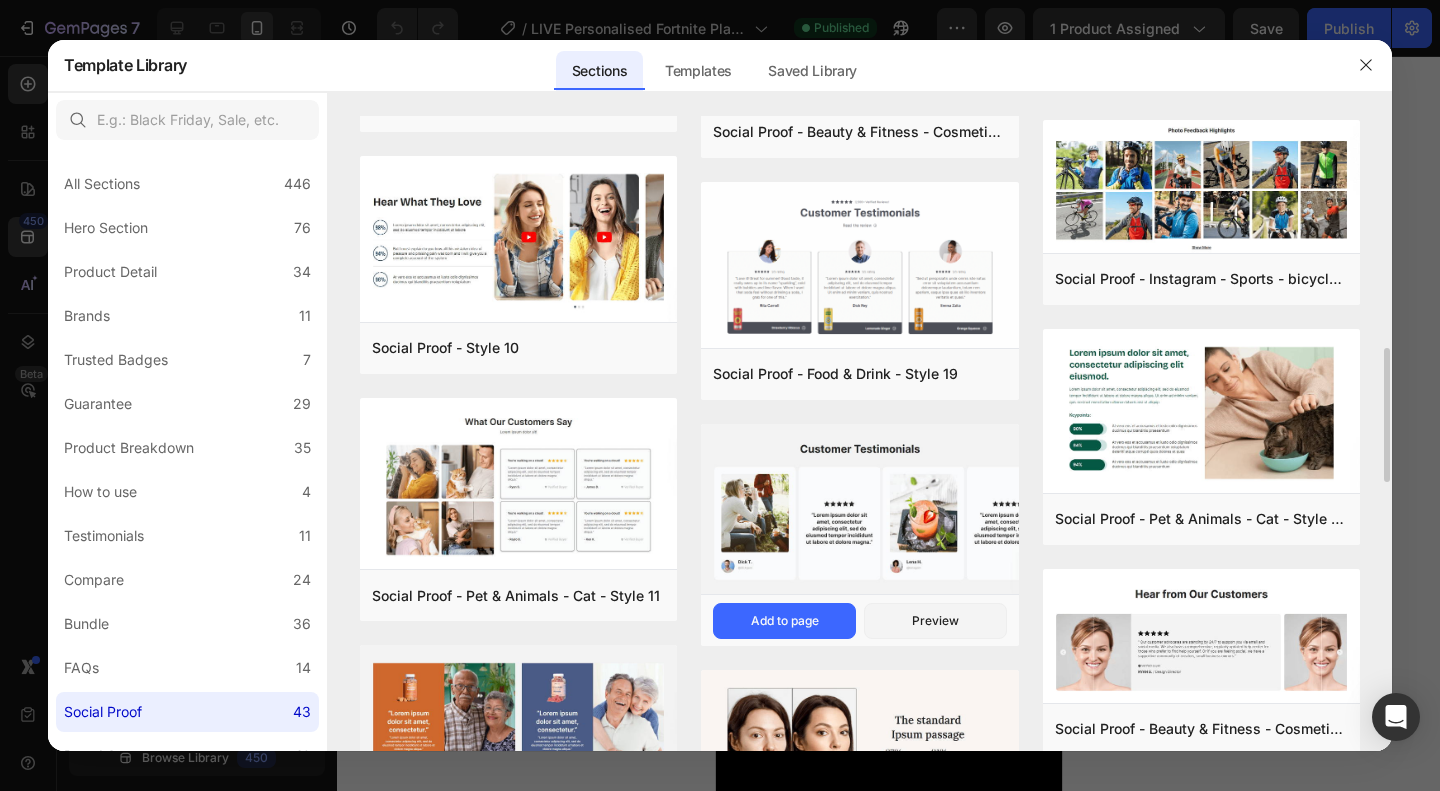 click on "Preview" at bounding box center [0, 0] 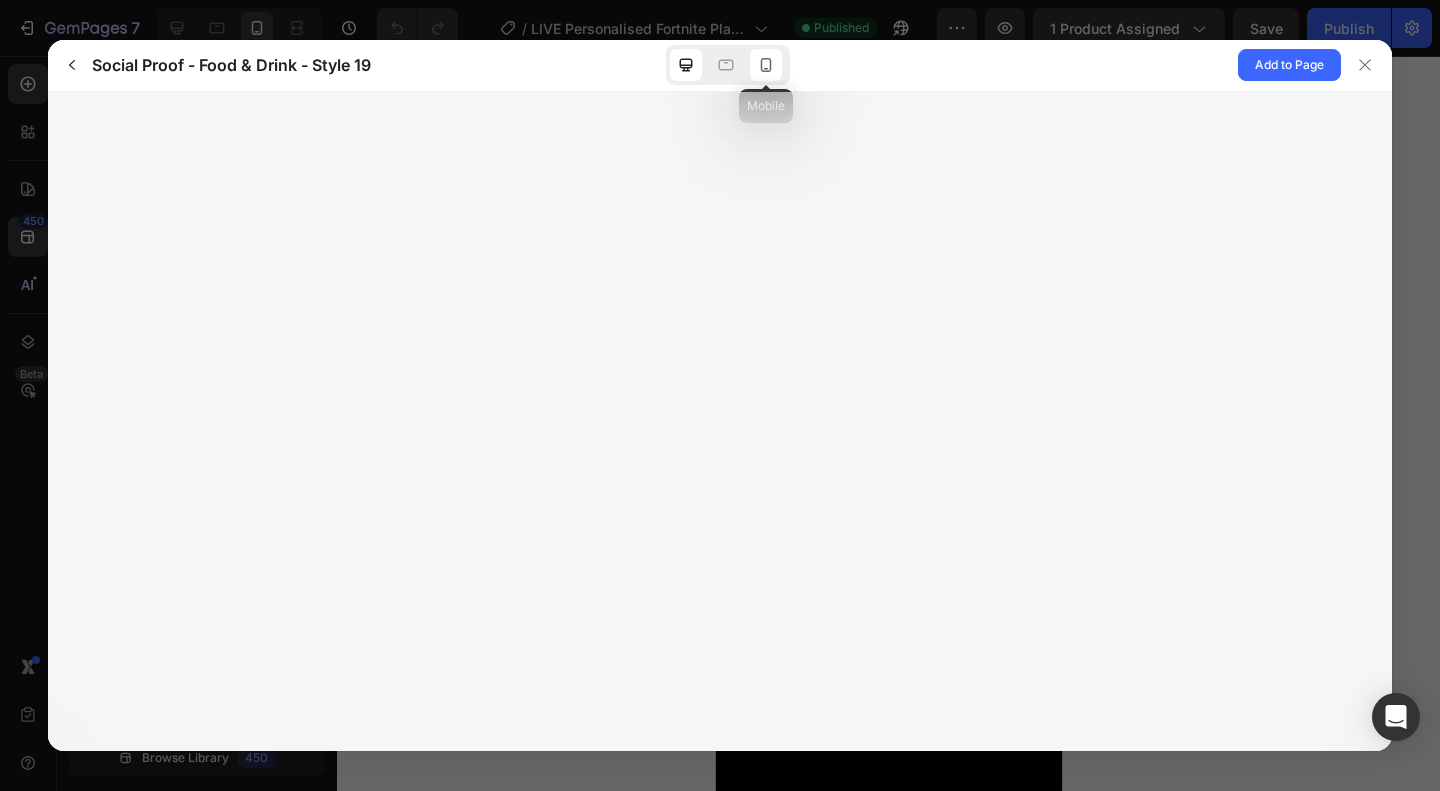 click 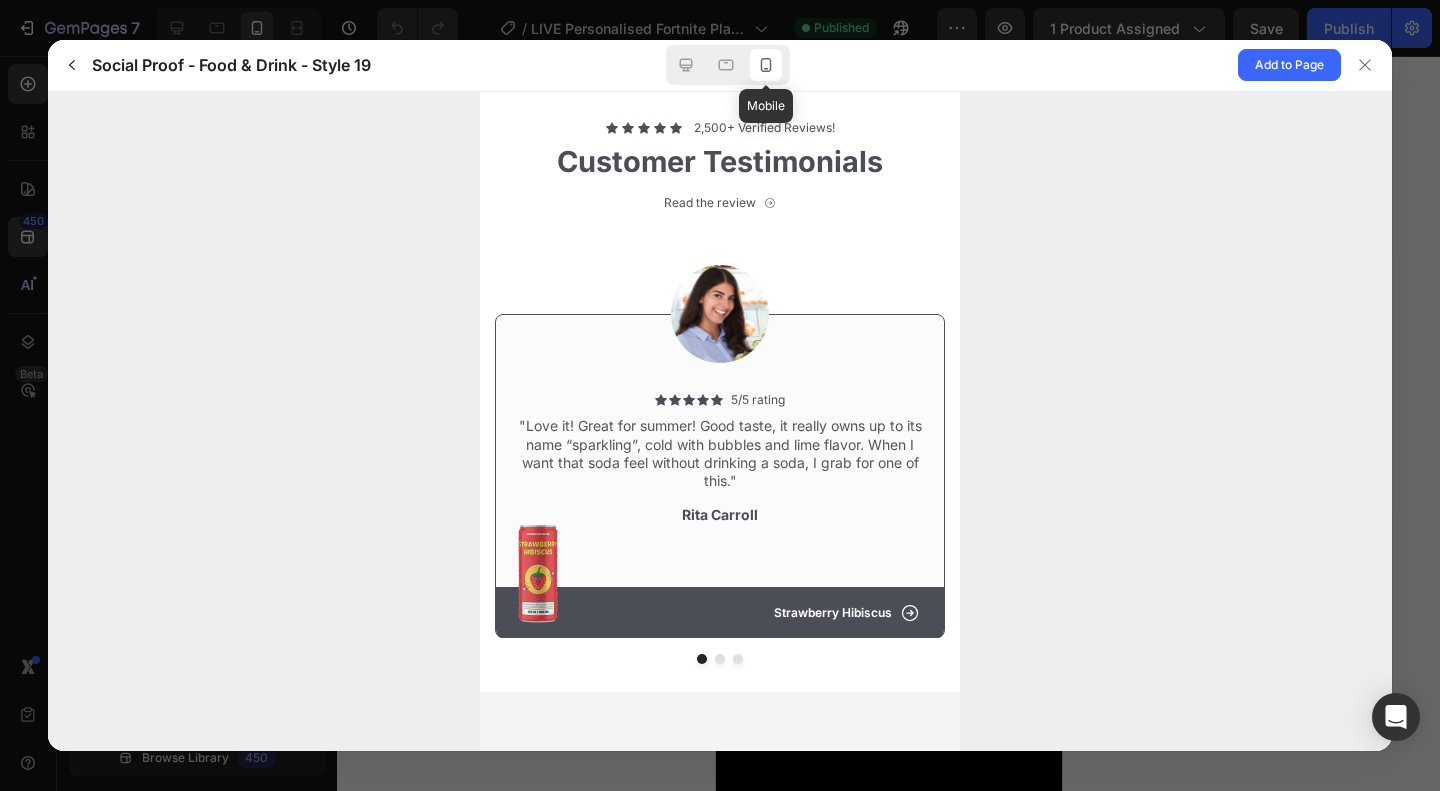 scroll, scrollTop: 0, scrollLeft: 0, axis: both 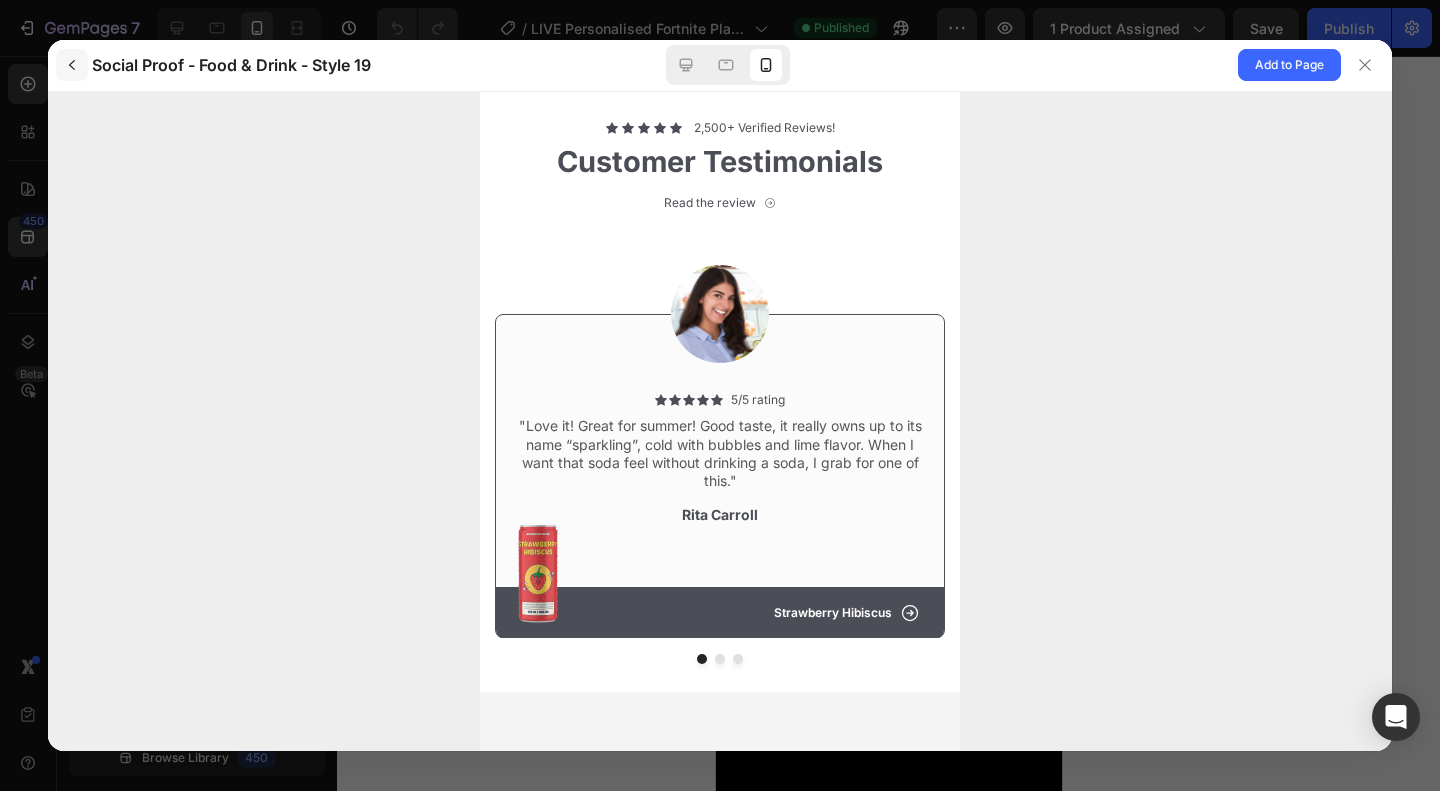 click 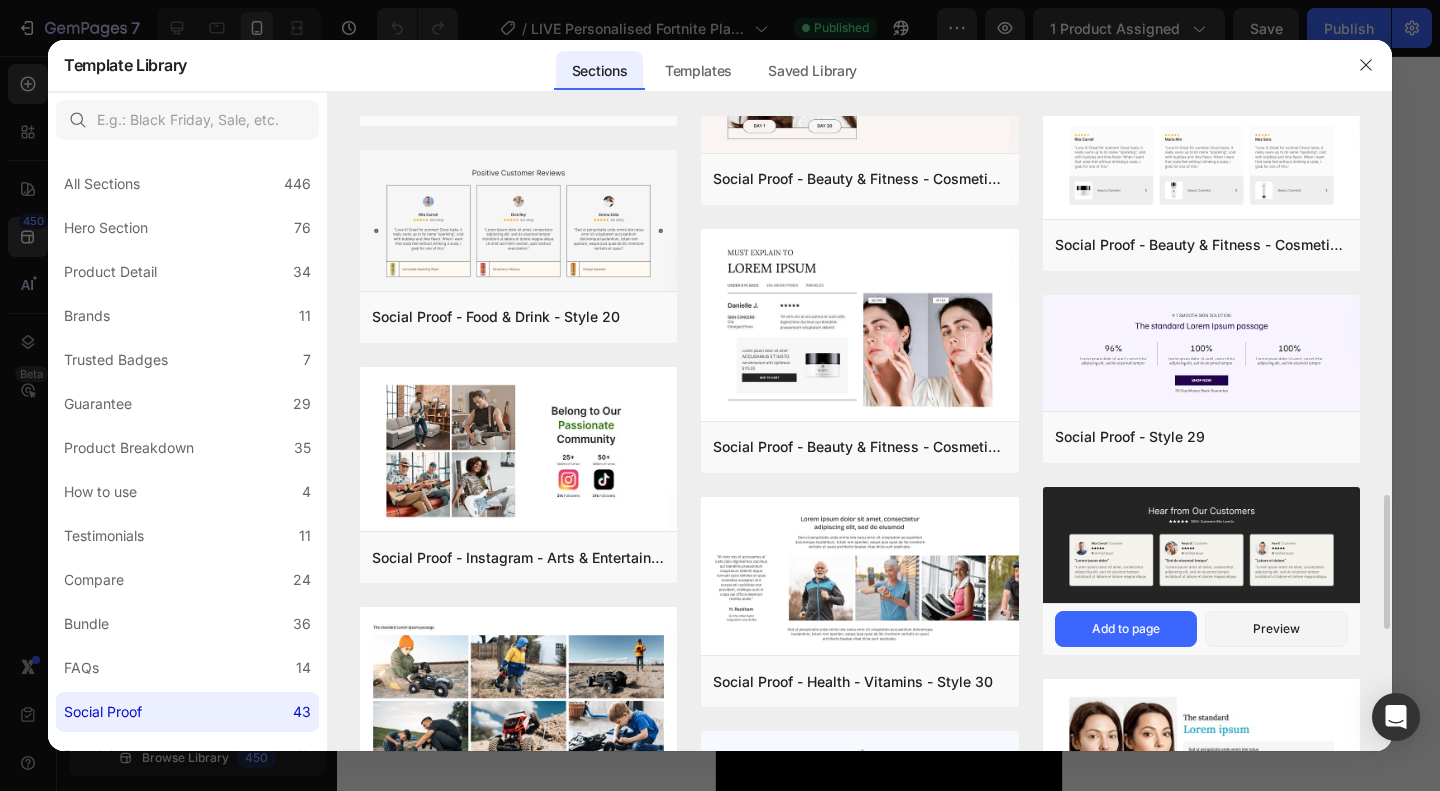 scroll, scrollTop: 1900, scrollLeft: 0, axis: vertical 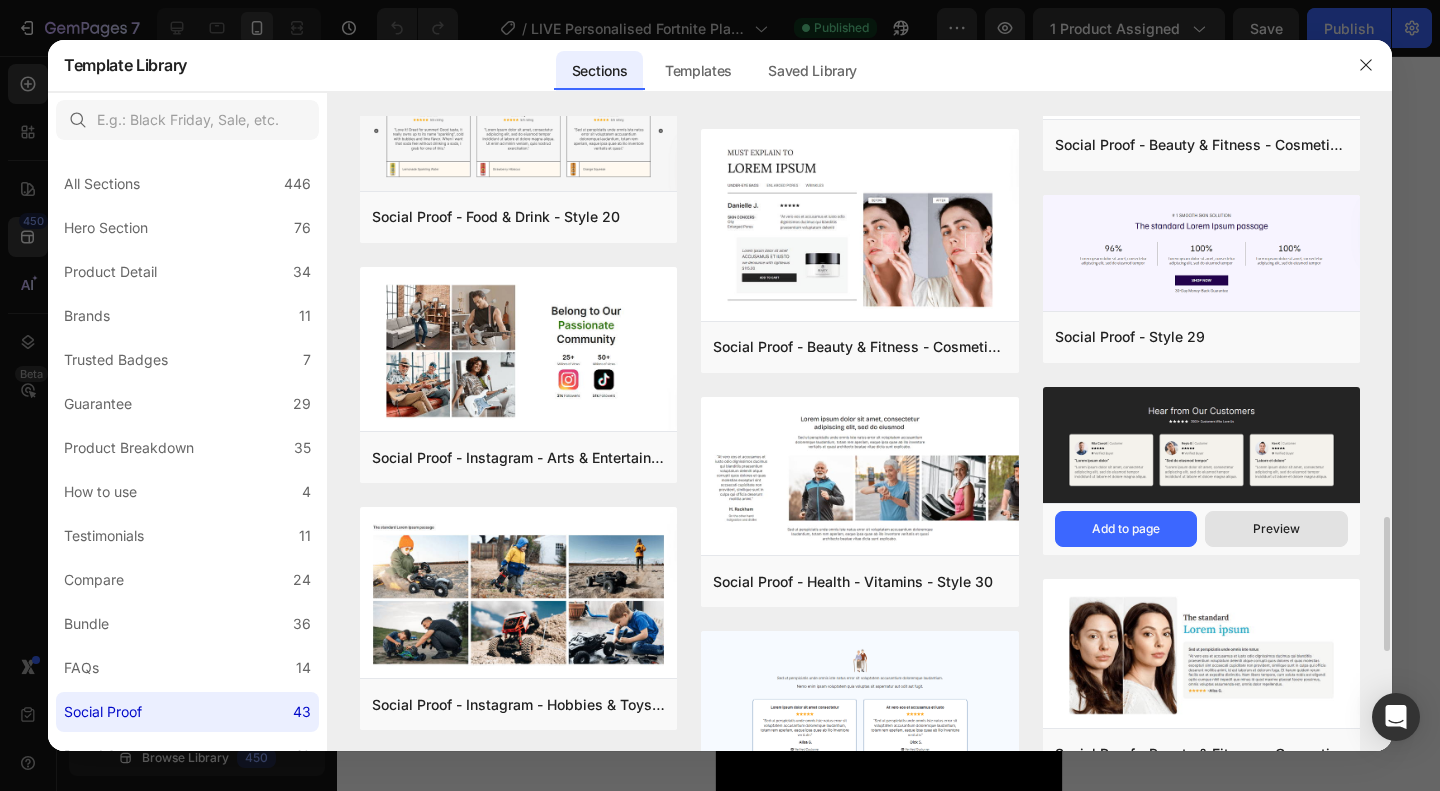 click on "Preview" at bounding box center [1276, 529] 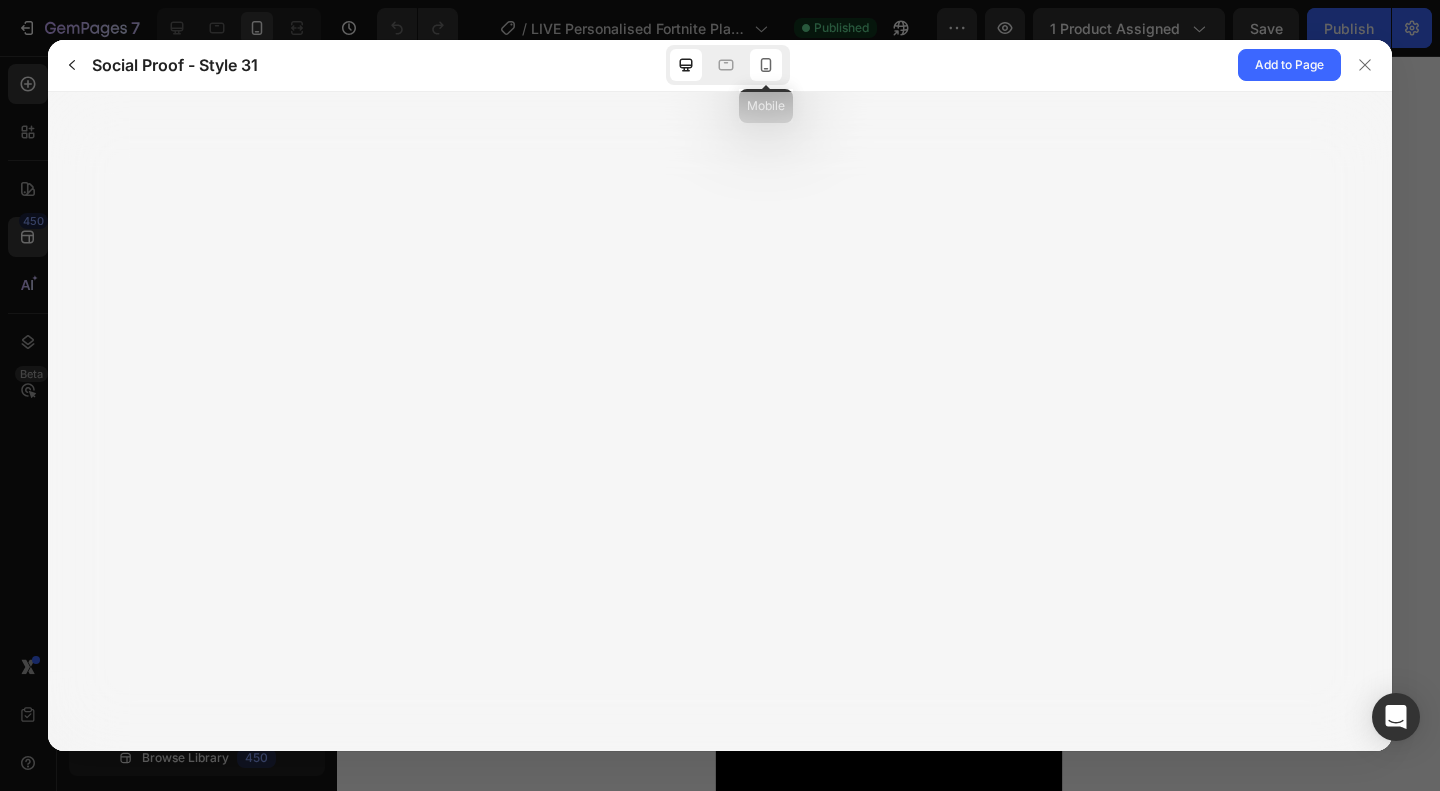 click 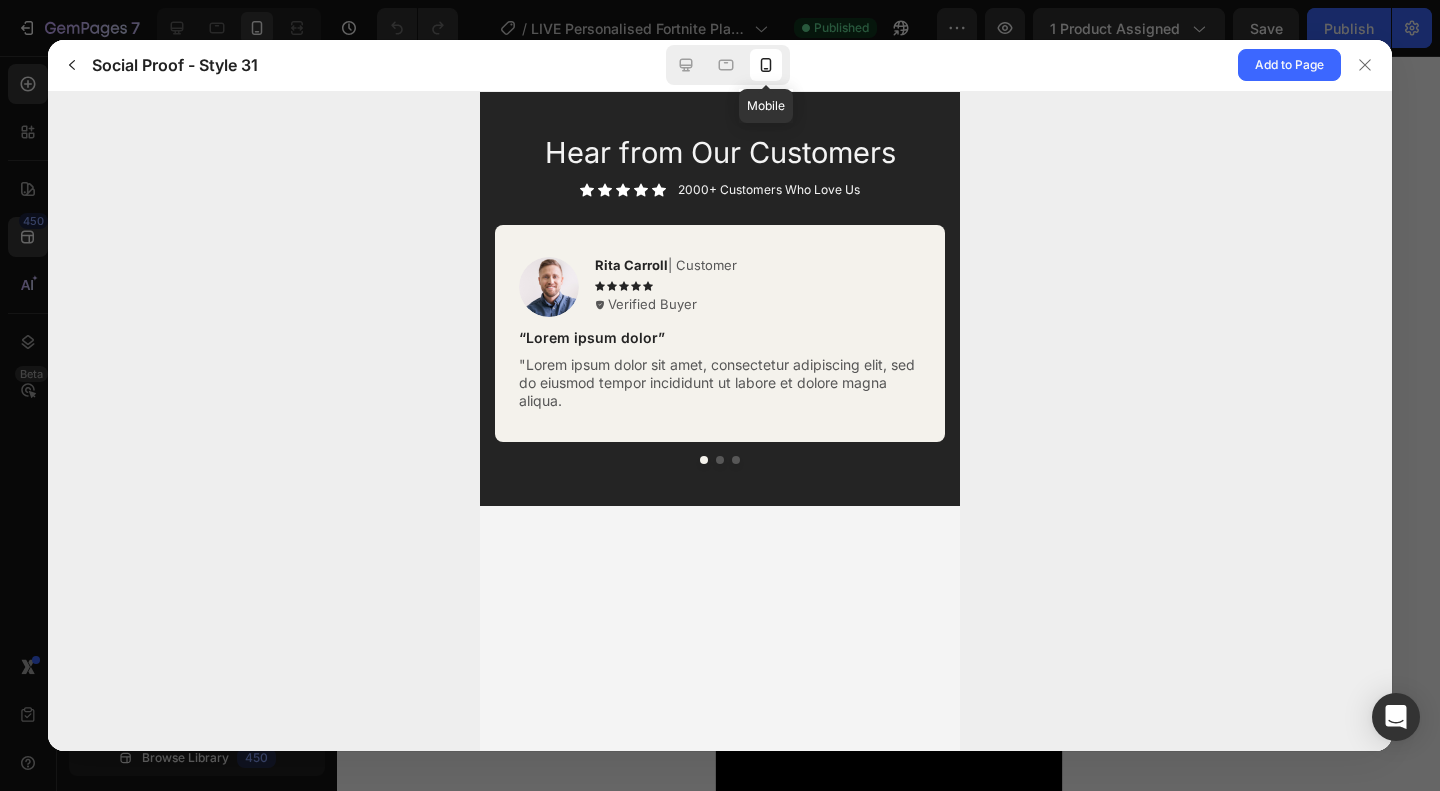 scroll, scrollTop: 0, scrollLeft: 0, axis: both 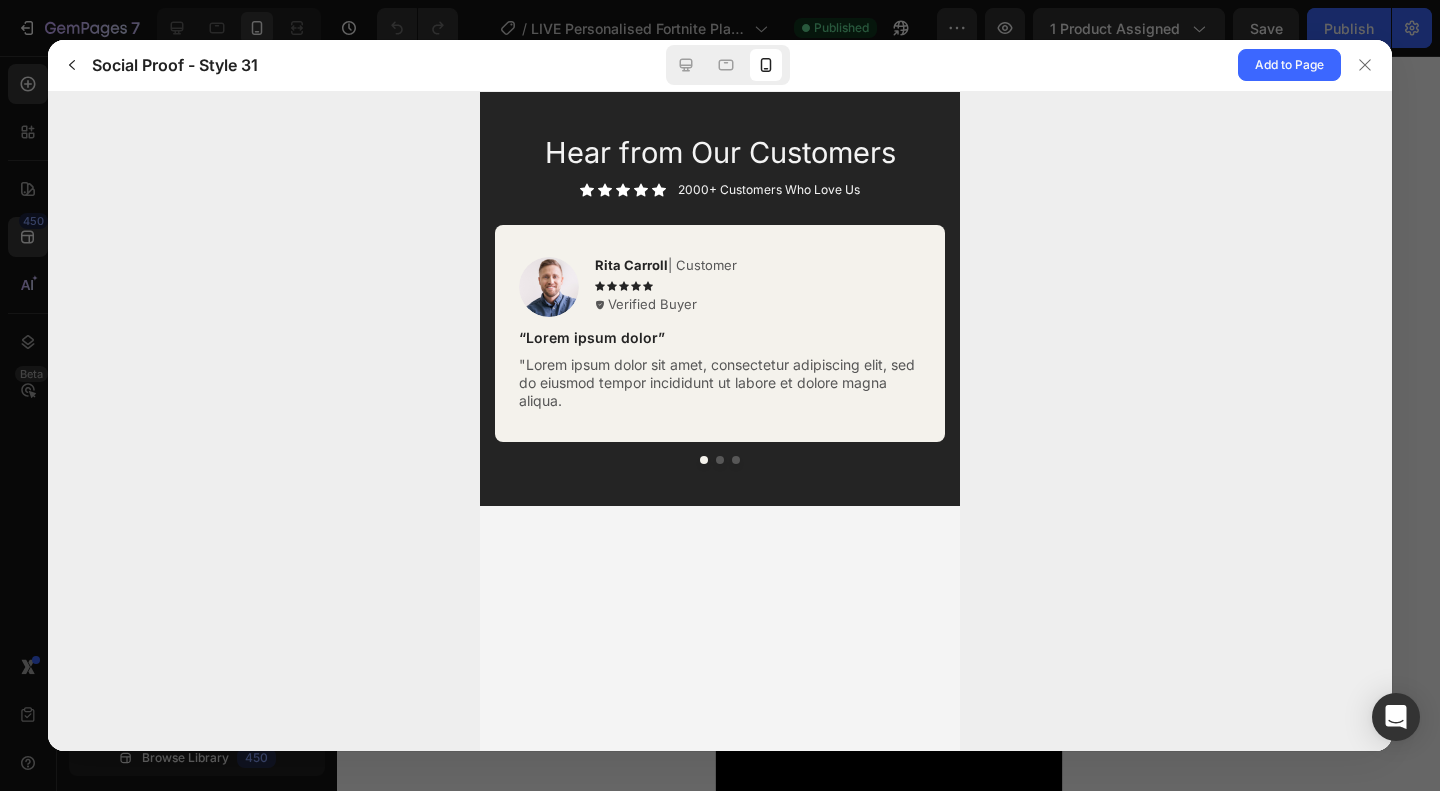 click at bounding box center (720, 459) 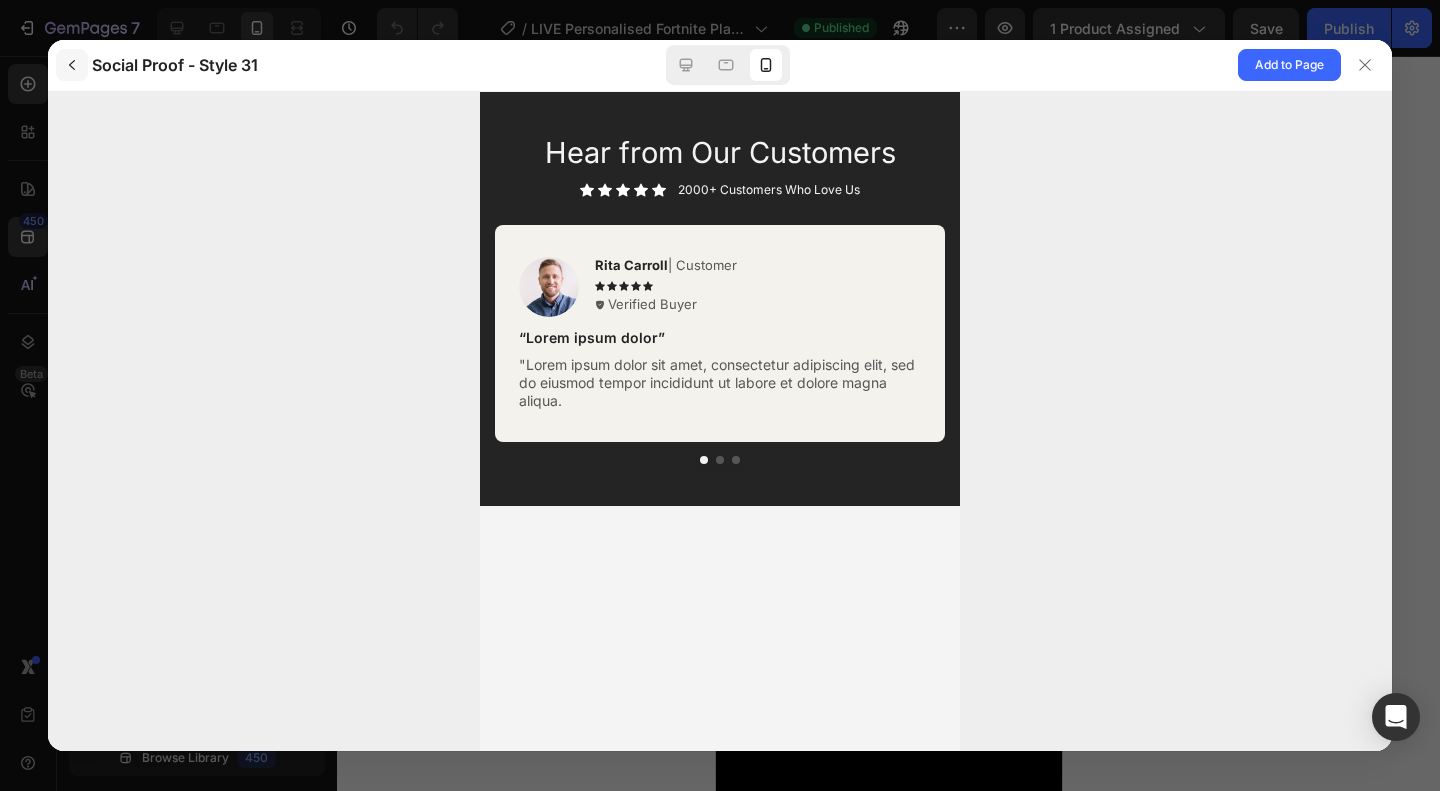 click 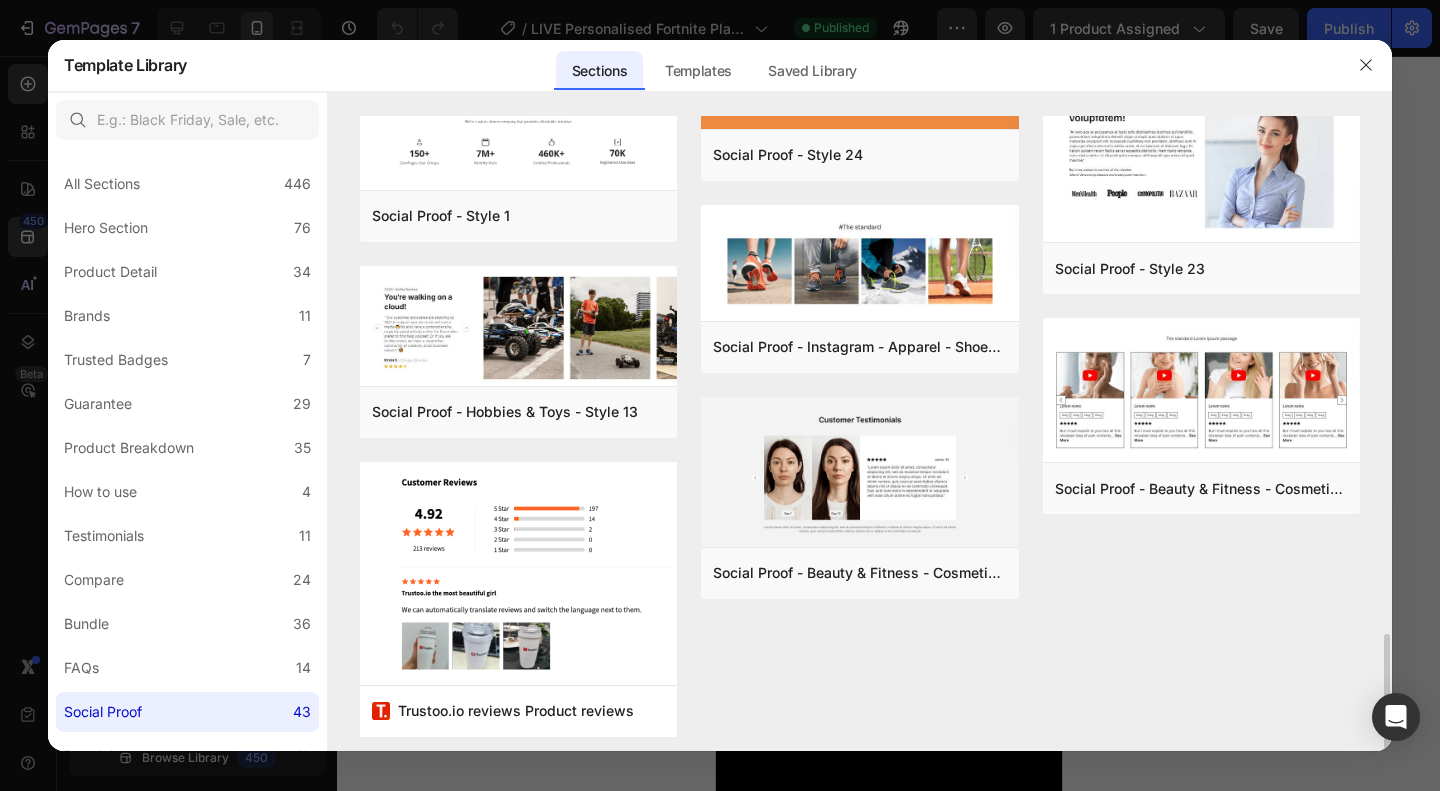 scroll, scrollTop: 2827, scrollLeft: 0, axis: vertical 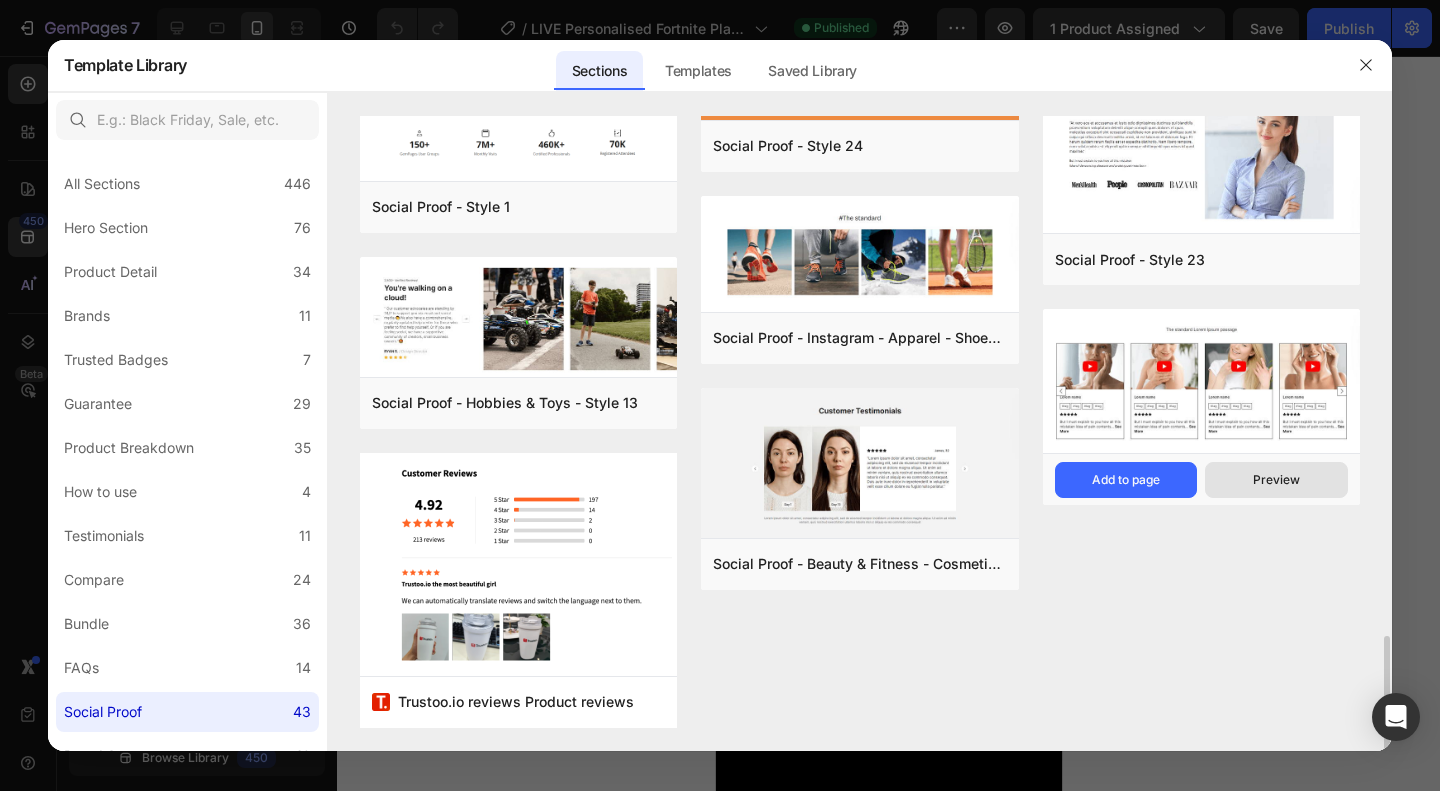 click on "Preview" at bounding box center (1276, 480) 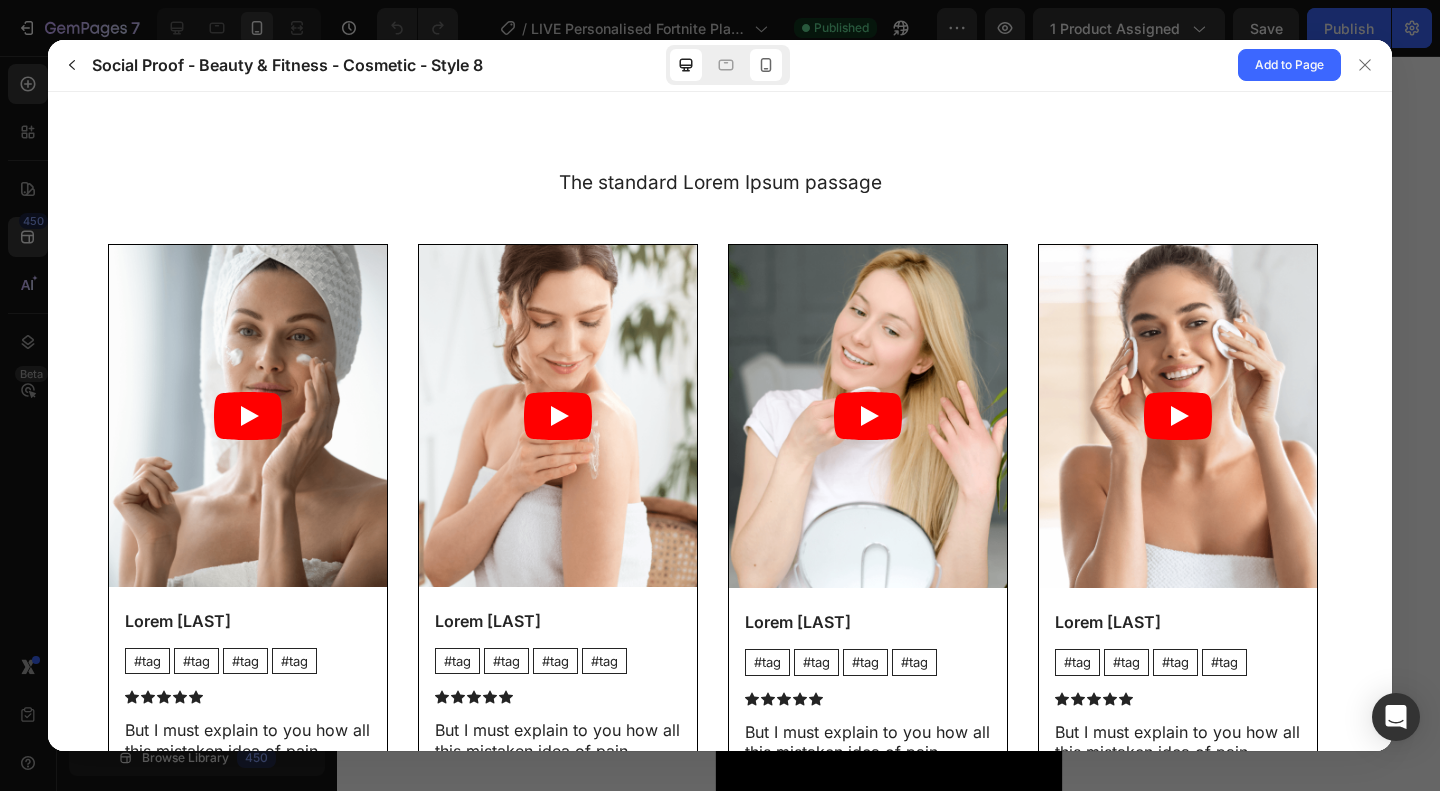 scroll, scrollTop: 0, scrollLeft: 0, axis: both 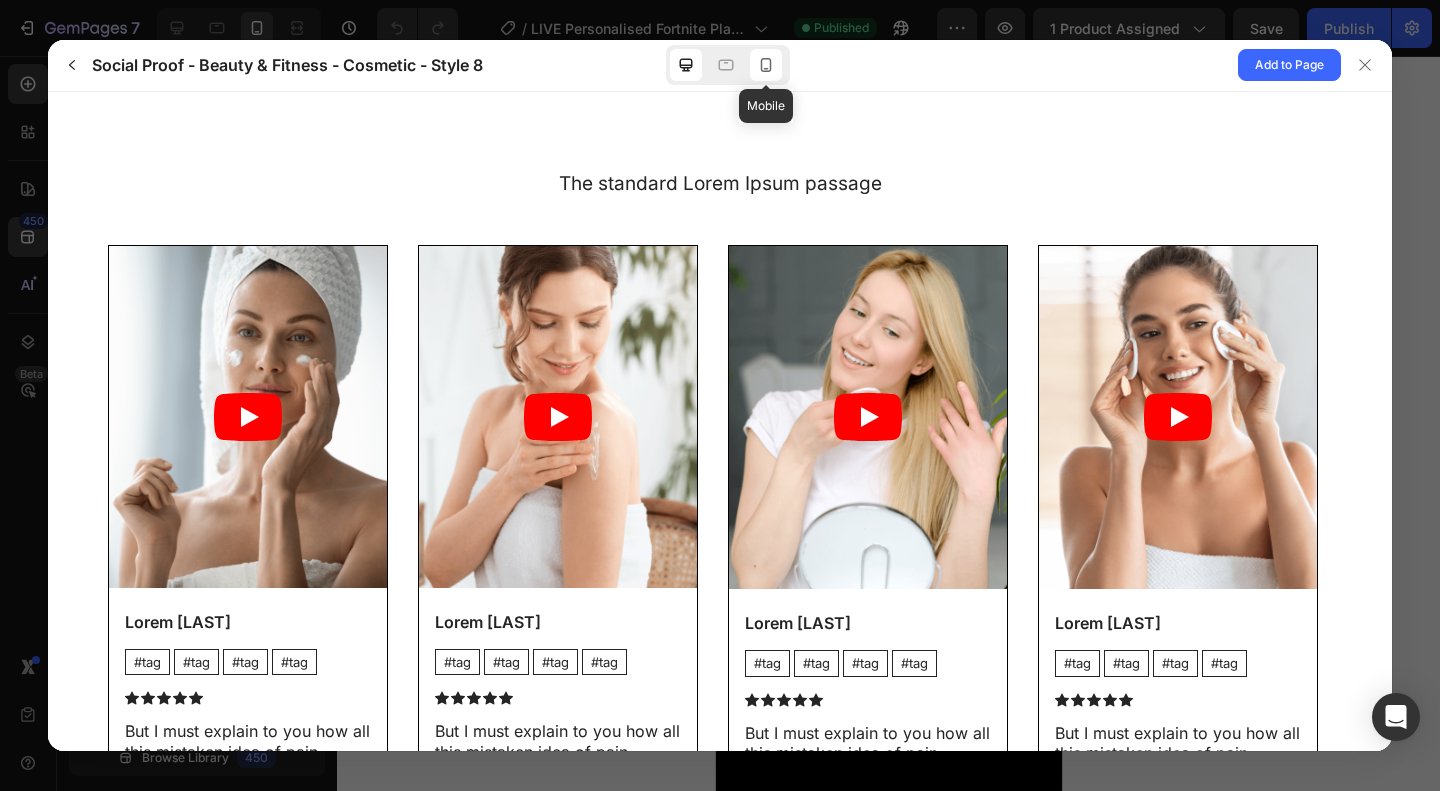 click 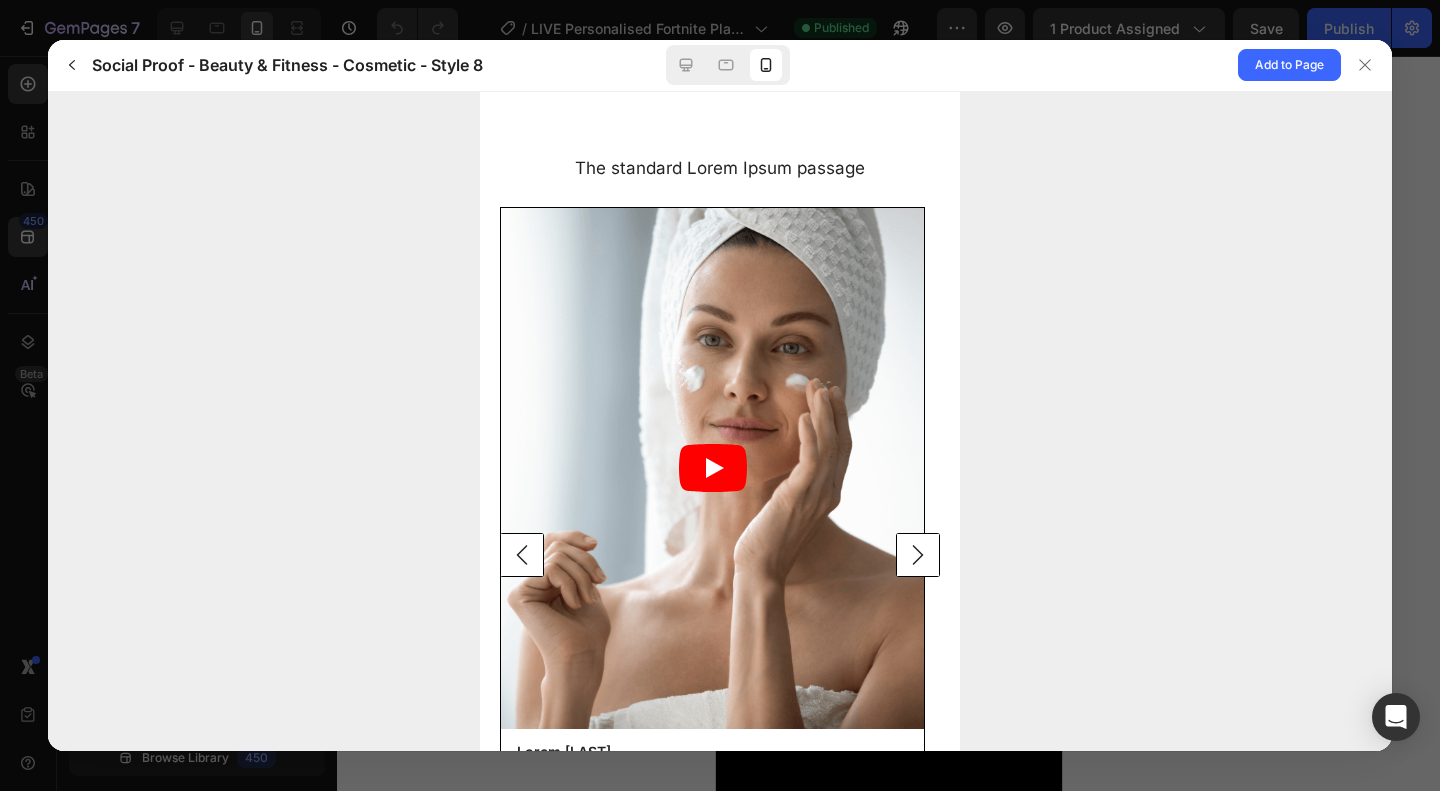 scroll, scrollTop: 0, scrollLeft: 0, axis: both 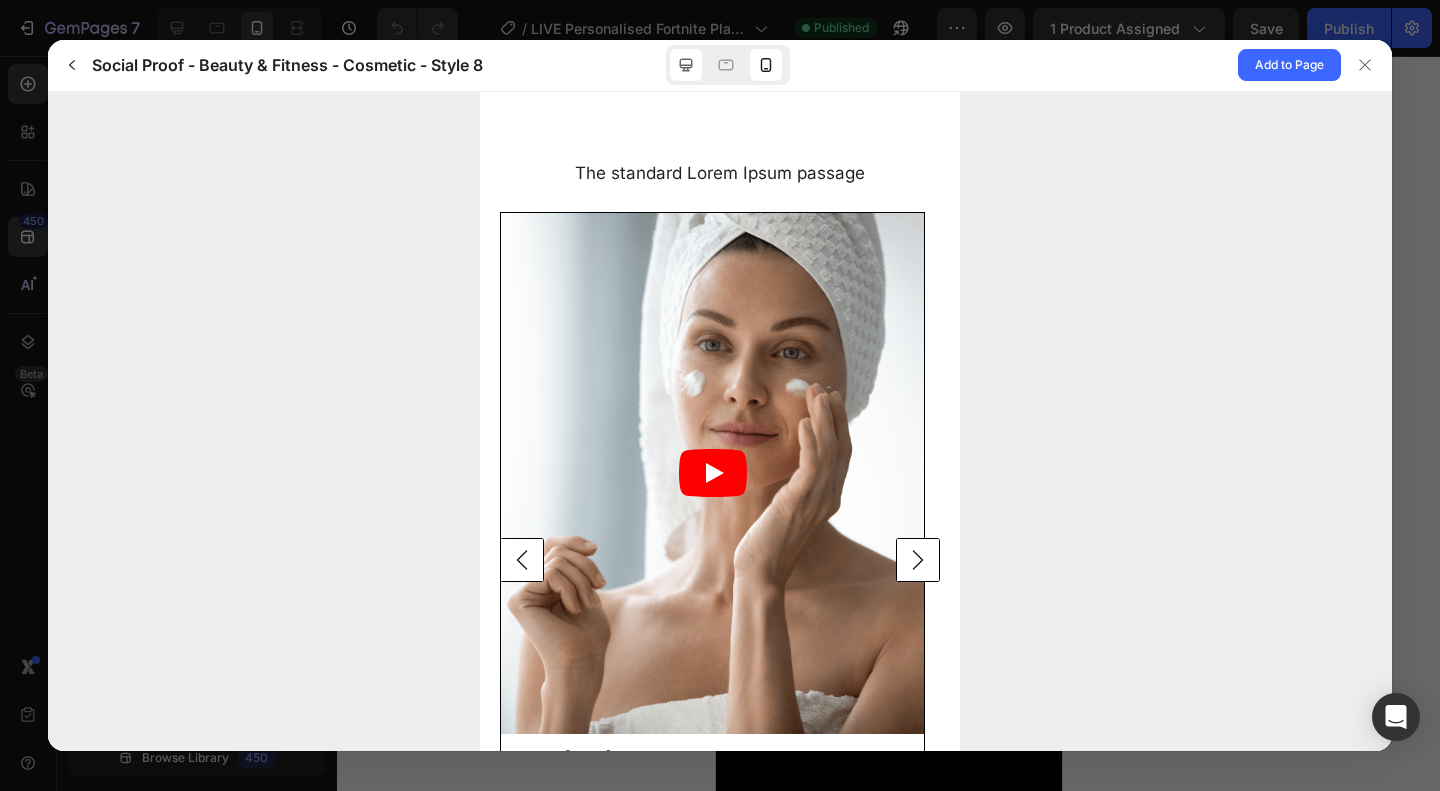 click 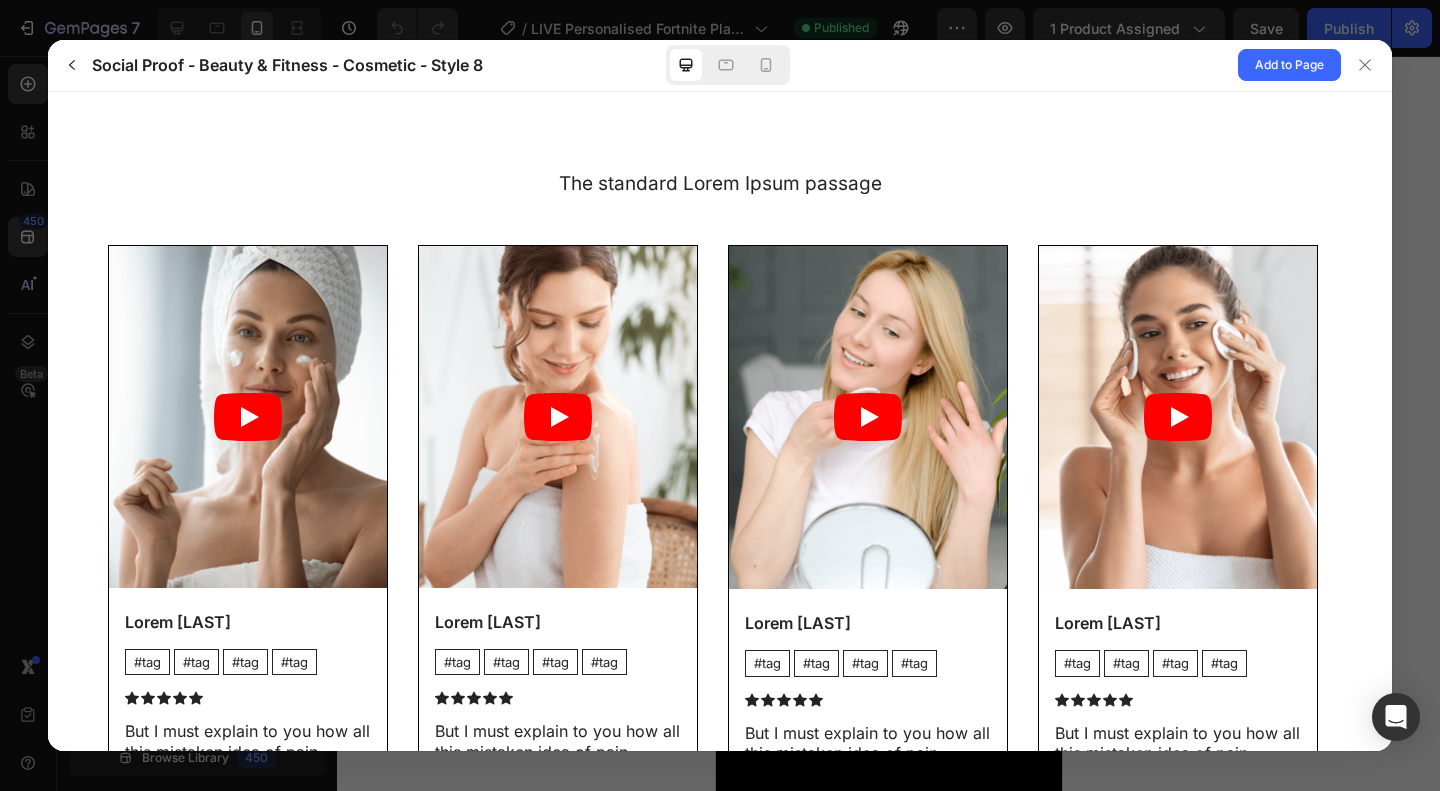click on "Social Proof - Beauty & Fitness - Cosmetic  - Style 8 Add to Page" at bounding box center (720, 66) 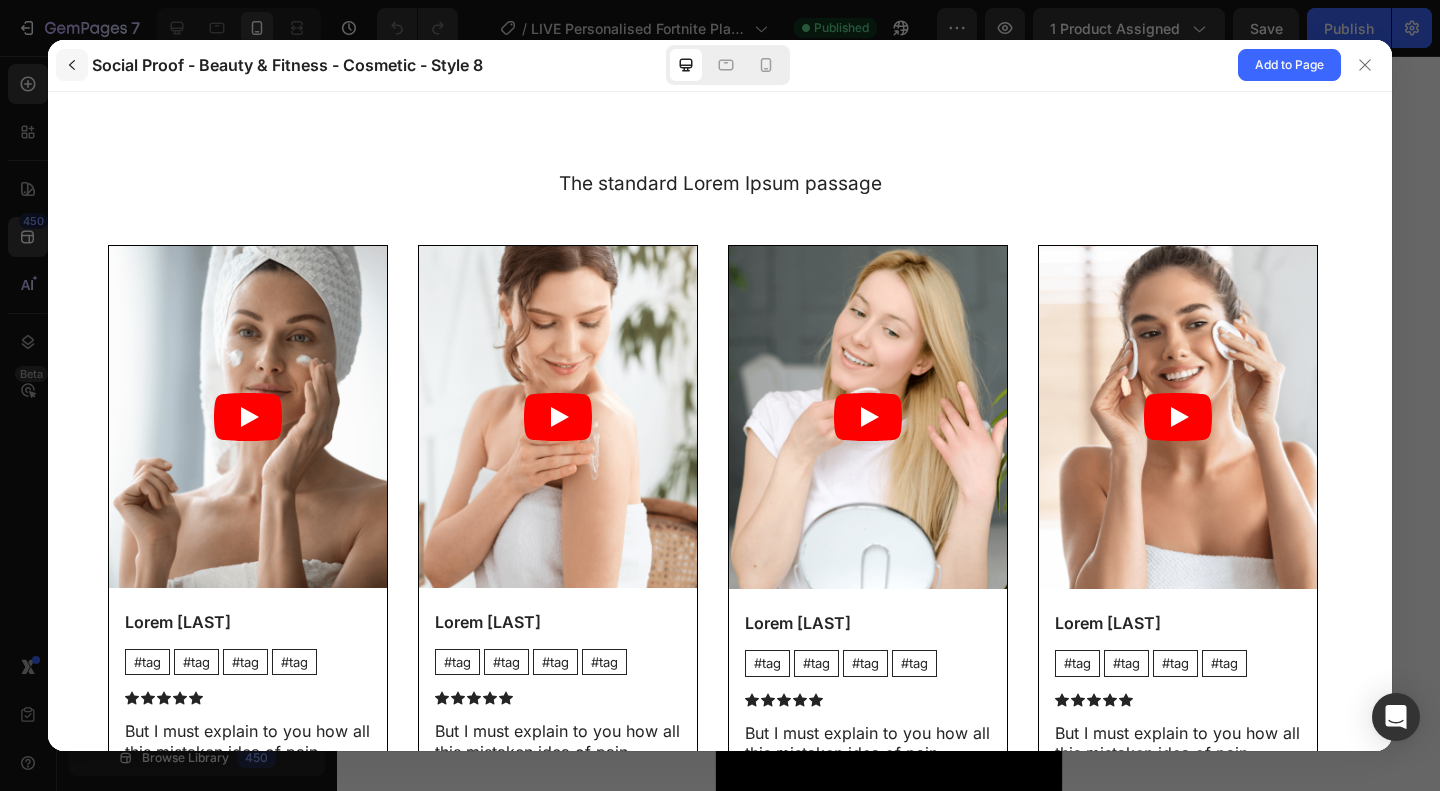 click at bounding box center (72, 65) 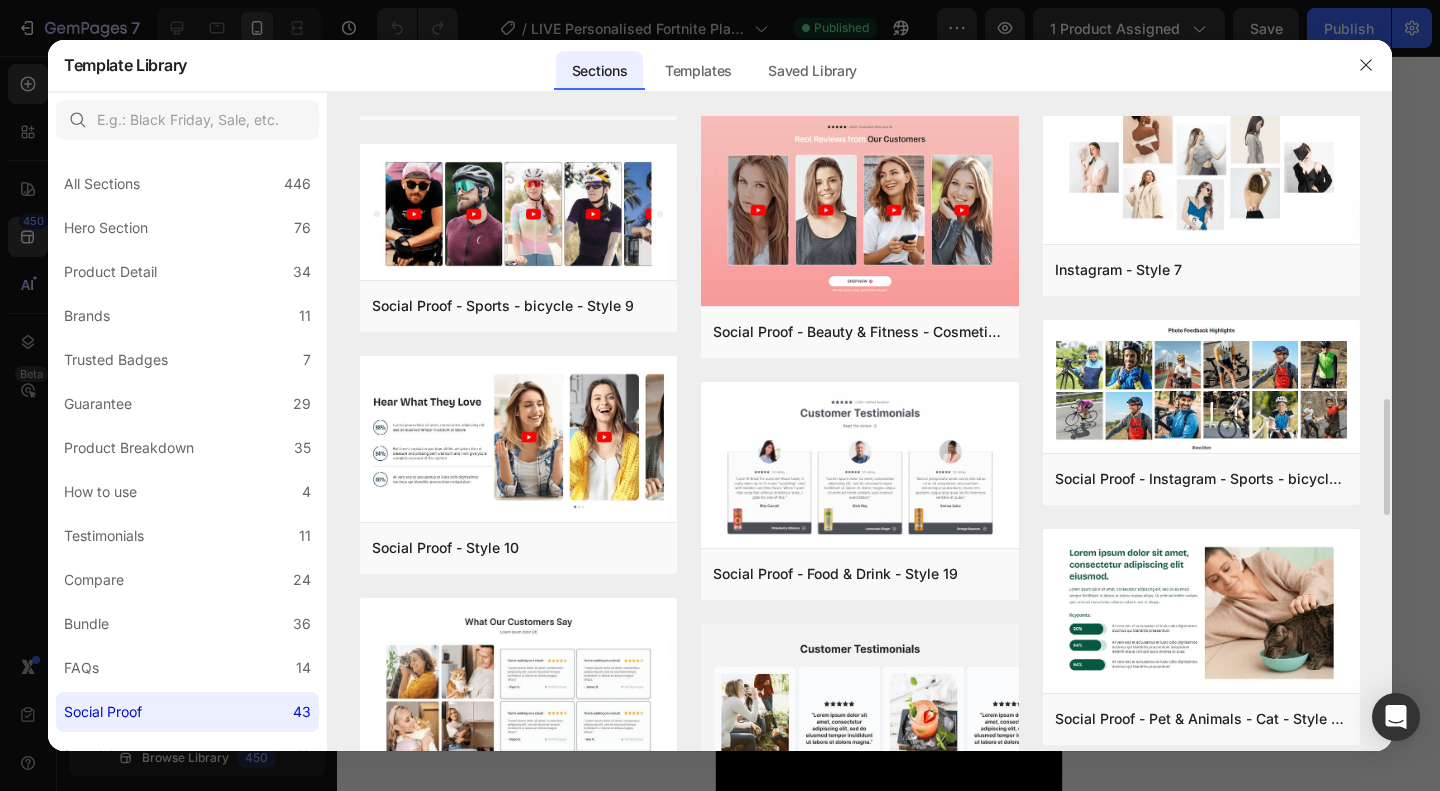 scroll, scrollTop: 1000, scrollLeft: 0, axis: vertical 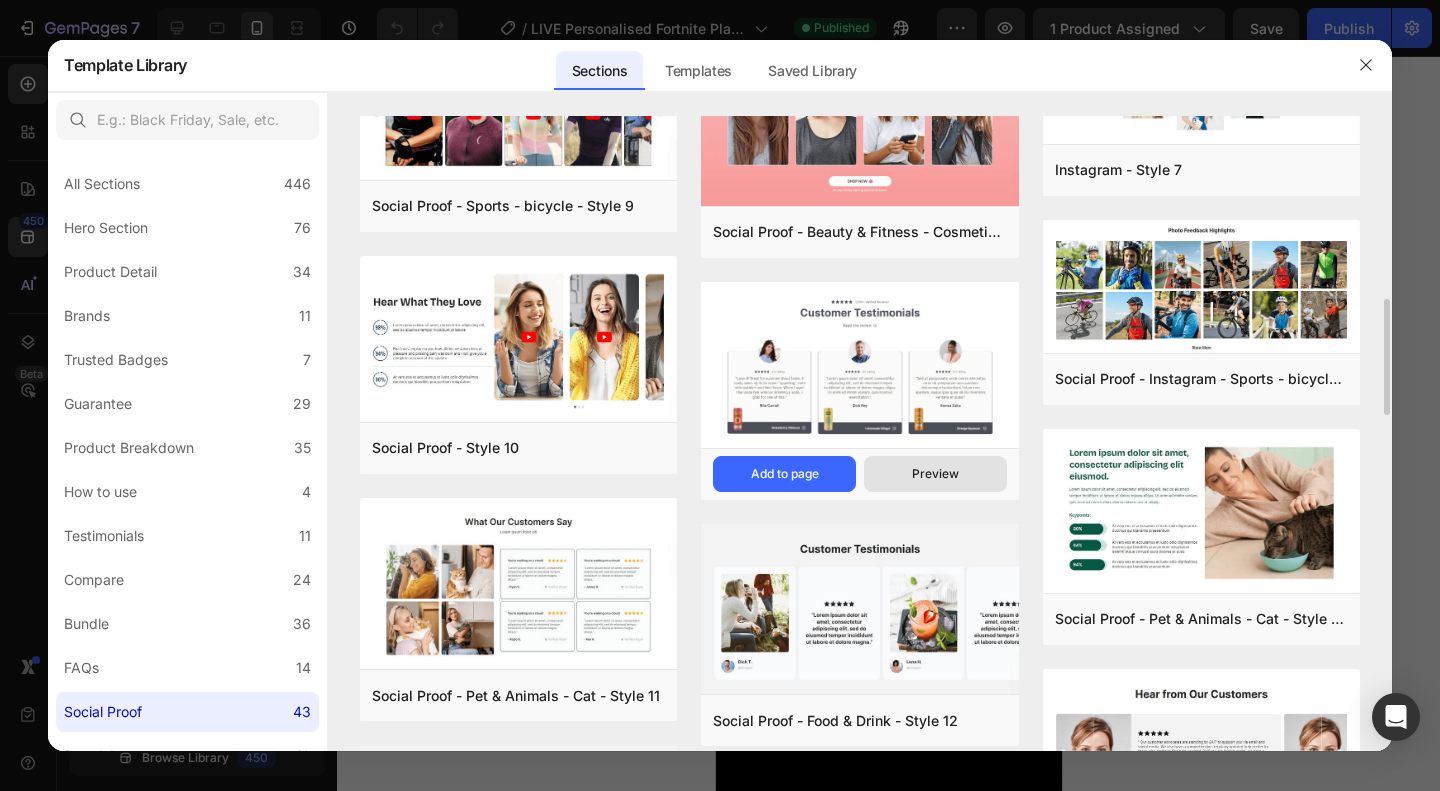 click on "Preview" at bounding box center (935, 474) 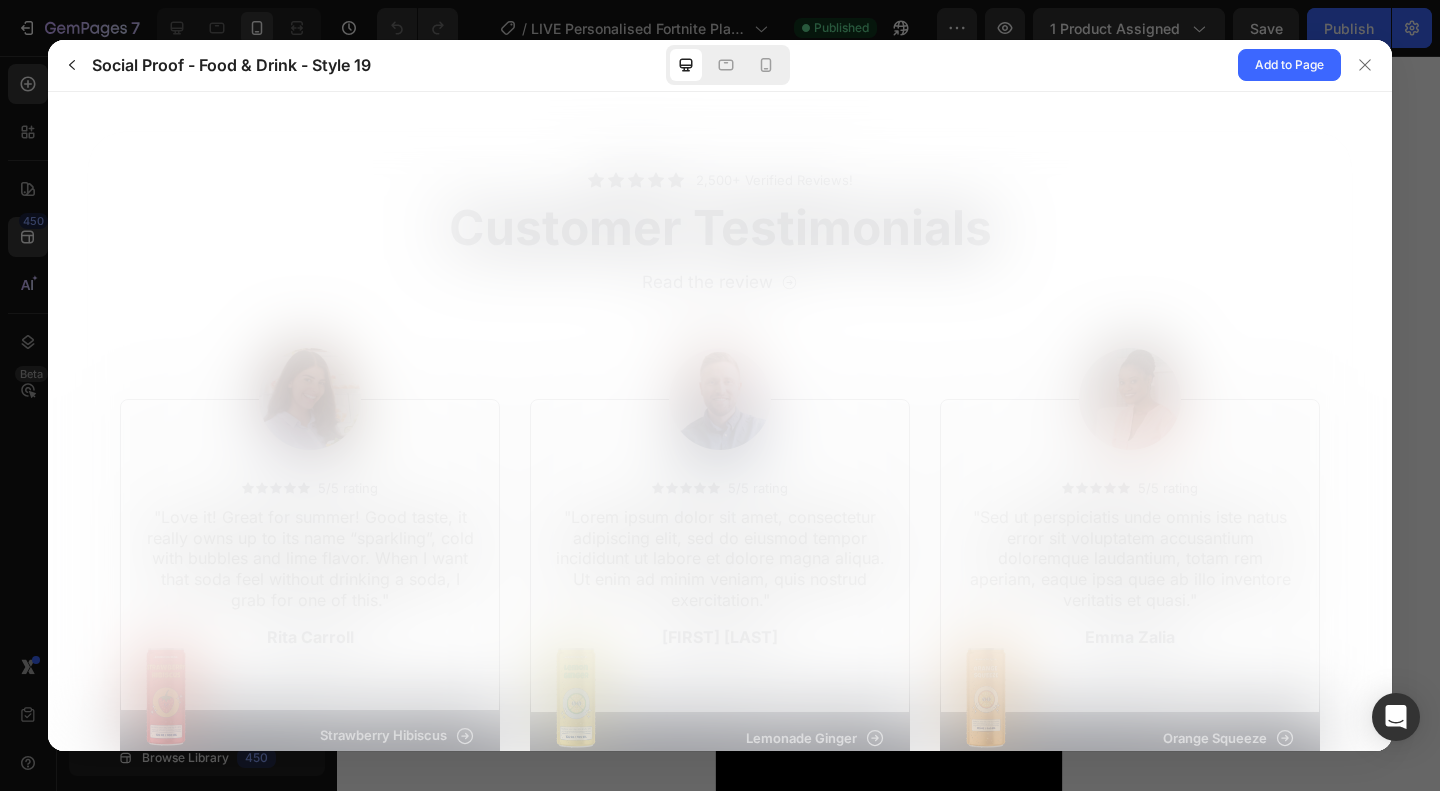 scroll, scrollTop: 0, scrollLeft: 0, axis: both 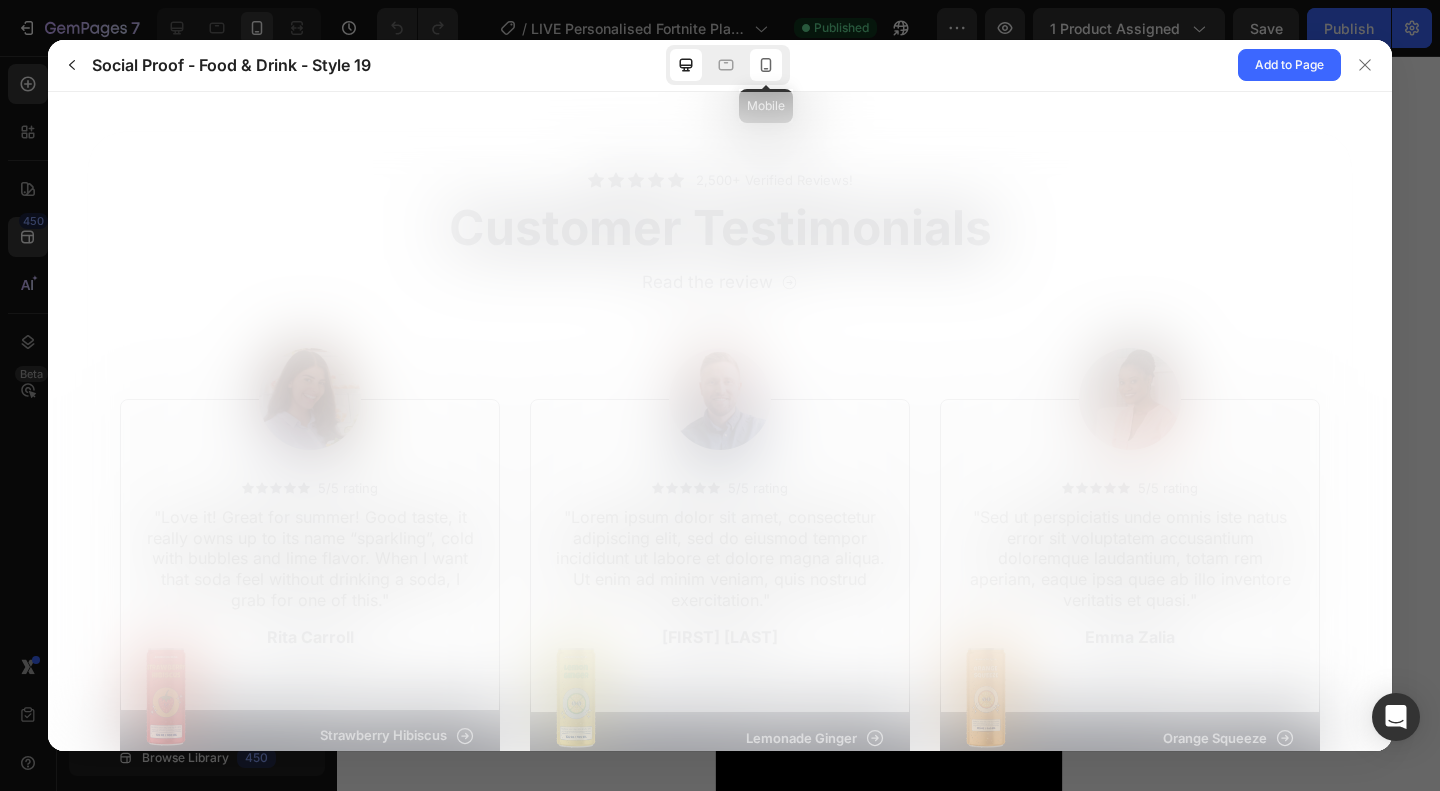 click 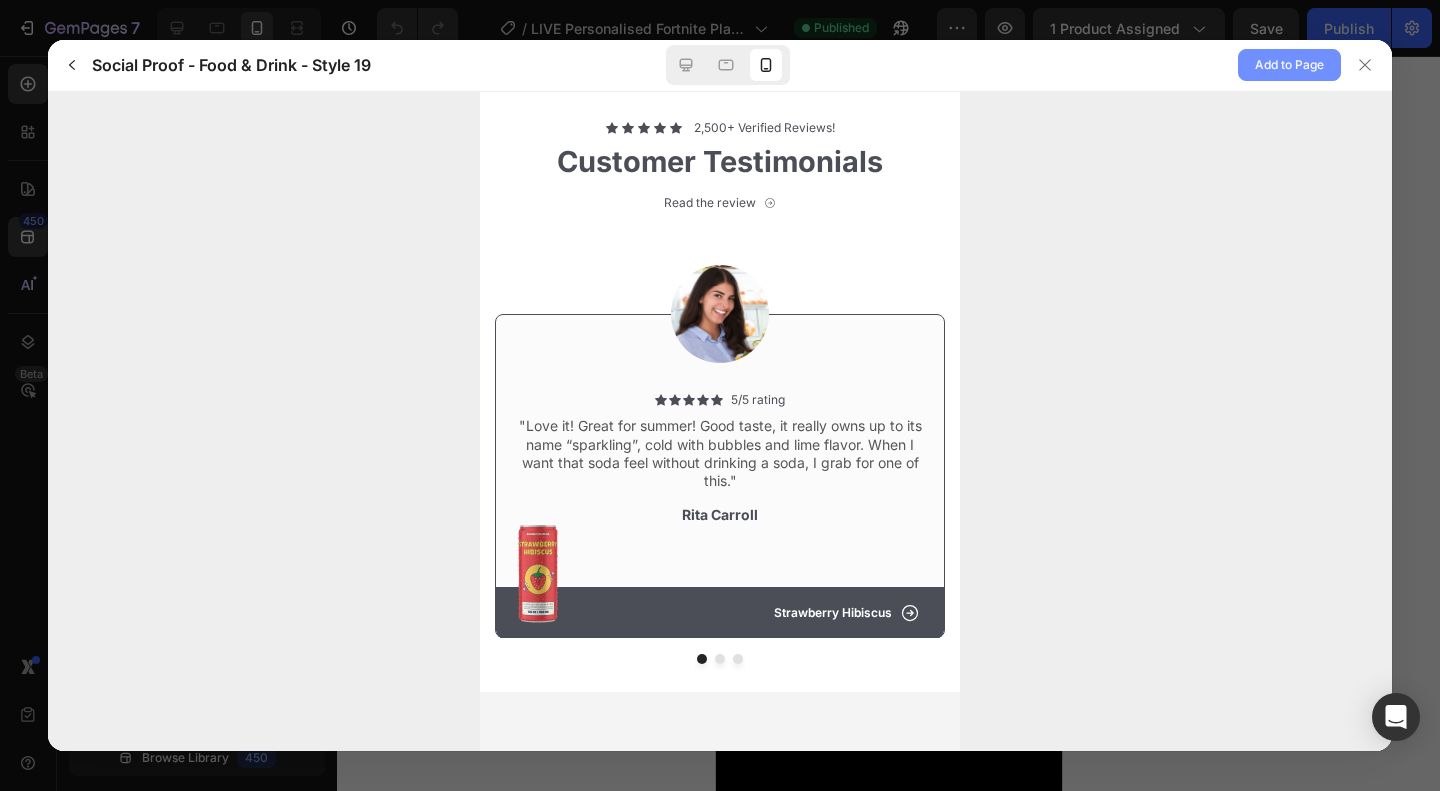 click on "Add to Page" 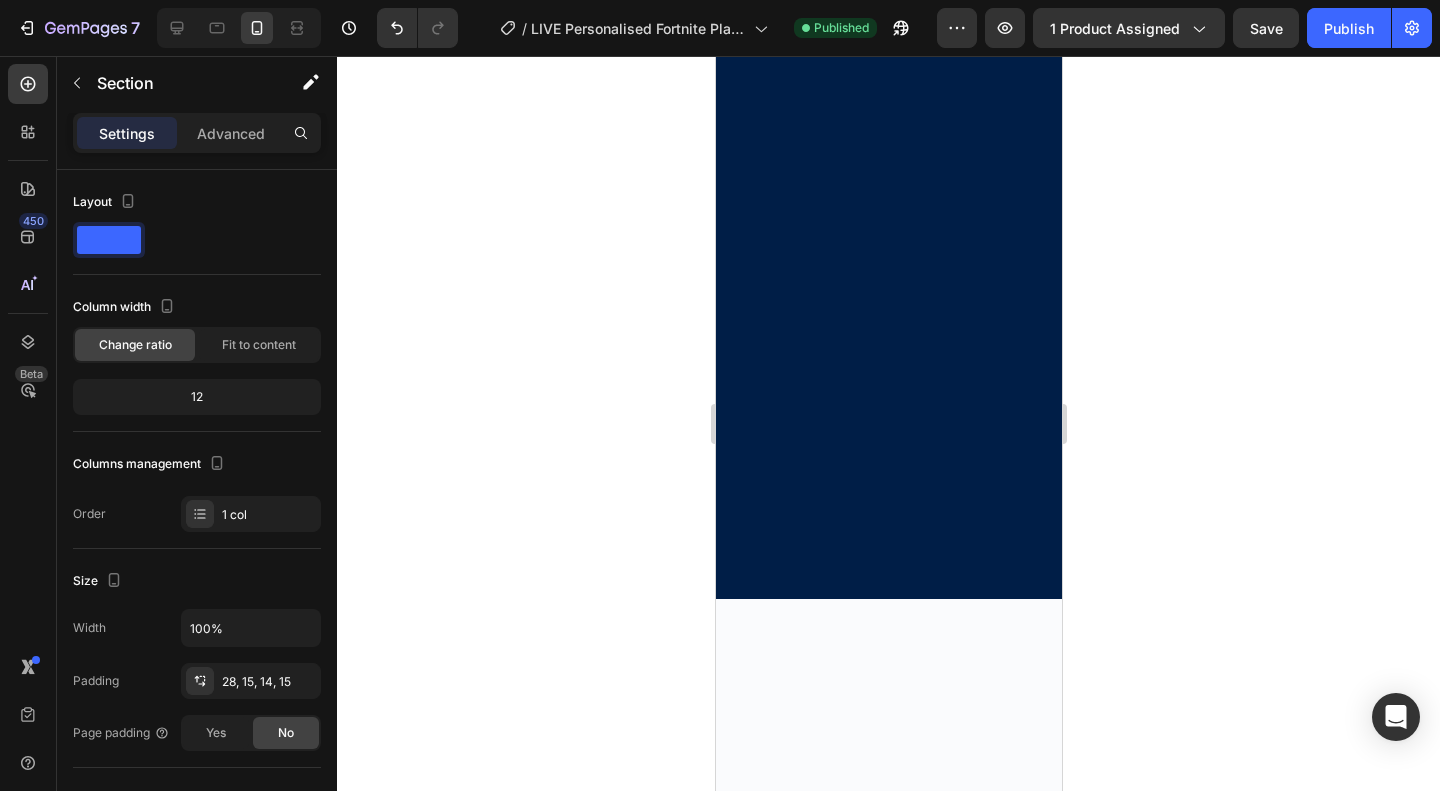 scroll, scrollTop: 3703, scrollLeft: 0, axis: vertical 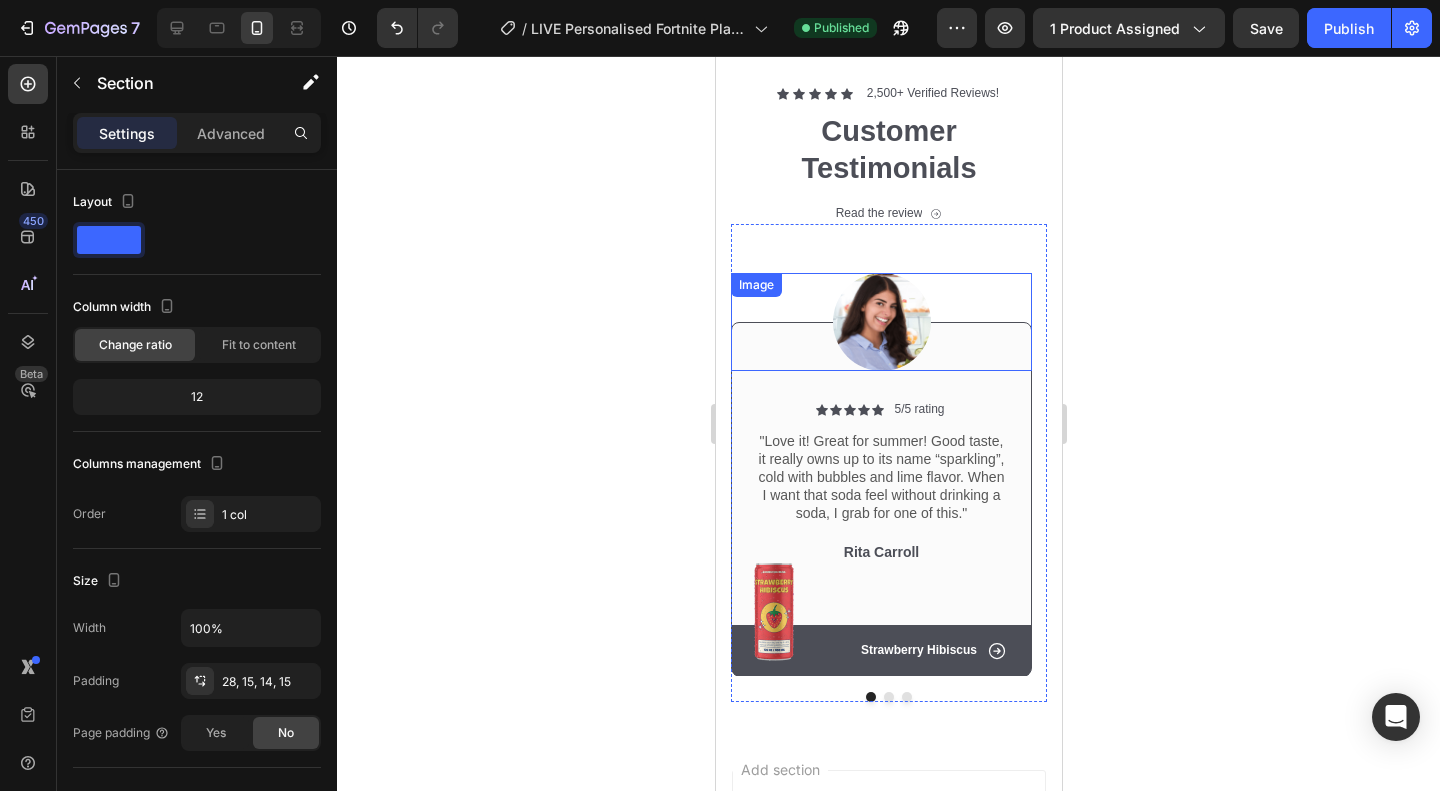 click at bounding box center [881, 322] 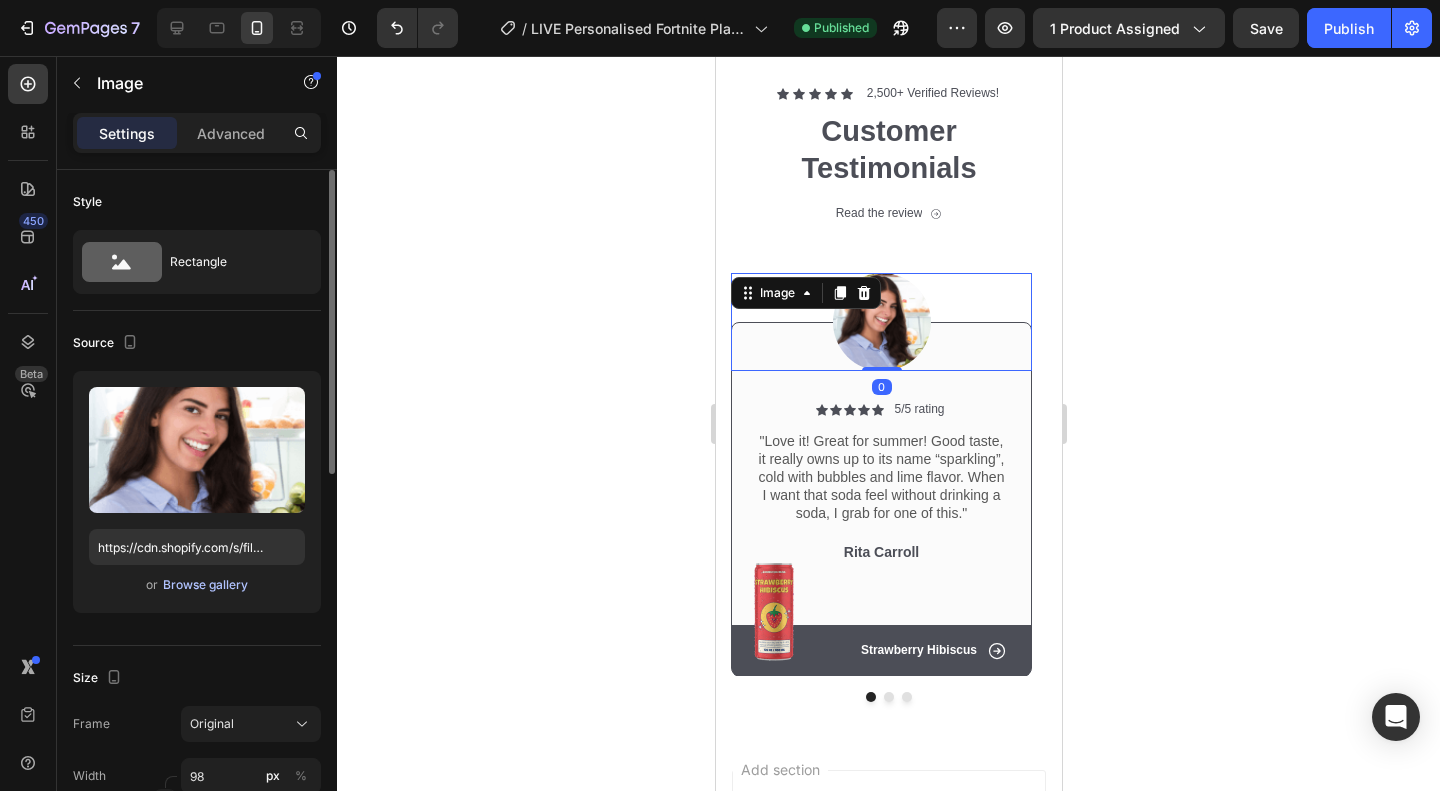 click on "Browse gallery" at bounding box center (205, 585) 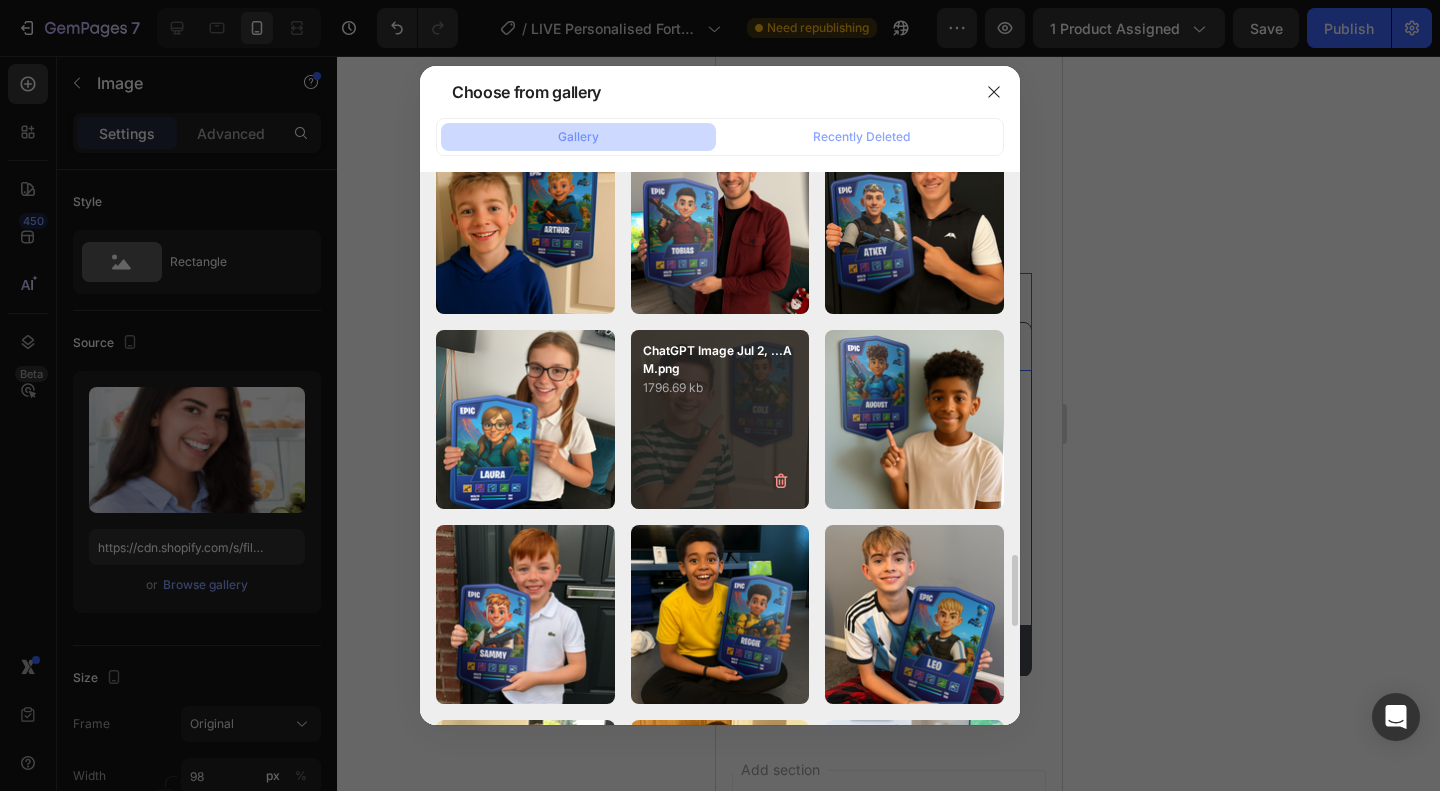 scroll, scrollTop: 2872, scrollLeft: 0, axis: vertical 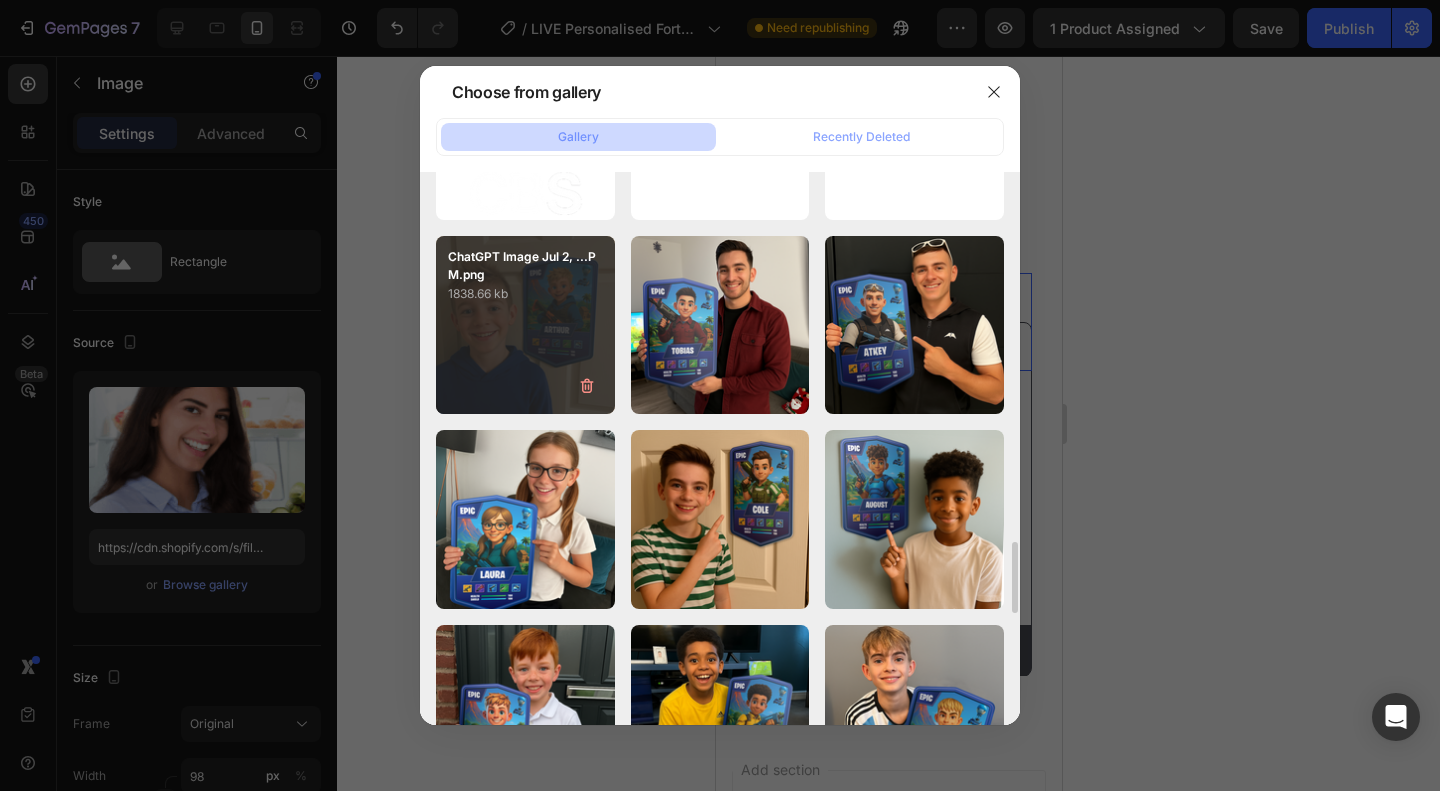 click on "ChatGPT Image Jul 2, ...PM.png 1838.66 kb" at bounding box center [525, 325] 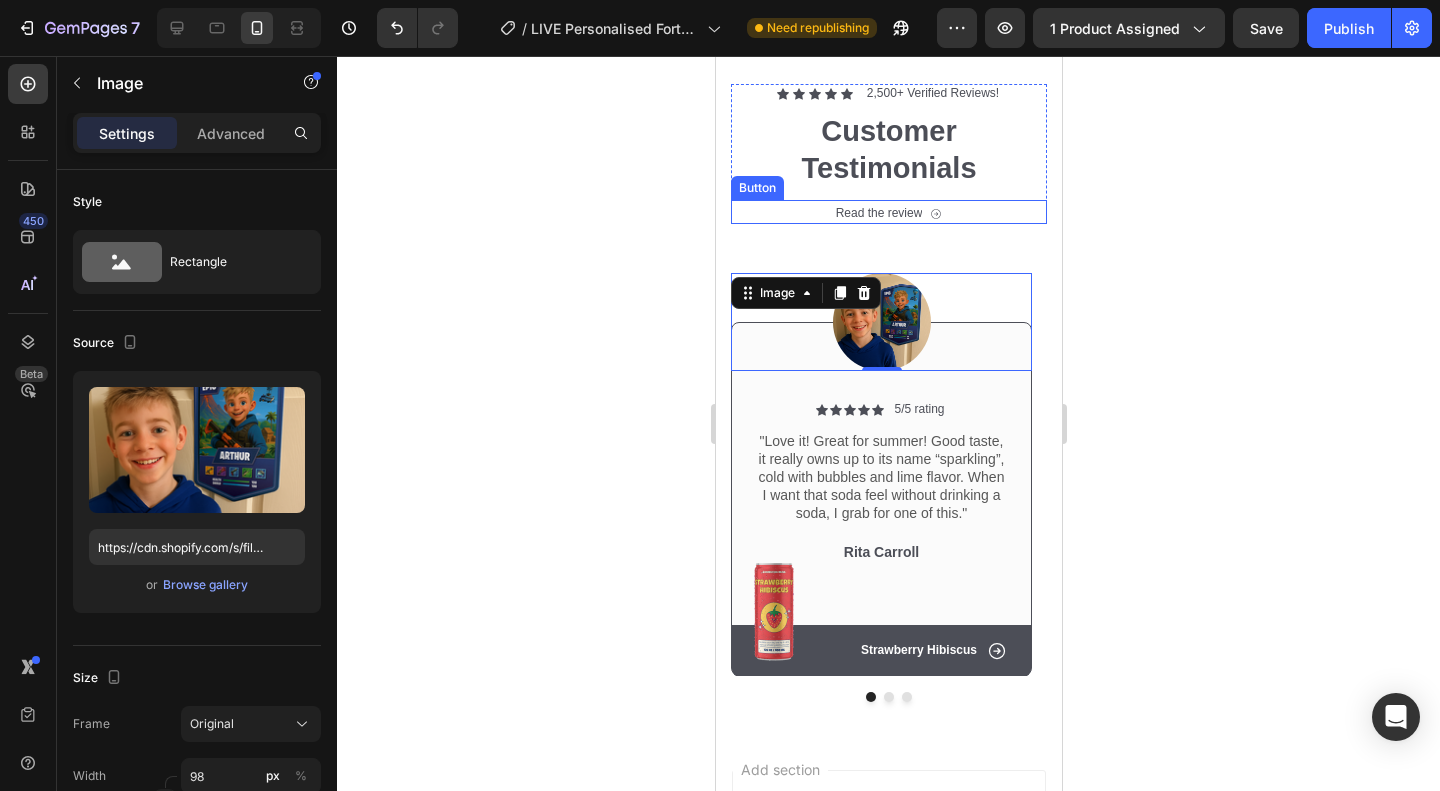 click on "Read the review Button" at bounding box center (888, 212) 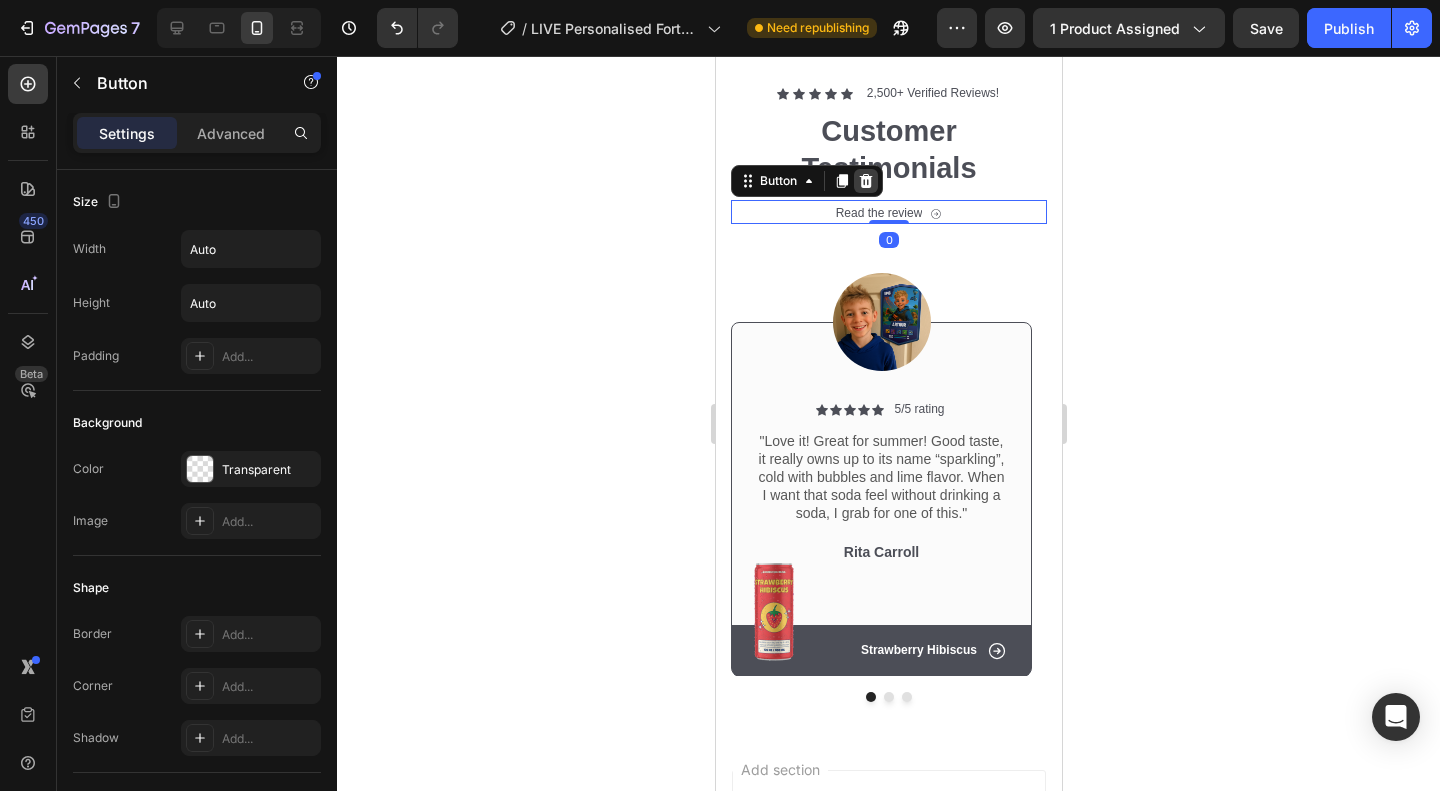click at bounding box center (865, 181) 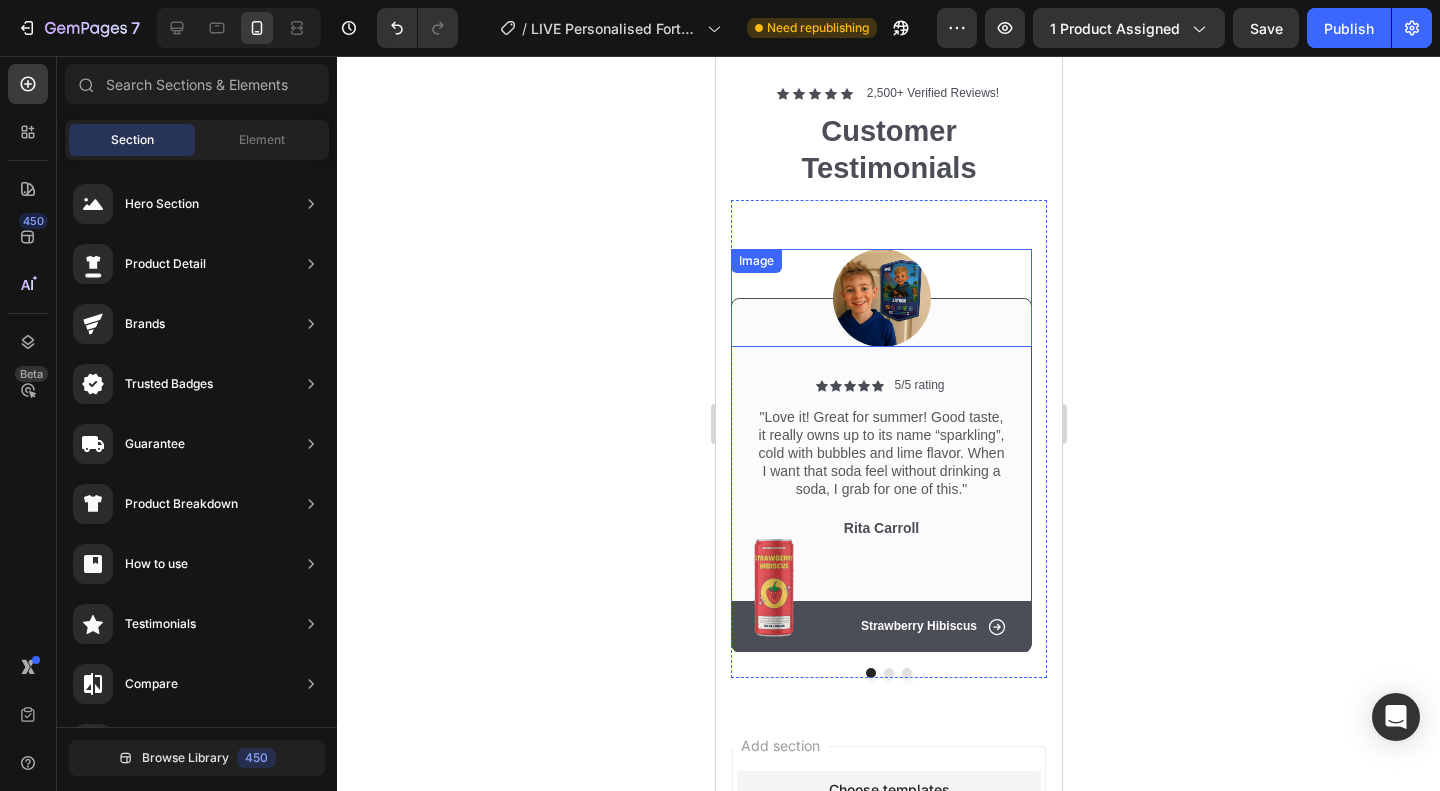 scroll, scrollTop: 3603, scrollLeft: 0, axis: vertical 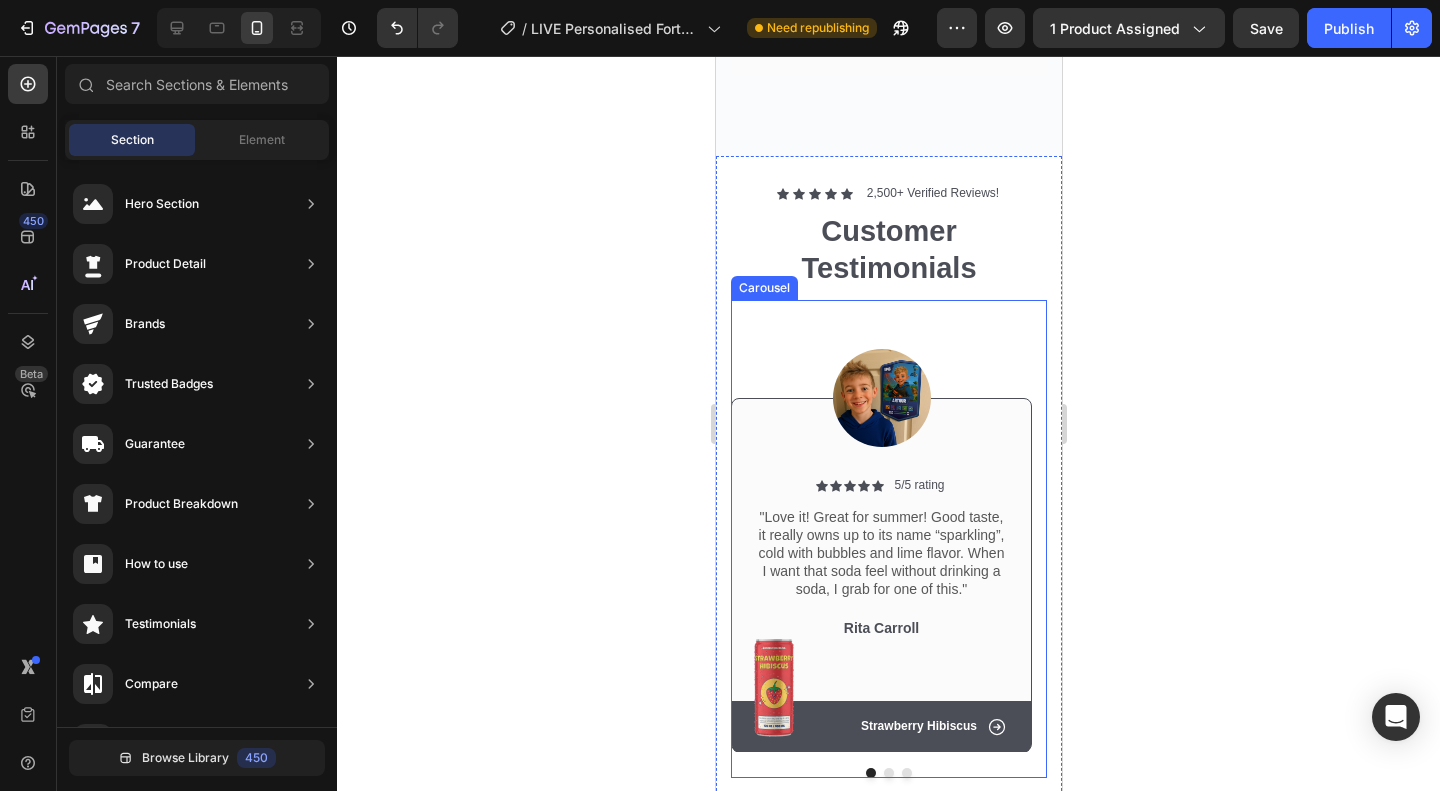 click on "Image Icon Icon Icon Icon Icon Icon List 5/5 rating Text Block Row "Love it! Great for summer! Good taste, it really owns up to its name “sparkling”, cold with bubbles and lime flavor. When I want that soda feel without drinking a soda, I grab for one of this." Text Block Rita Carroll Text Block Image Row Row
Icon Strawberry Hibiscus Text Block Row Hero Banner Row" at bounding box center (880, 526) 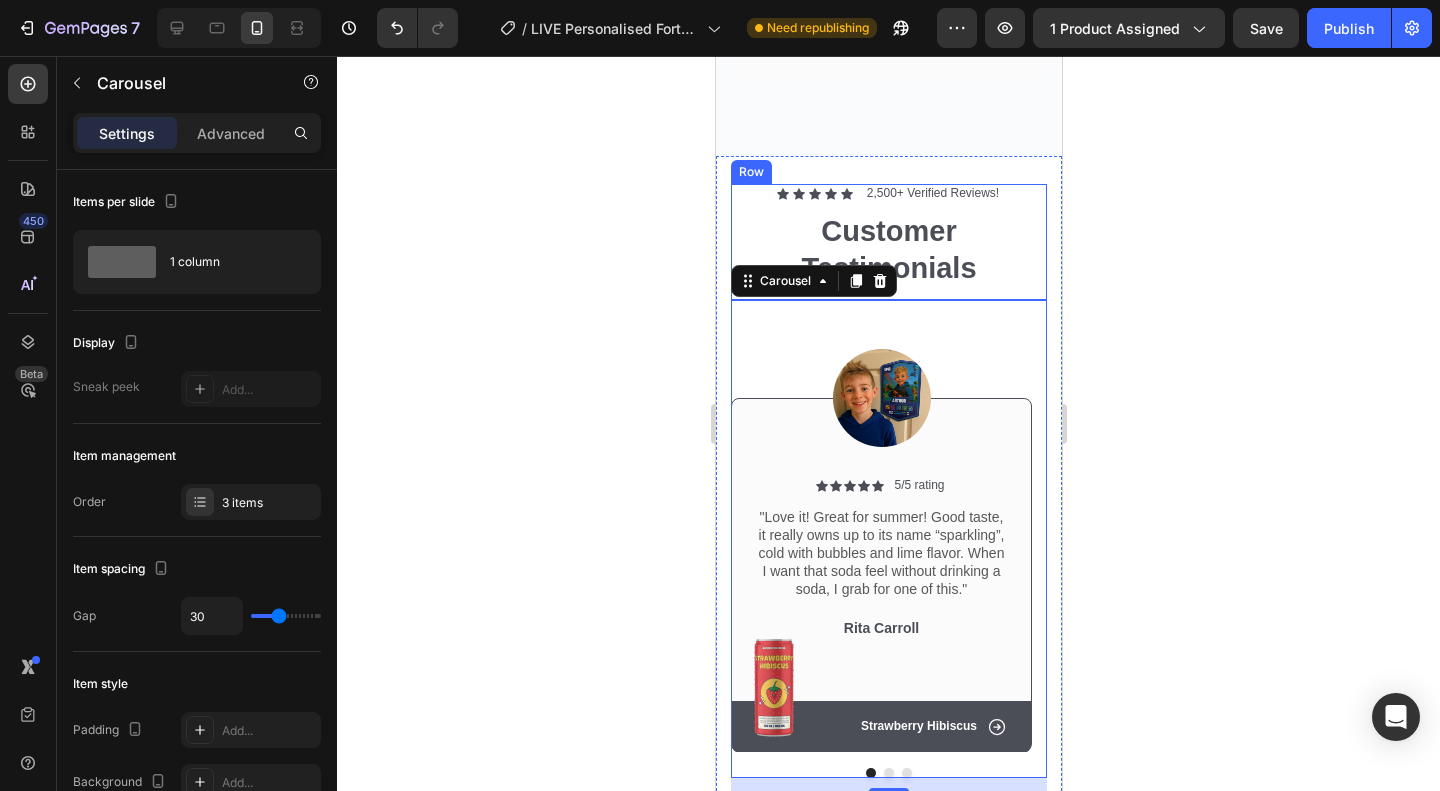 click on "Icon Icon Icon Icon Icon Icon List 2,500+ Verified Reviews! Text Block Row Customer Testimonials Heading" at bounding box center [888, 242] 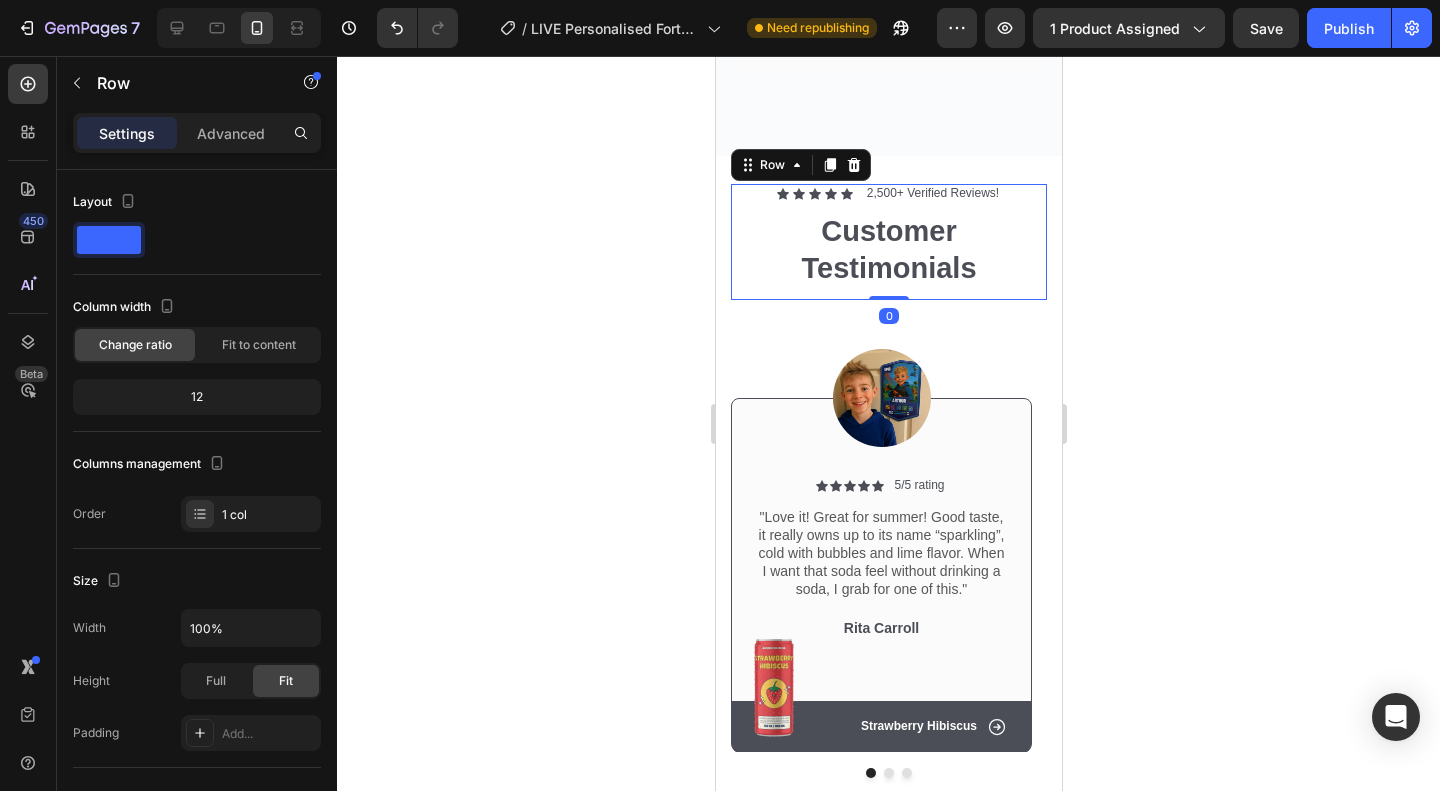 drag, startPoint x: 890, startPoint y: 299, endPoint x: 924, endPoint y: 217, distance: 88.76936 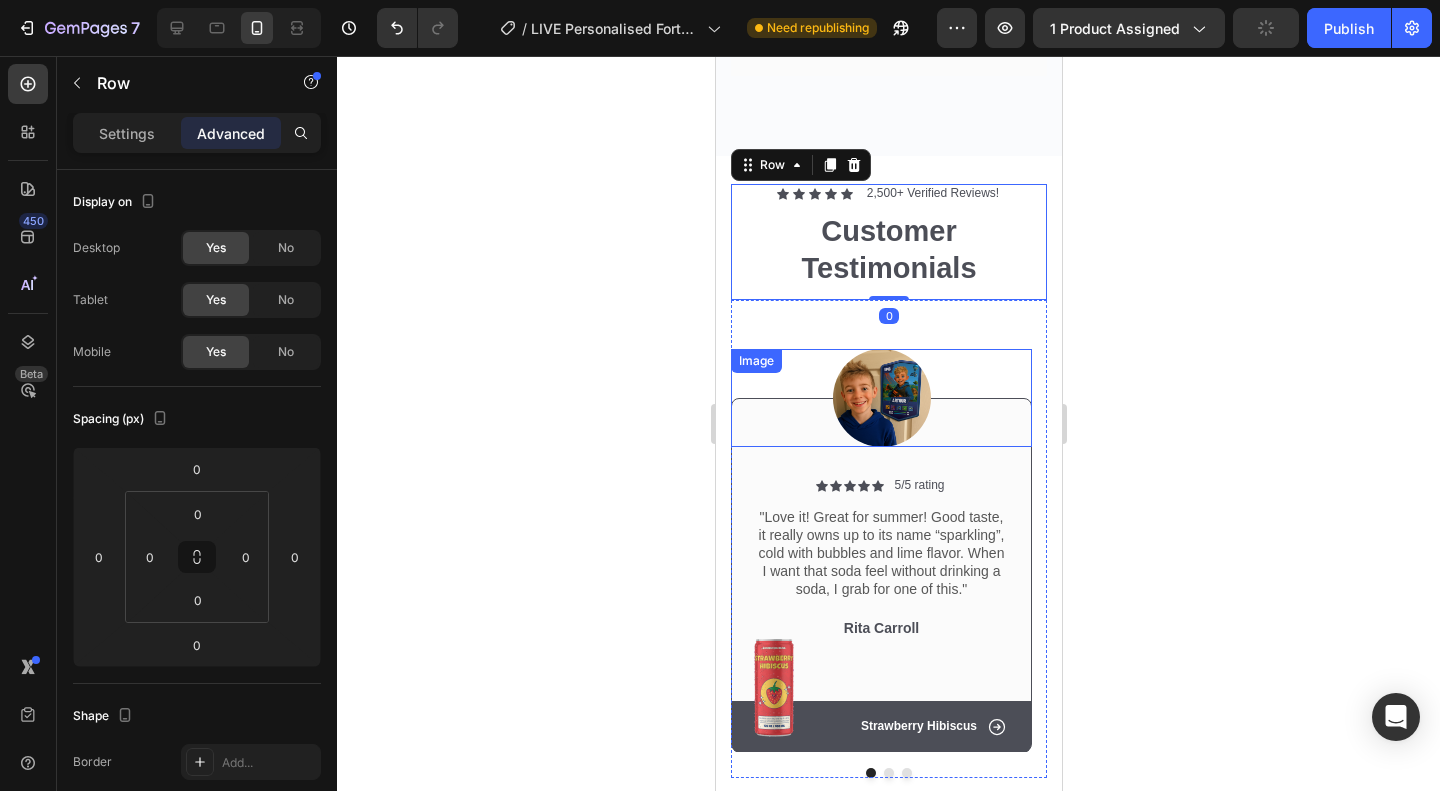 click at bounding box center [880, 398] 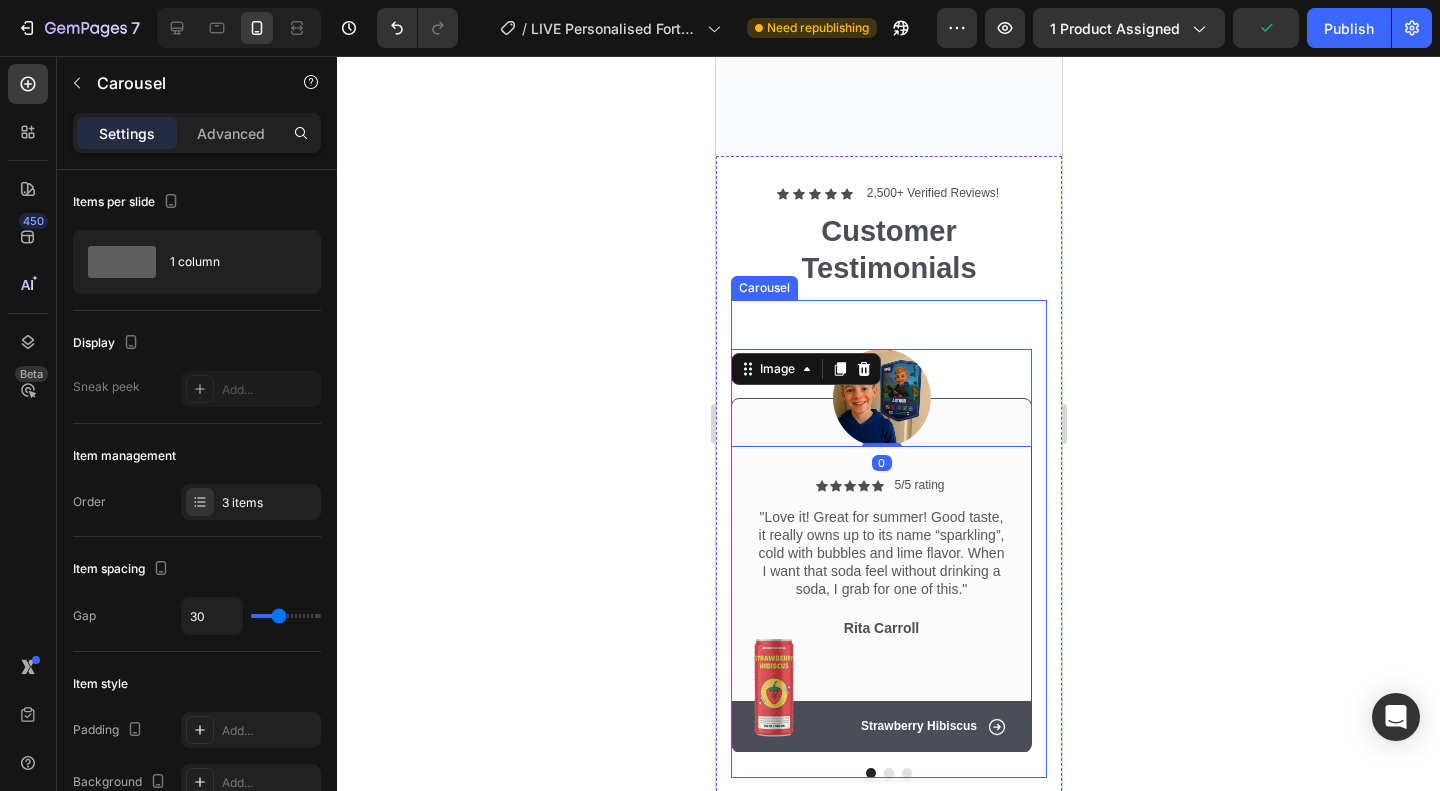 click on "Image   0 Icon Icon Icon Icon Icon Icon List 5/5 rating Text Block Row "Love it! Great for summer! Good taste, it really owns up to its name “sparkling”, cold with bubbles and lime flavor. When I want that soda feel without drinking a soda, I grab for one of this." Text Block [FIRST] [LAST] Text Block Image Row Row
Icon Strawberry Hibiscus Text Block Row Row" at bounding box center (880, 526) 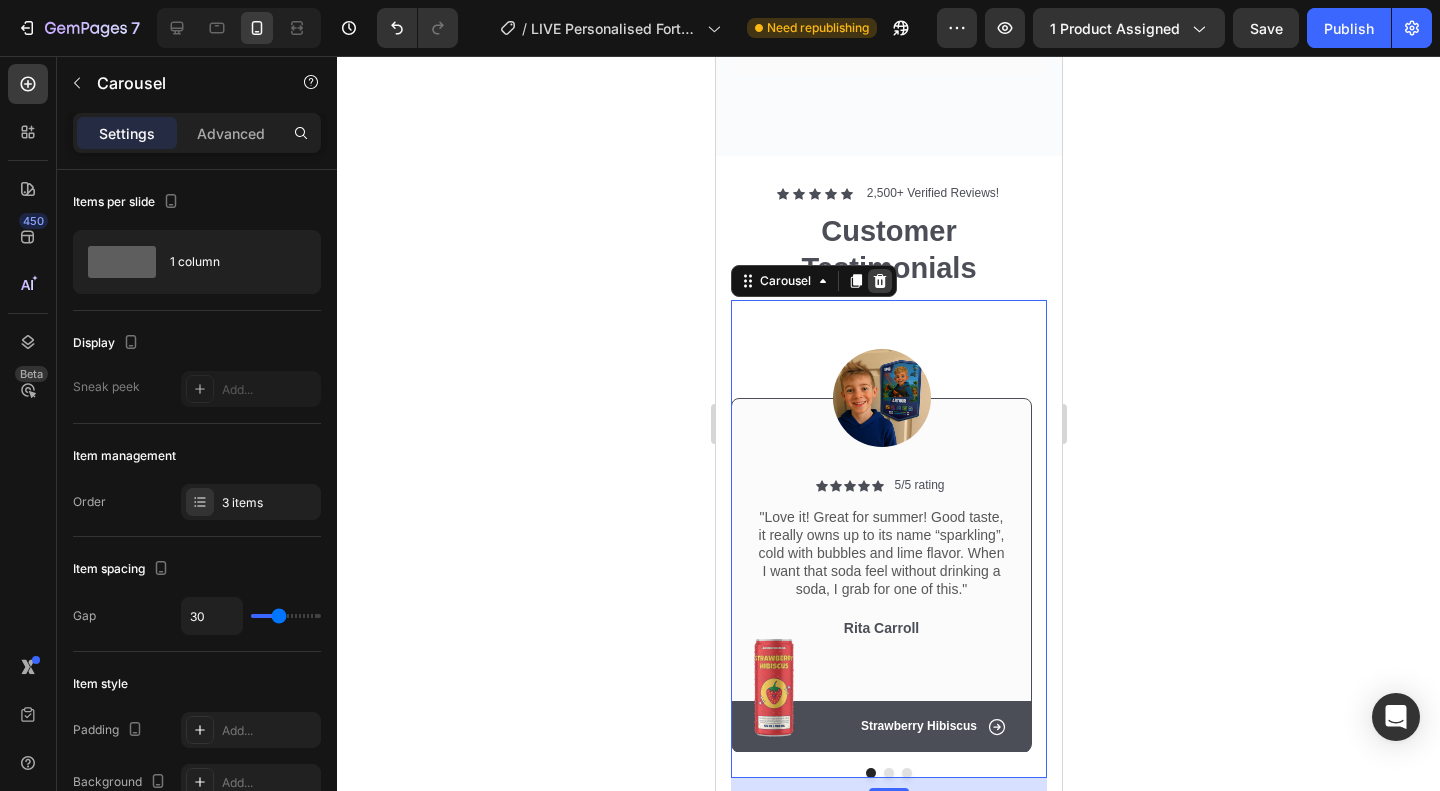 click 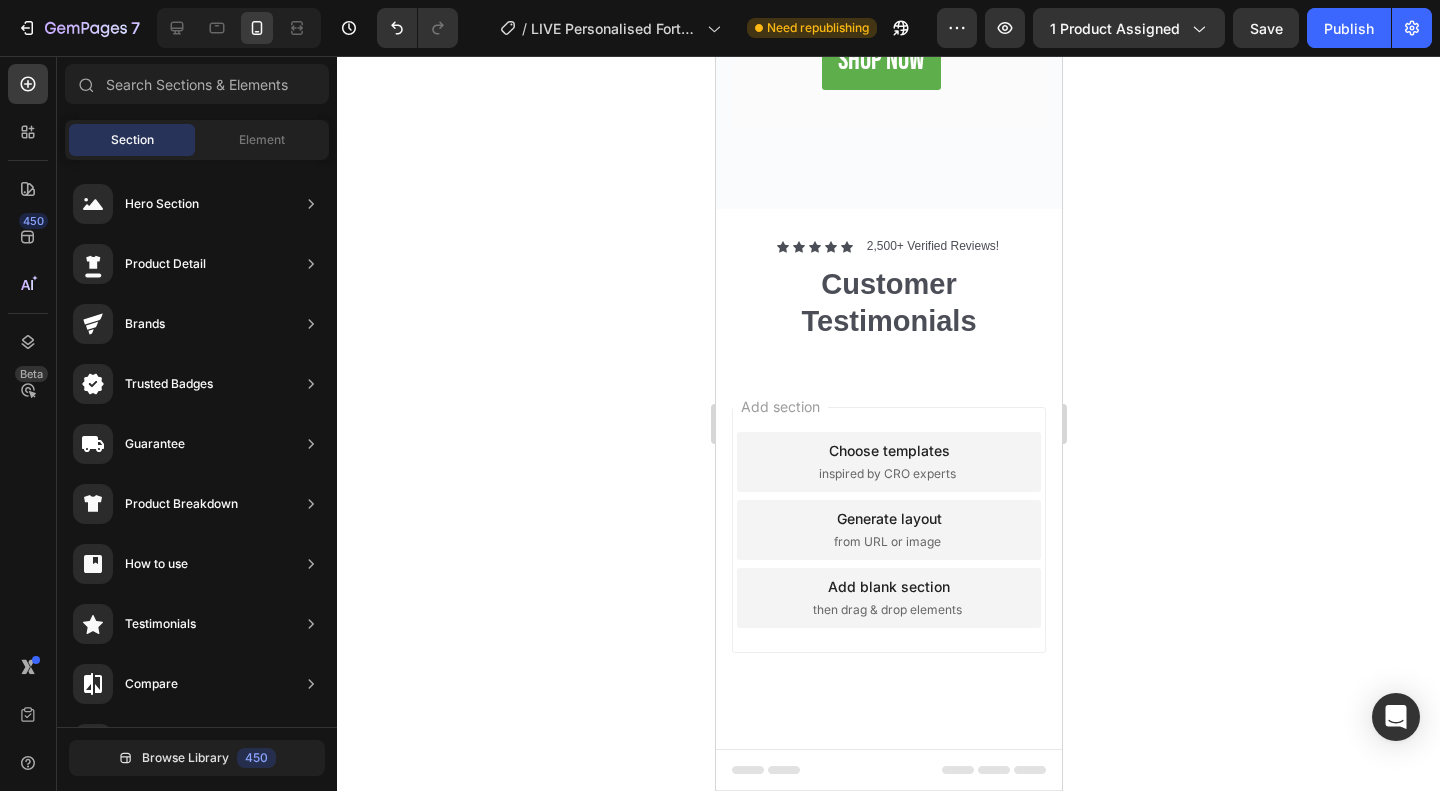 scroll, scrollTop: 3550, scrollLeft: 0, axis: vertical 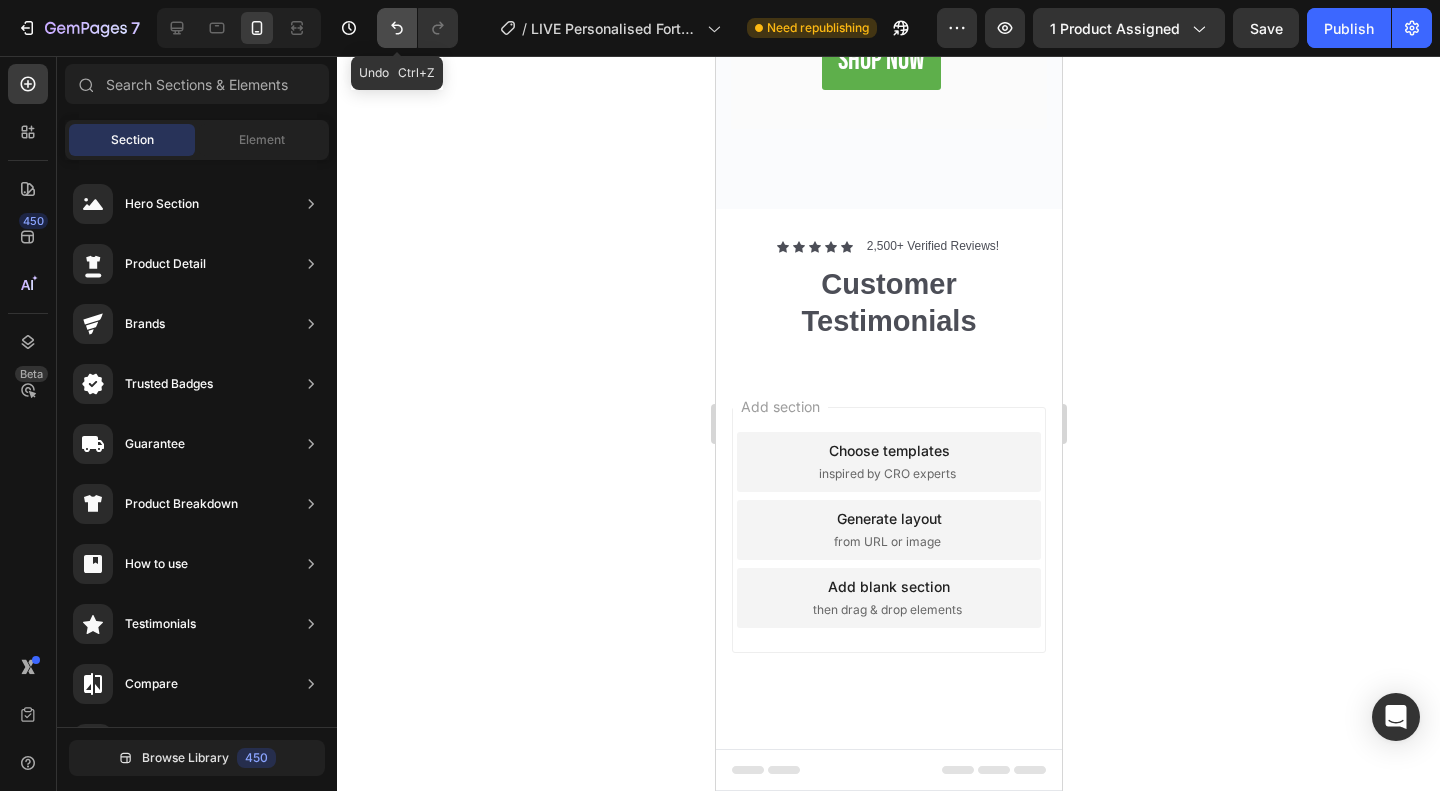 click 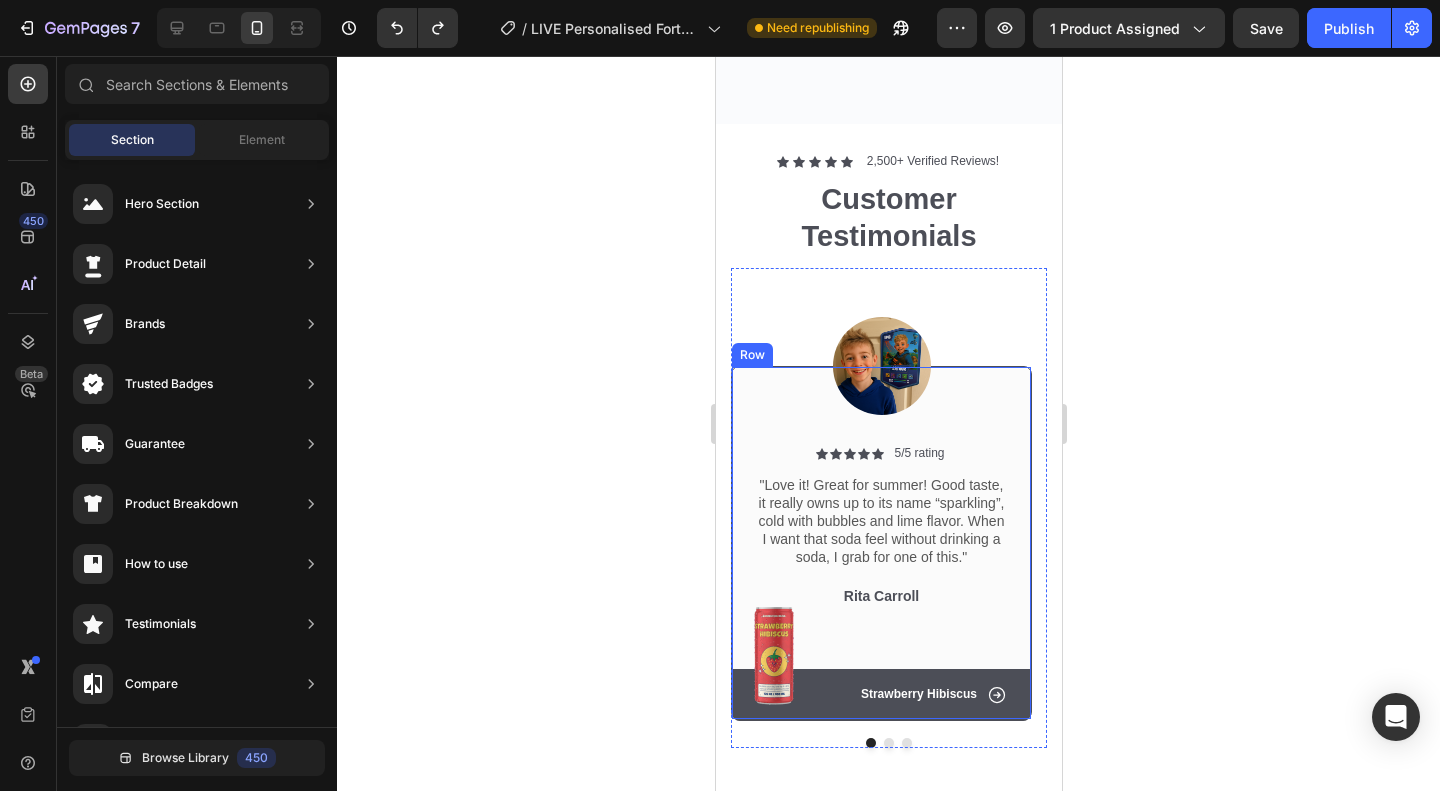 scroll, scrollTop: 3384, scrollLeft: 0, axis: vertical 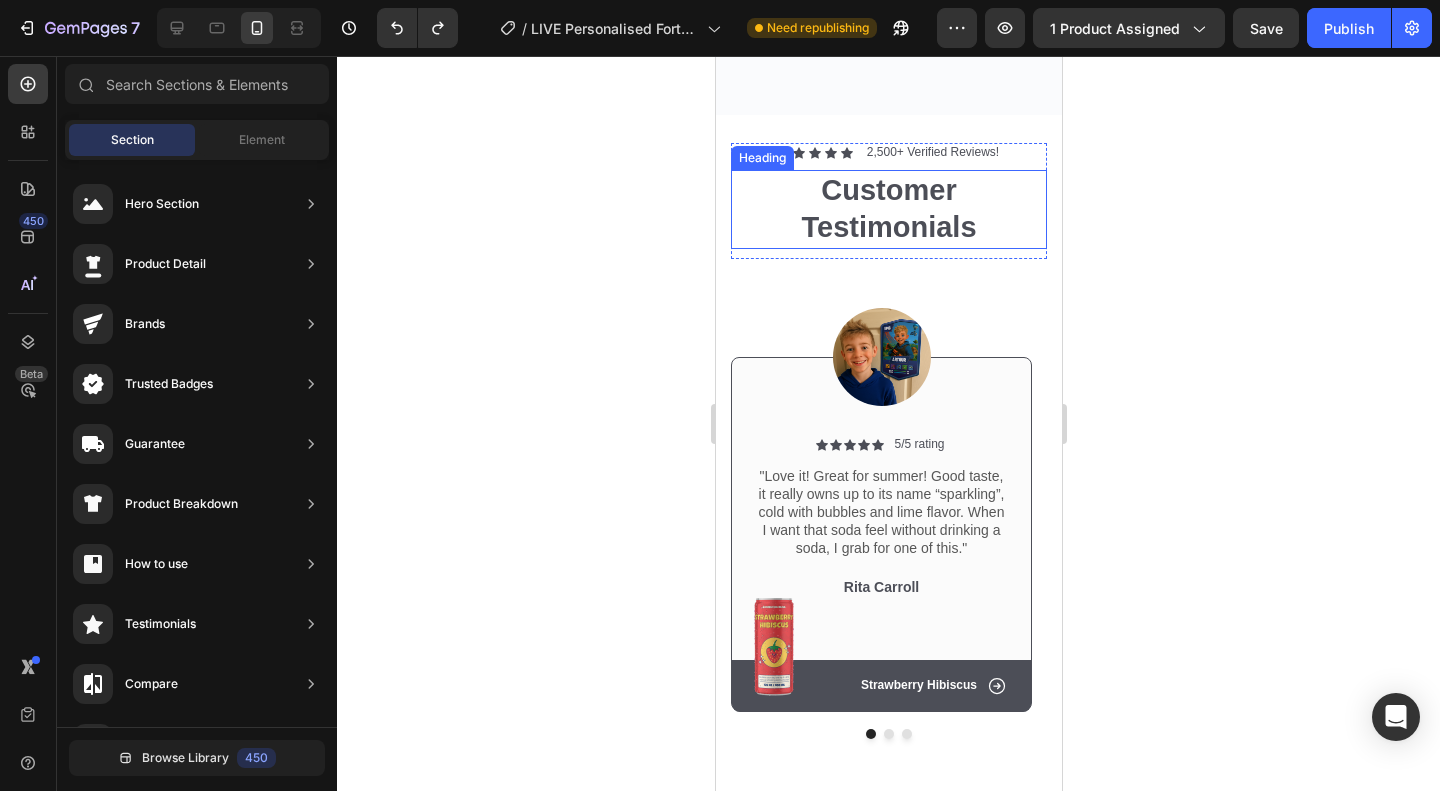 click on "Customer Testimonials" at bounding box center (888, 209) 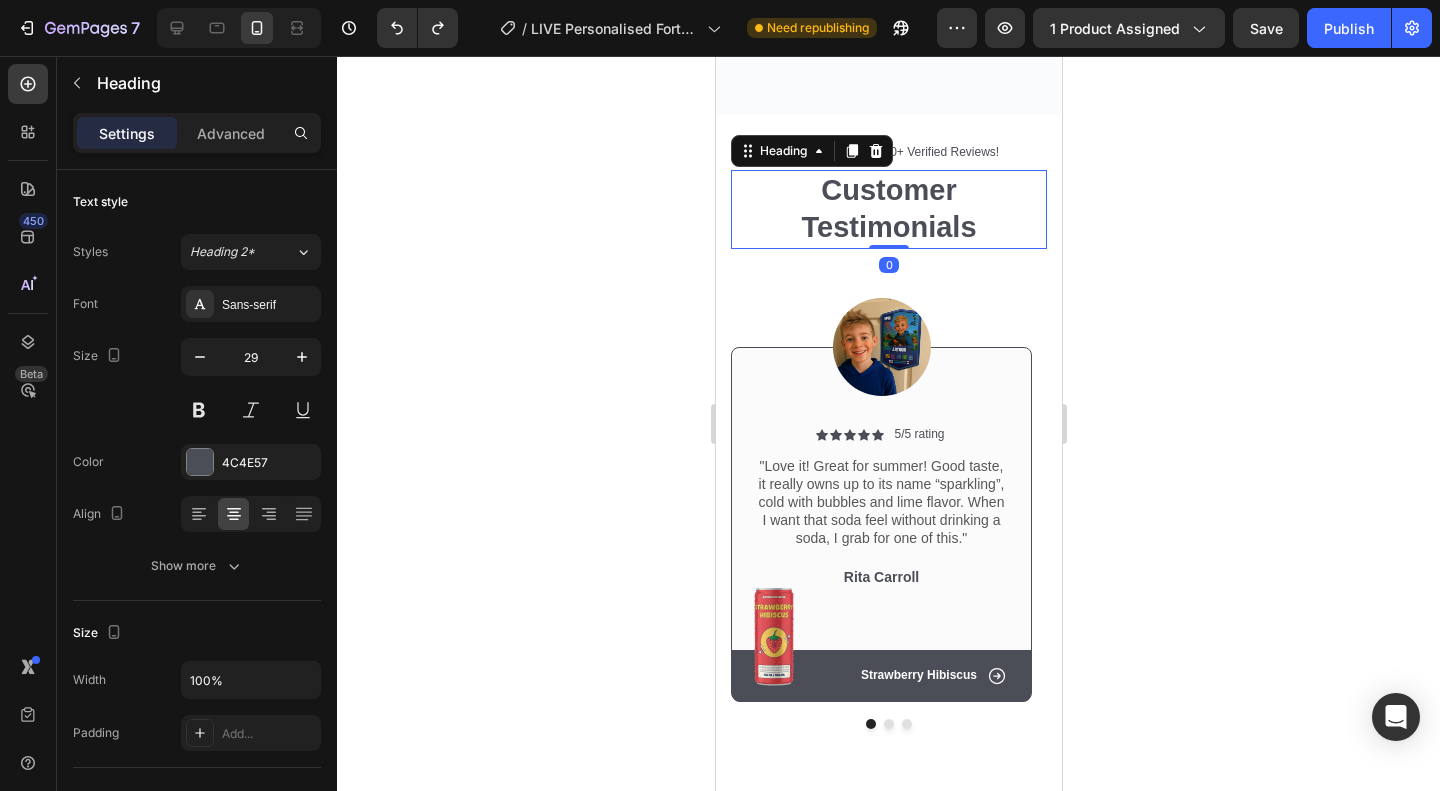 drag, startPoint x: 887, startPoint y: 257, endPoint x: 883, endPoint y: 217, distance: 40.1995 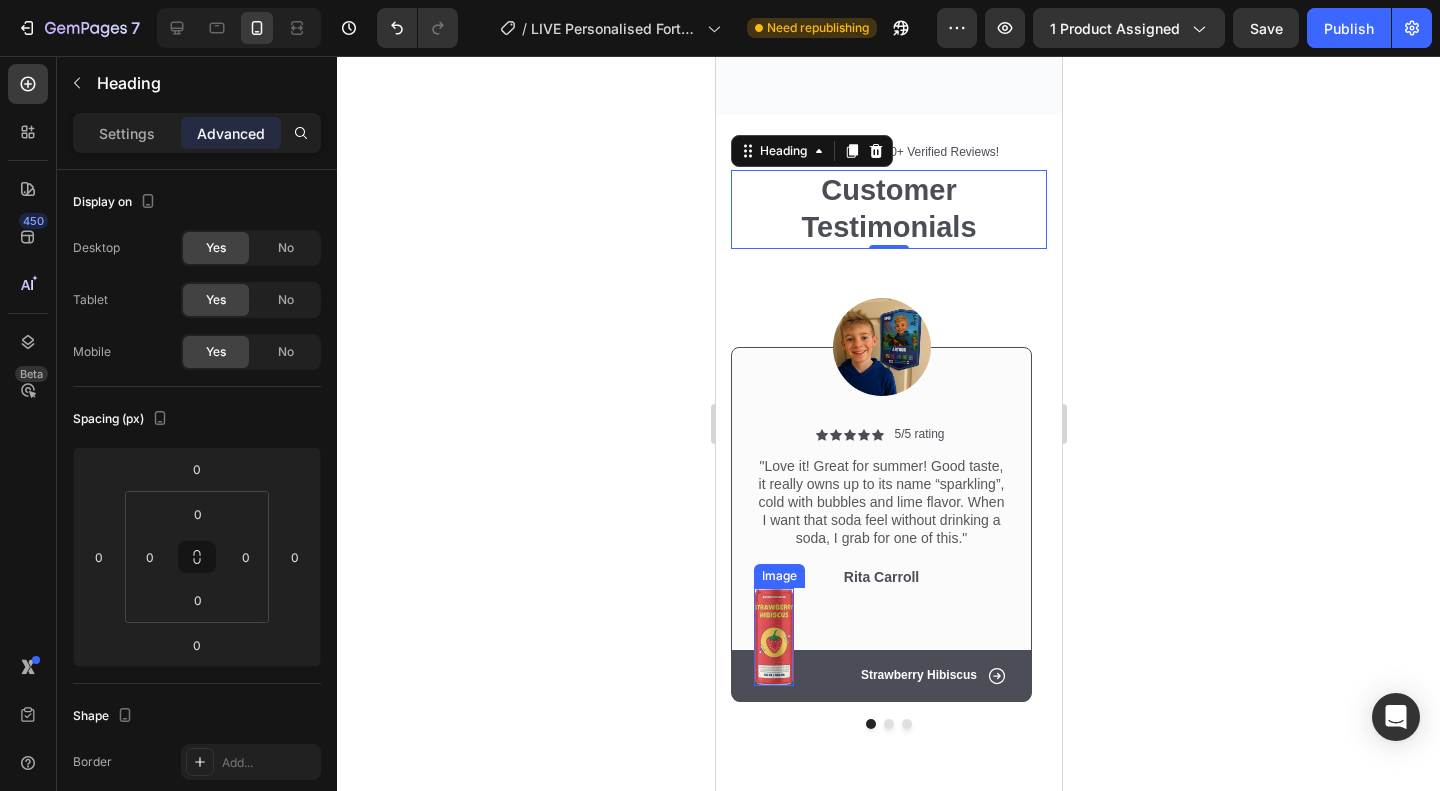 click at bounding box center [773, 637] 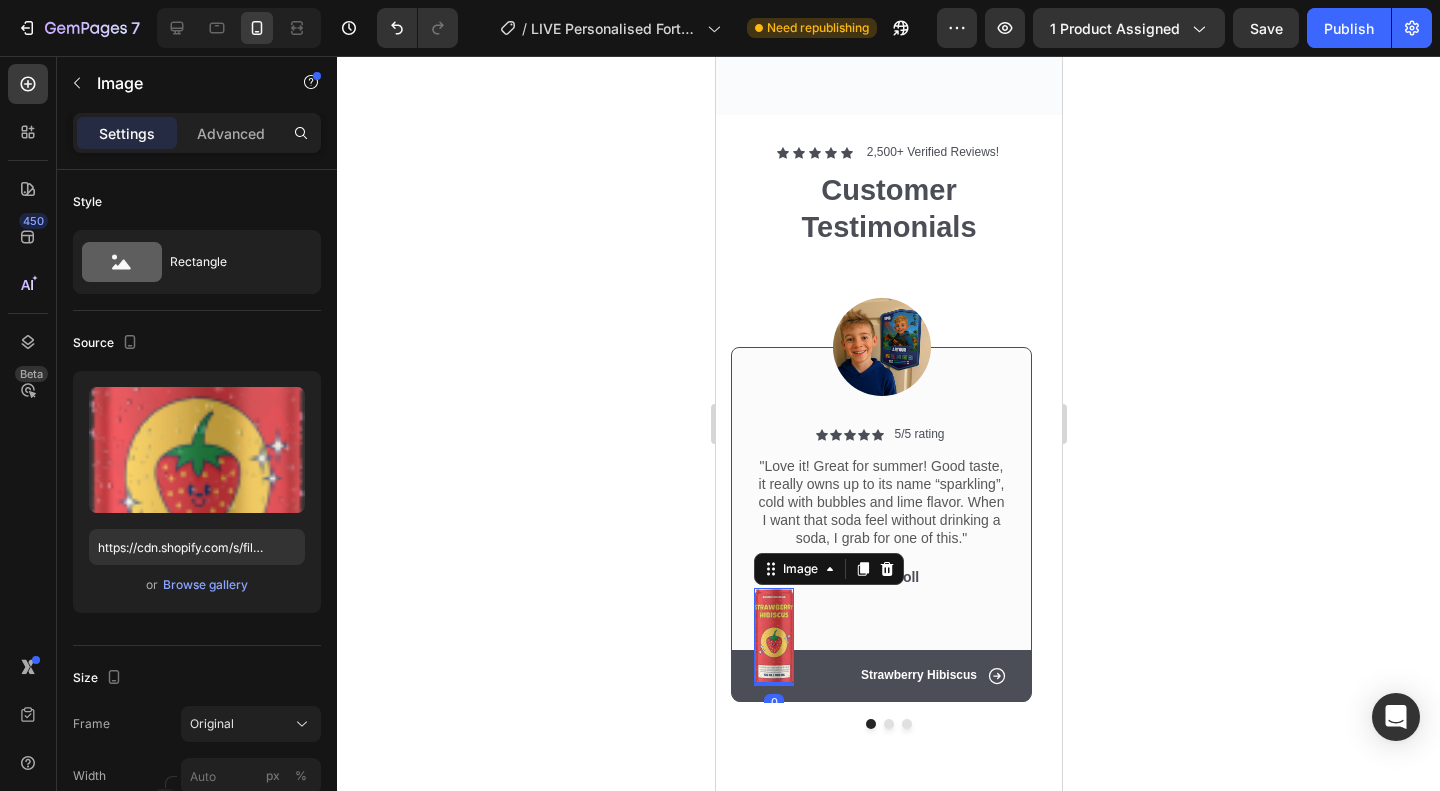 click 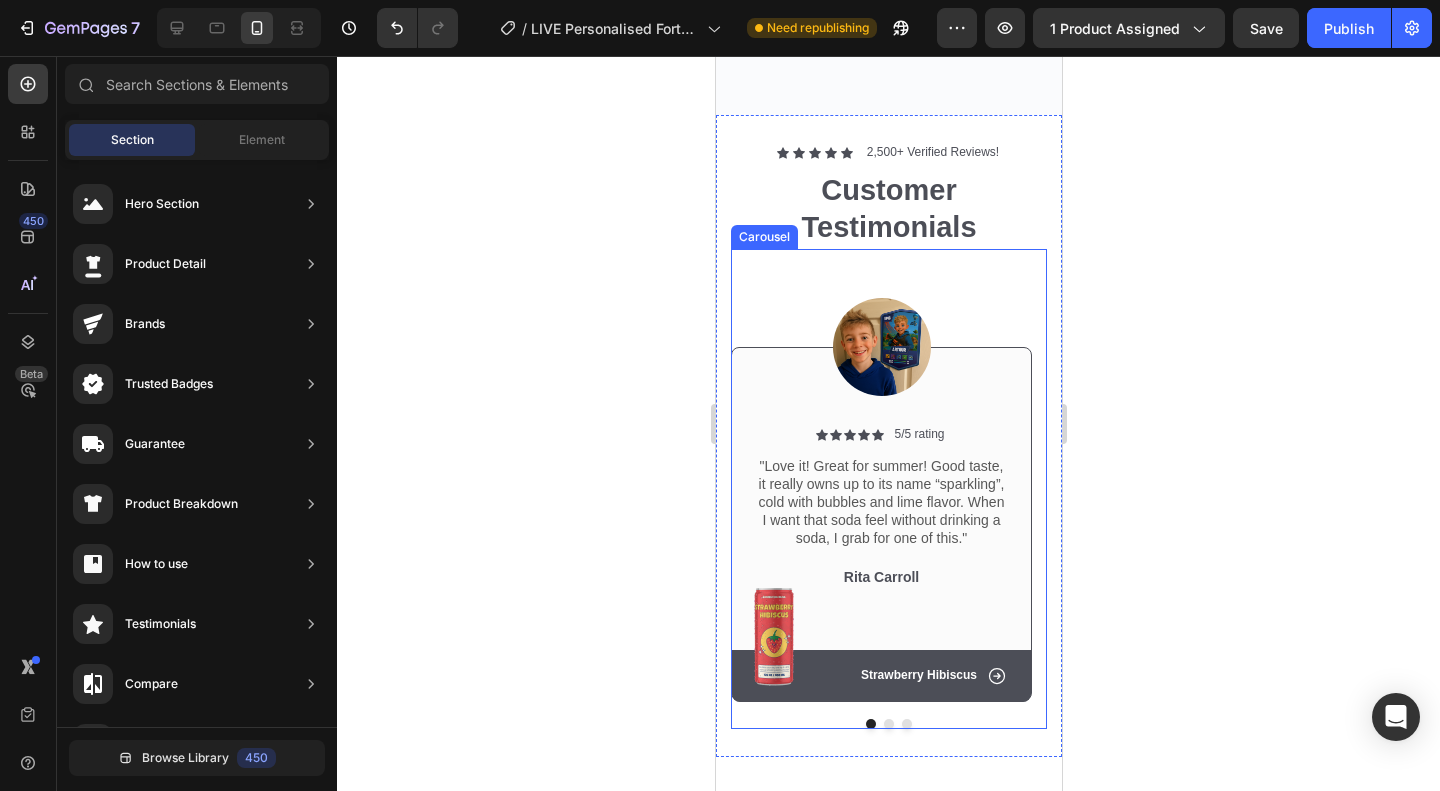 click on "Image Icon Icon Icon Icon Icon Icon List 5/5 rating Text Block Row "Love it! Great for summer! Good taste, it really owns up to its name “sparkling”, cold with bubbles and lime flavor. When I want that soda feel without drinking a soda, I grab for one of this." Text Block Rita Carroll Text Block Image Row Row
Icon Strawberry Hibiscus Text Block Row Hero Banner Row" at bounding box center (880, 476) 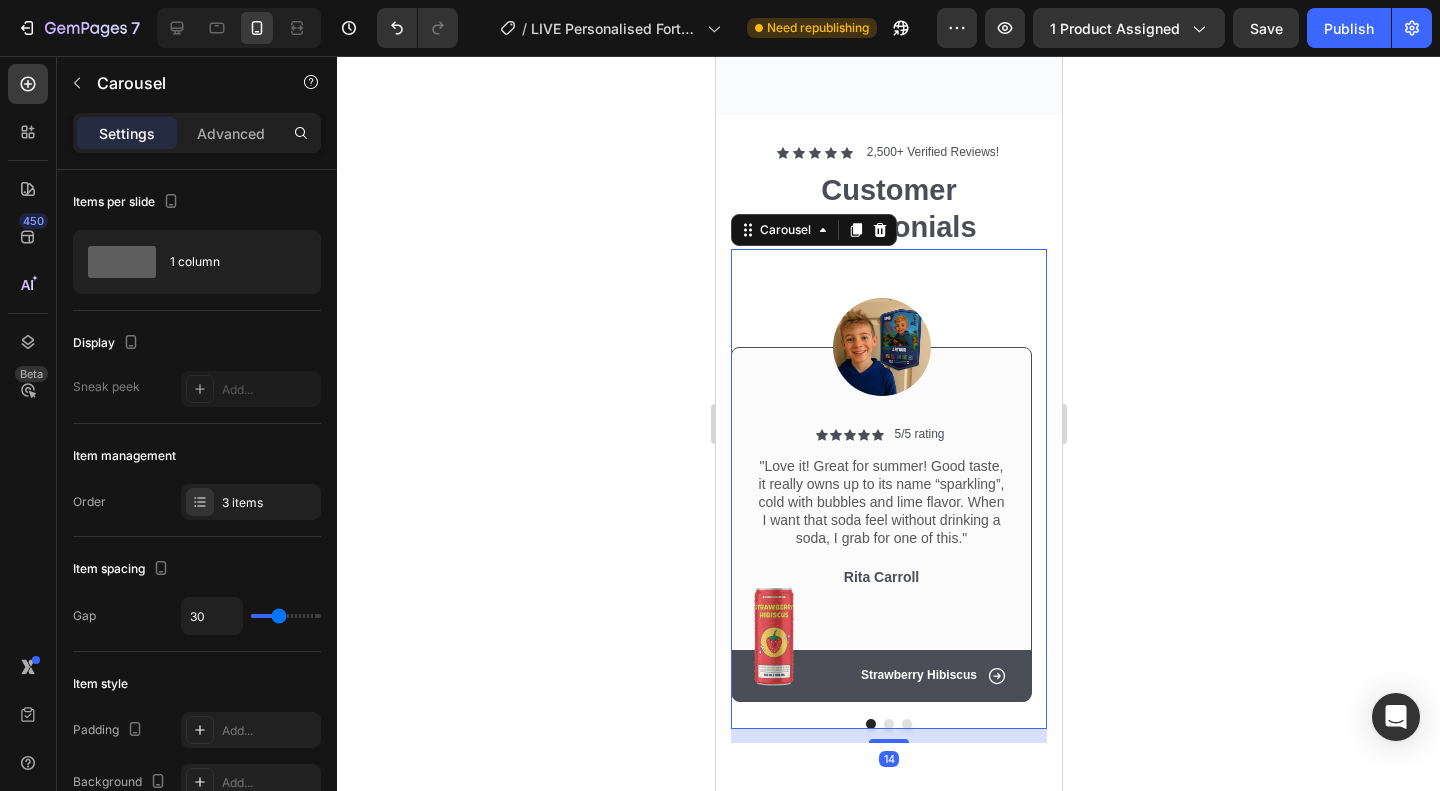 click on "Image Icon Icon Icon Icon Icon Icon List 5/5 rating Text Block Row "Love it! Great for summer! Good taste, it really owns up to its name “sparkling”, cold with bubbles and lime flavor. When I want that soda feel without drinking a soda, I grab for one of this." Text Block Rita Carroll Text Block Image Row Row
Icon Strawberry Hibiscus Text Block Row Hero Banner Row" at bounding box center [880, 476] 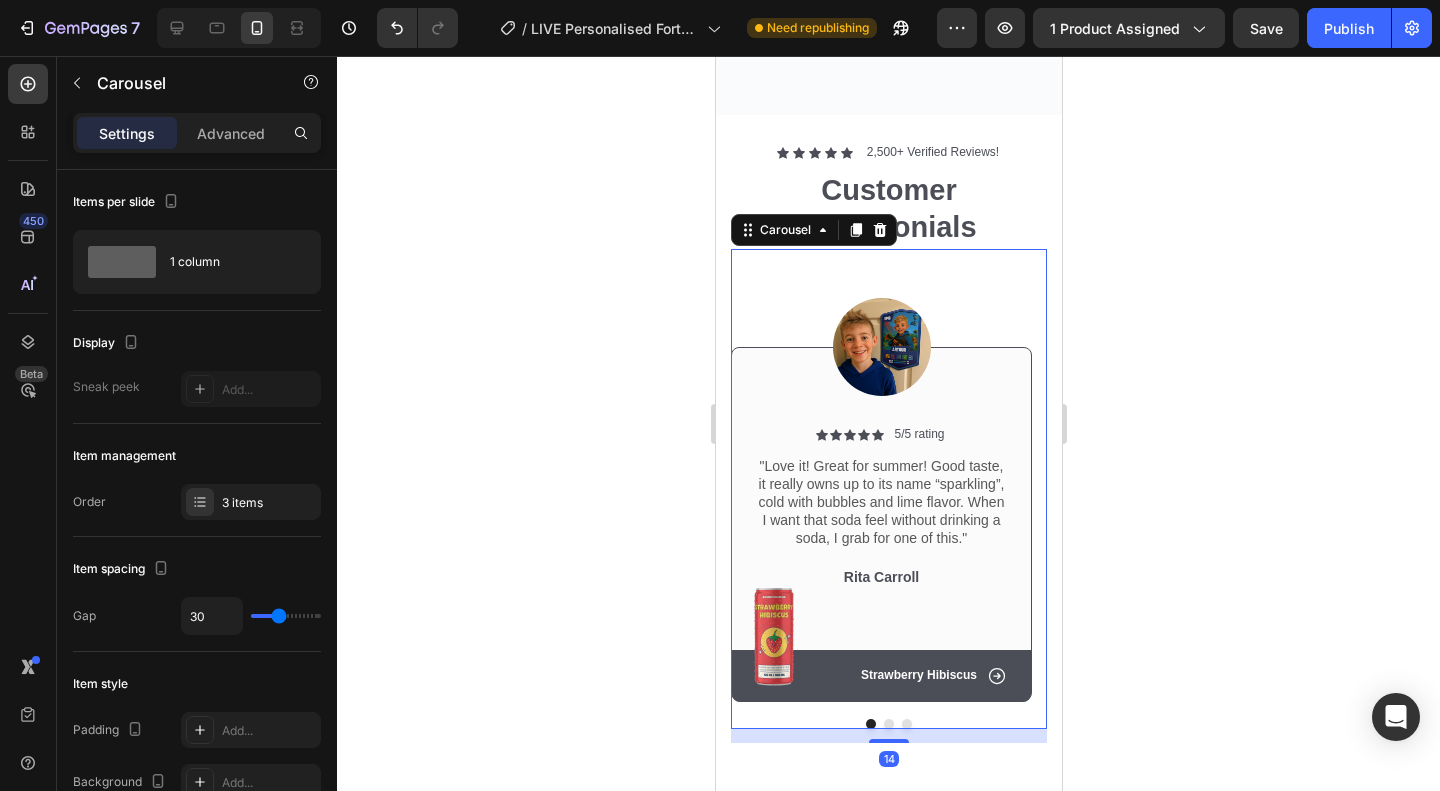 click on "Image Icon Icon Icon Icon Icon Icon List 5/5 rating Text Block Row "Love it! Great for summer! Good taste, it really owns up to its name “sparkling”, cold with bubbles and lime flavor. When I want that soda feel without drinking a soda, I grab for one of this." Text Block Rita Carroll Text Block Image Row Row
Icon Strawberry Hibiscus Text Block Row Hero Banner Row" at bounding box center [880, 476] 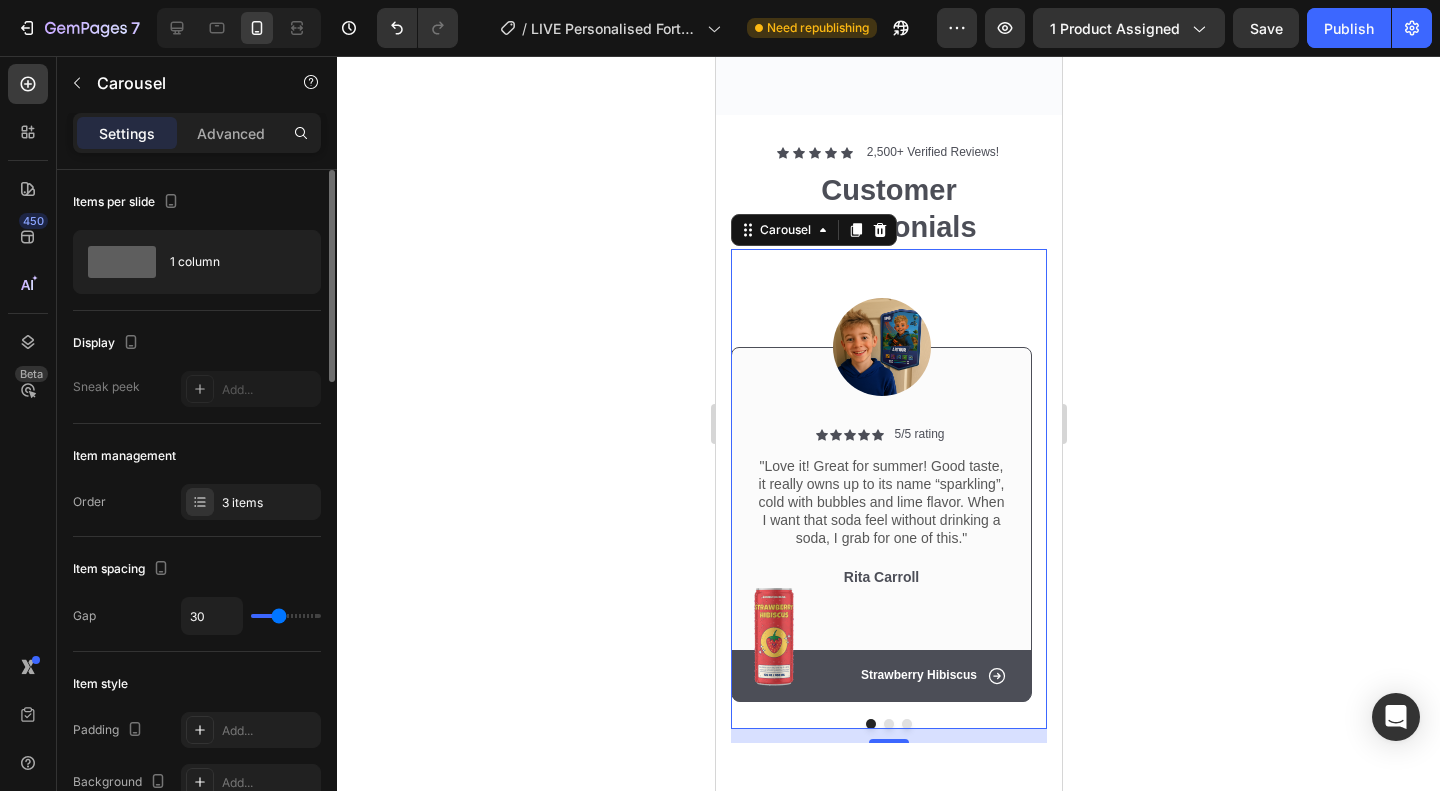 scroll, scrollTop: 100, scrollLeft: 0, axis: vertical 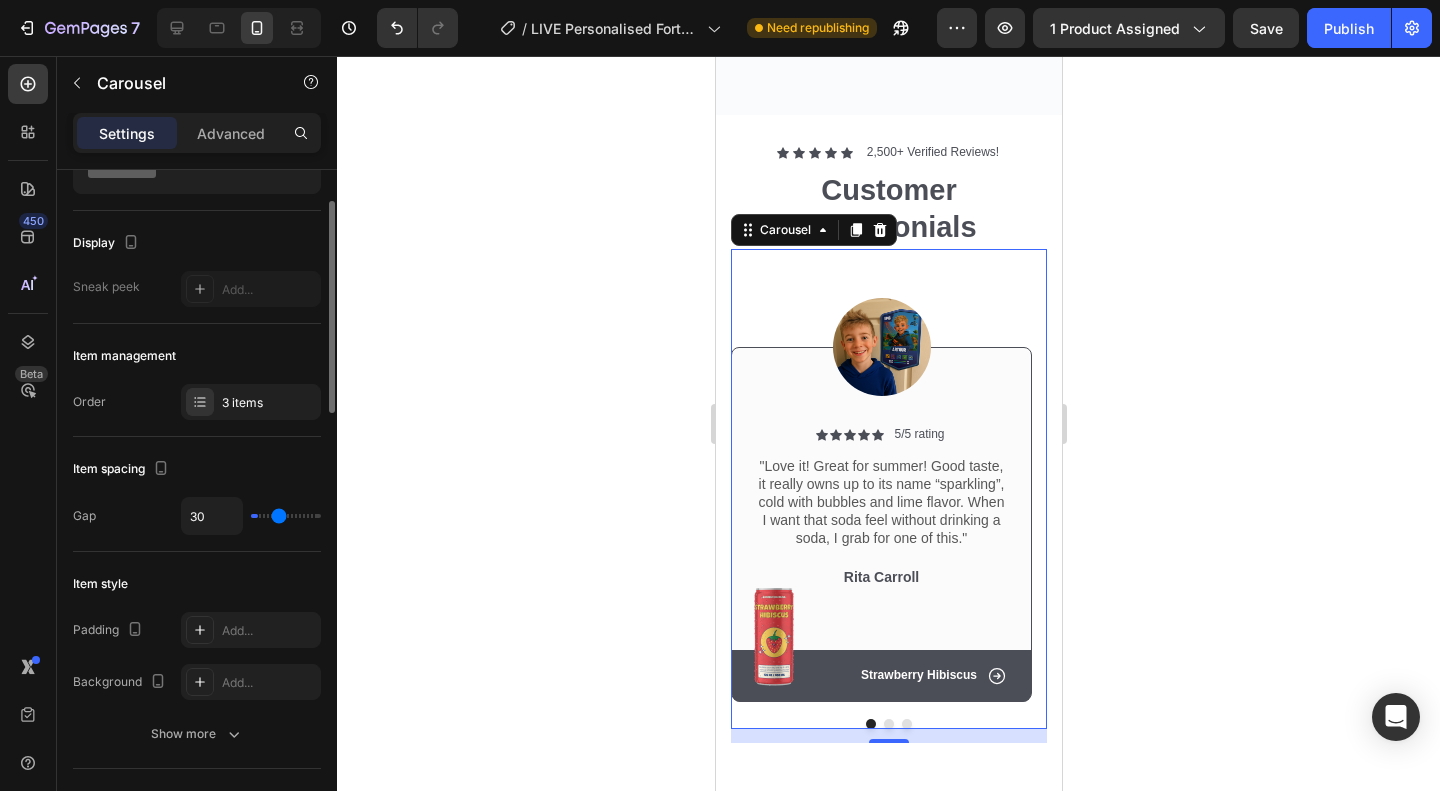 type on "0" 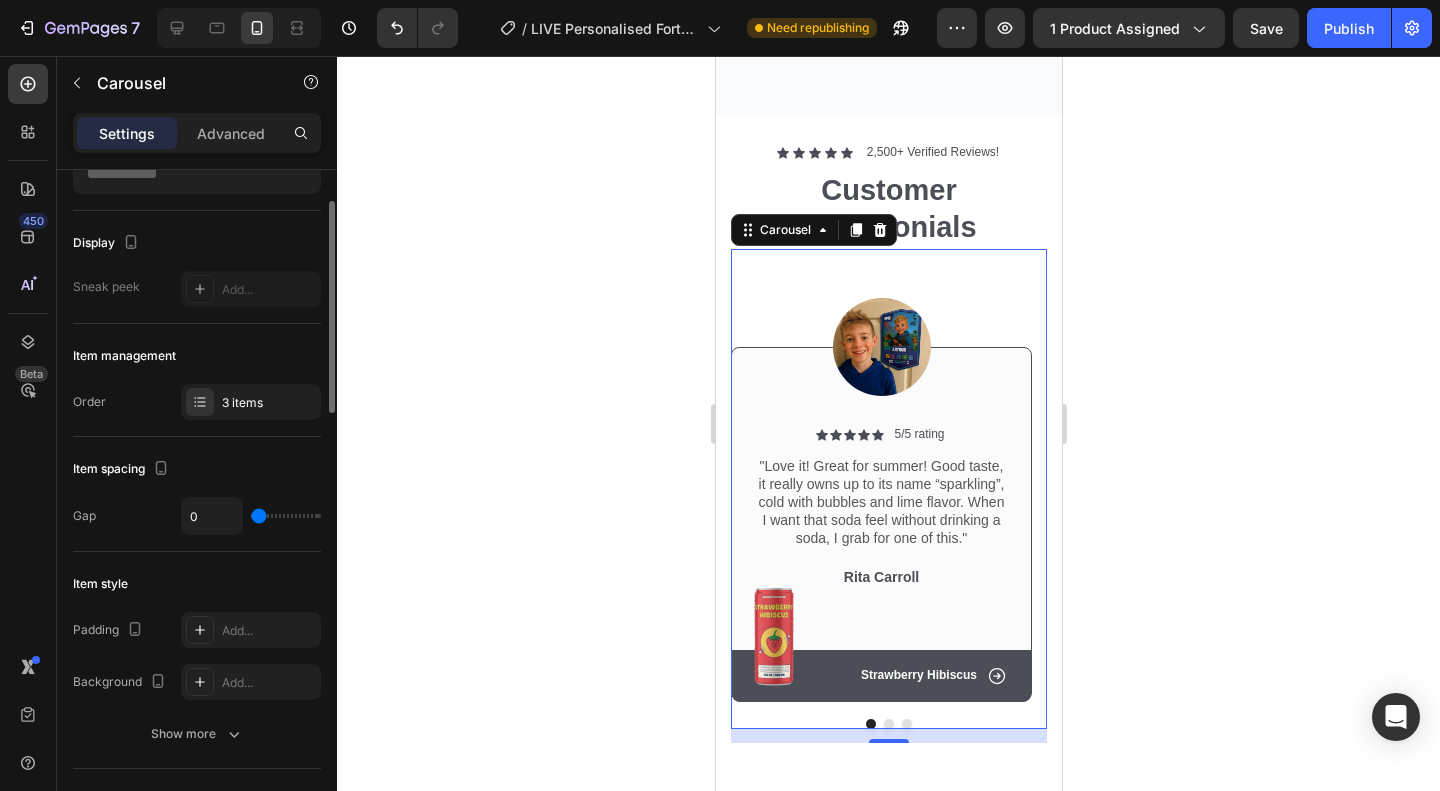 drag, startPoint x: 275, startPoint y: 510, endPoint x: 258, endPoint y: 514, distance: 17.464249 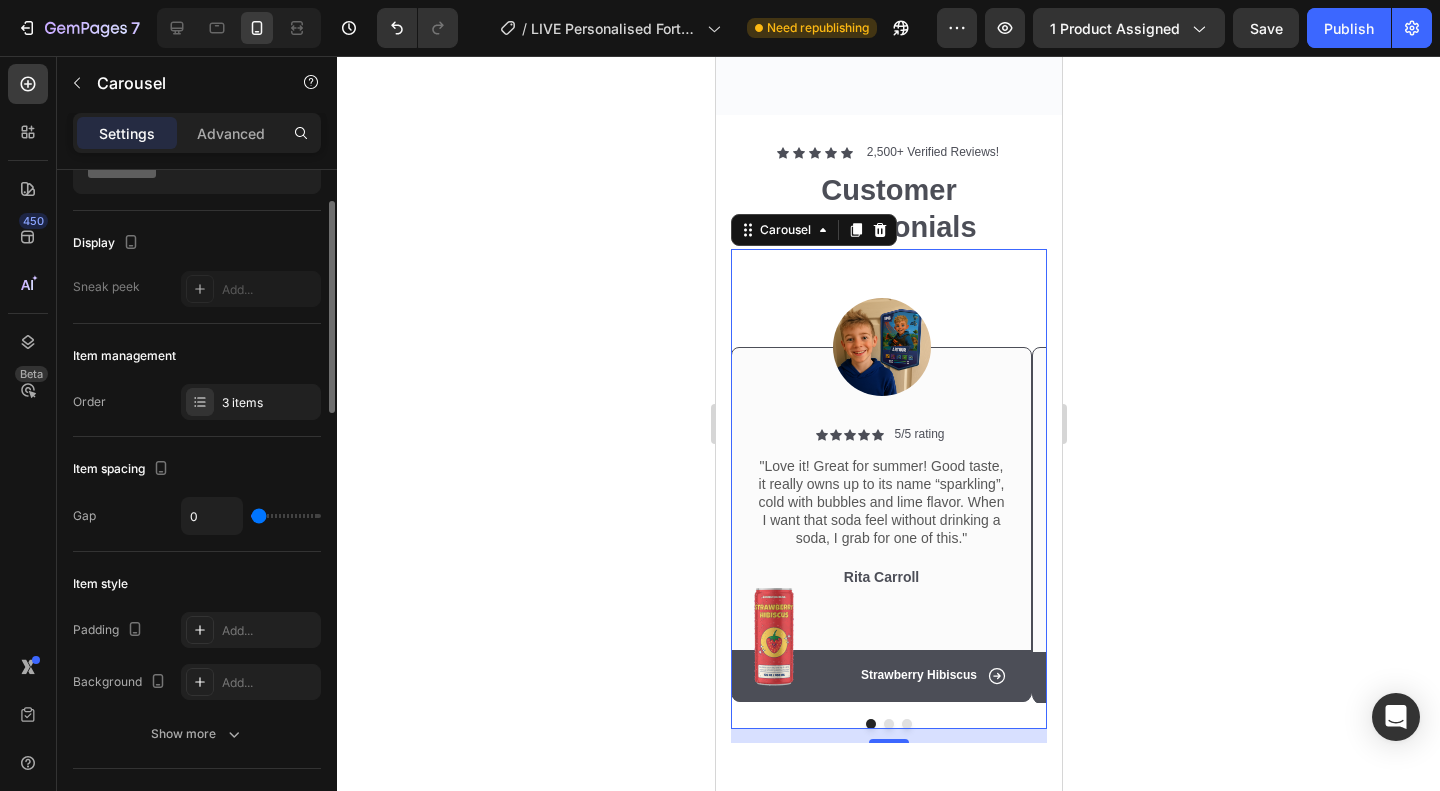 drag, startPoint x: 262, startPoint y: 515, endPoint x: 306, endPoint y: 512, distance: 44.102154 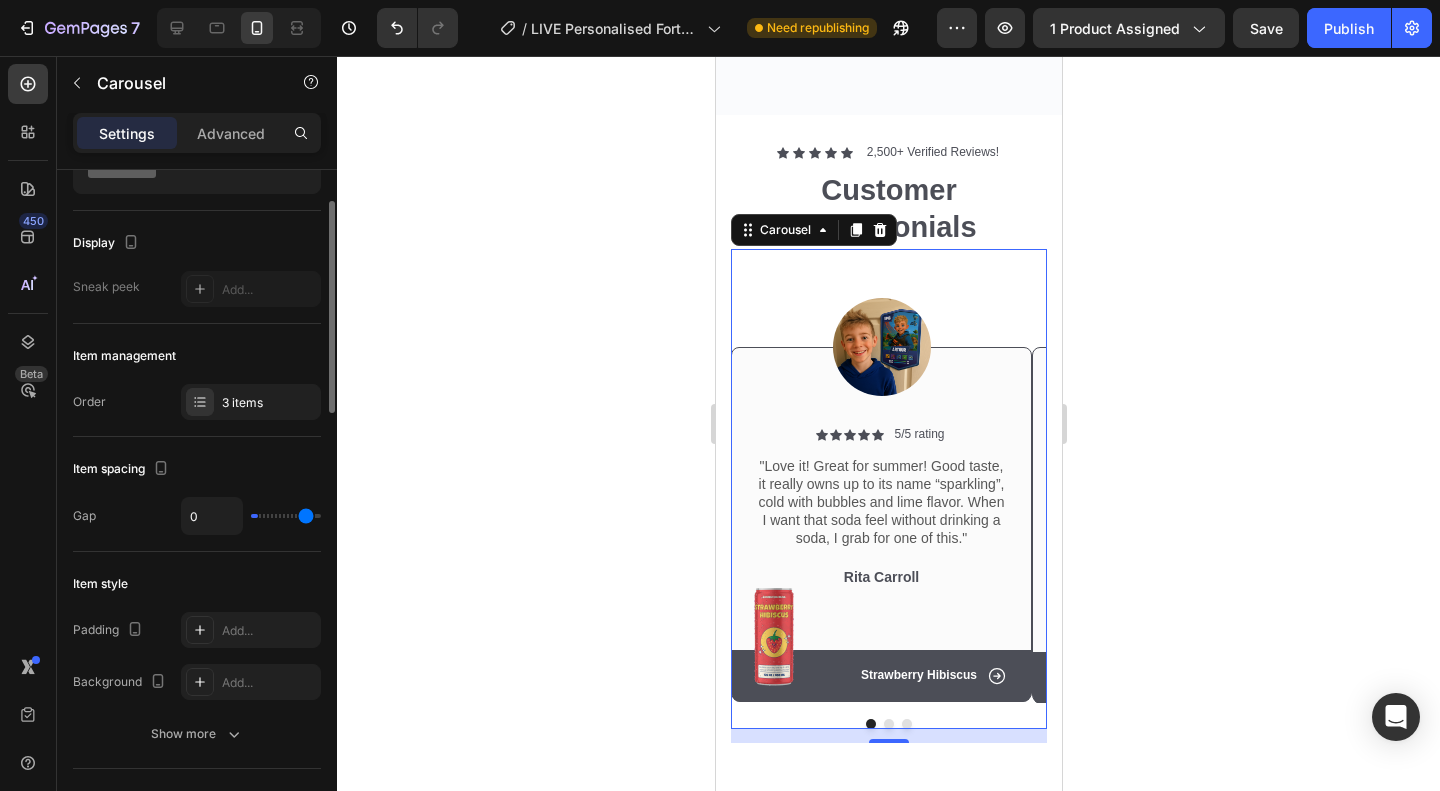 click at bounding box center [286, 516] 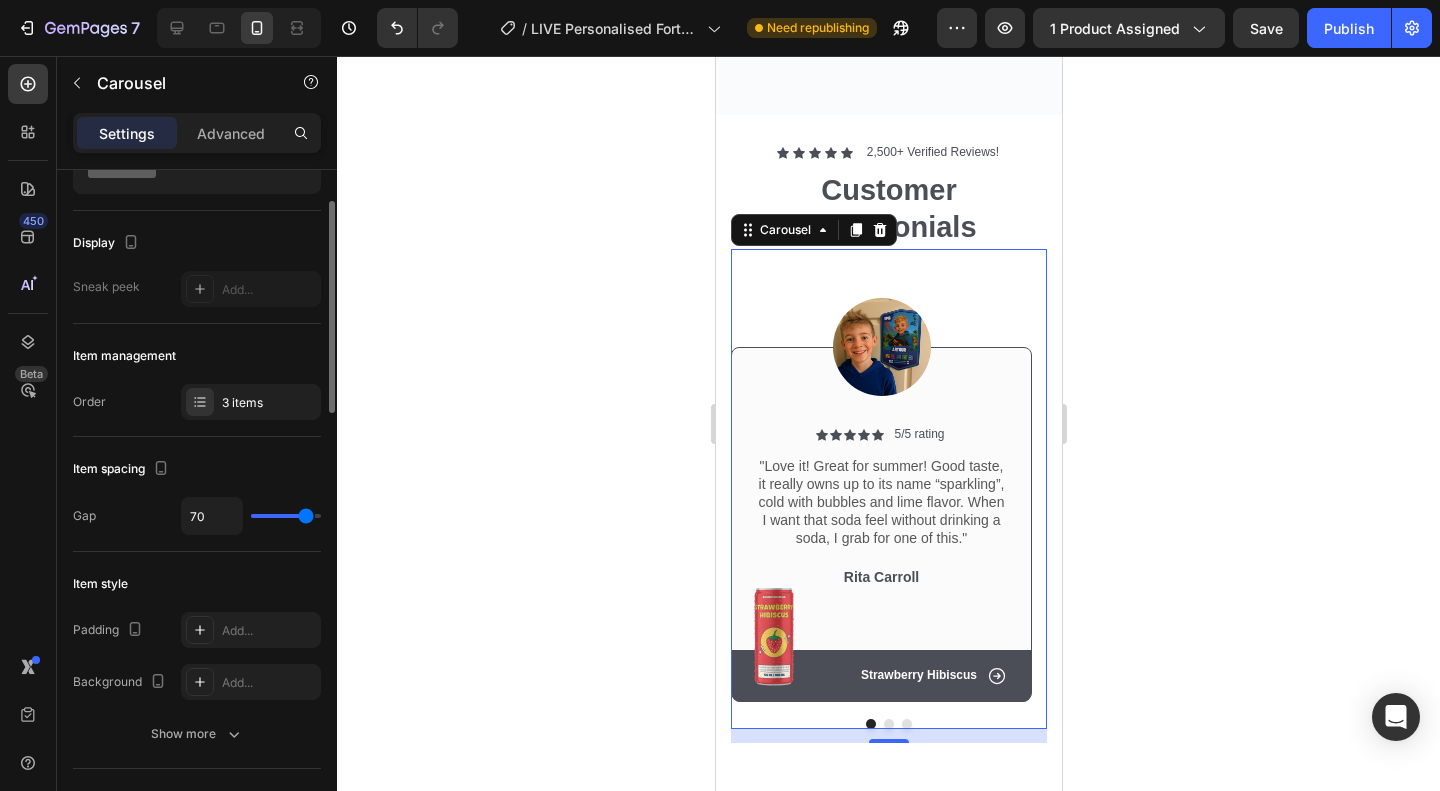 type on "62" 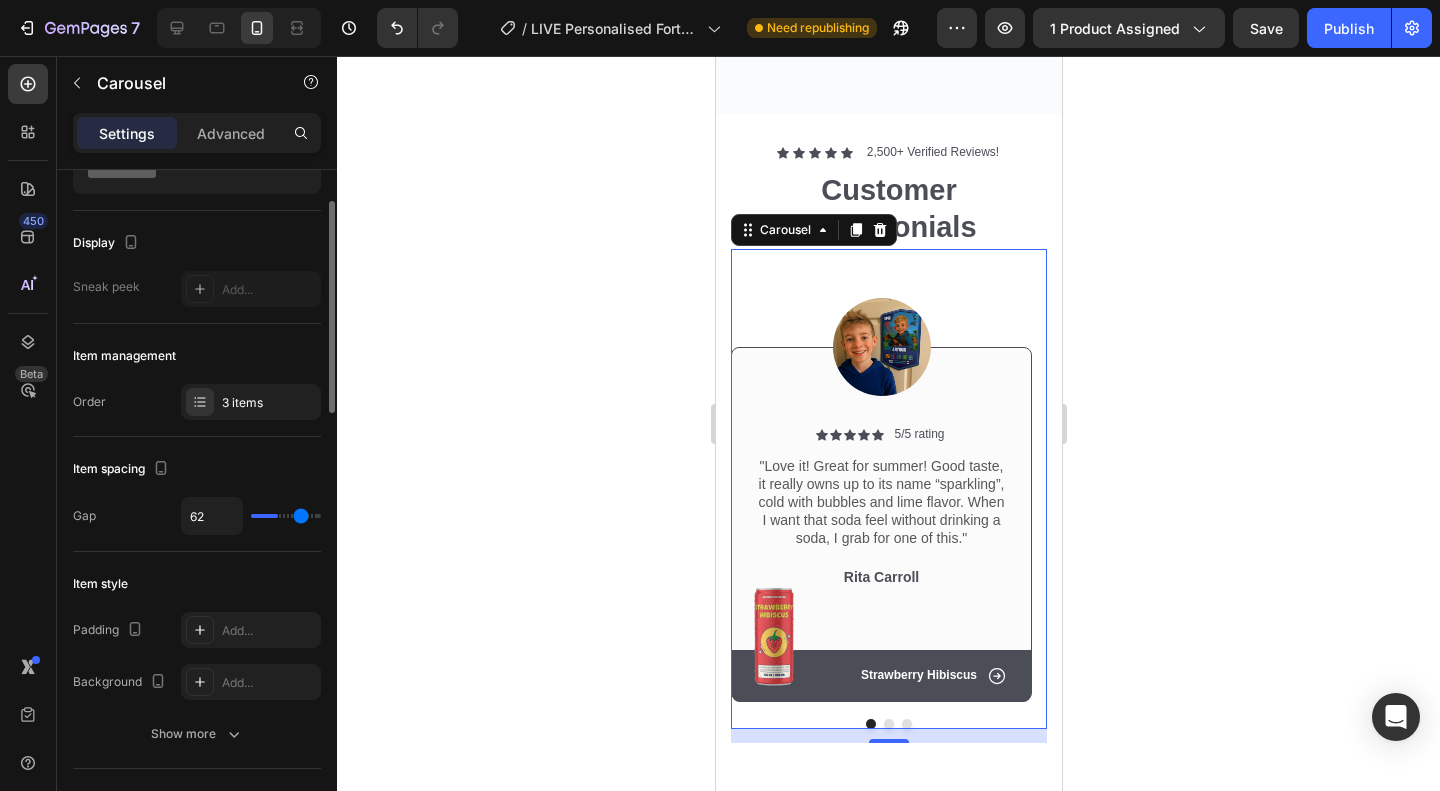 type on "26" 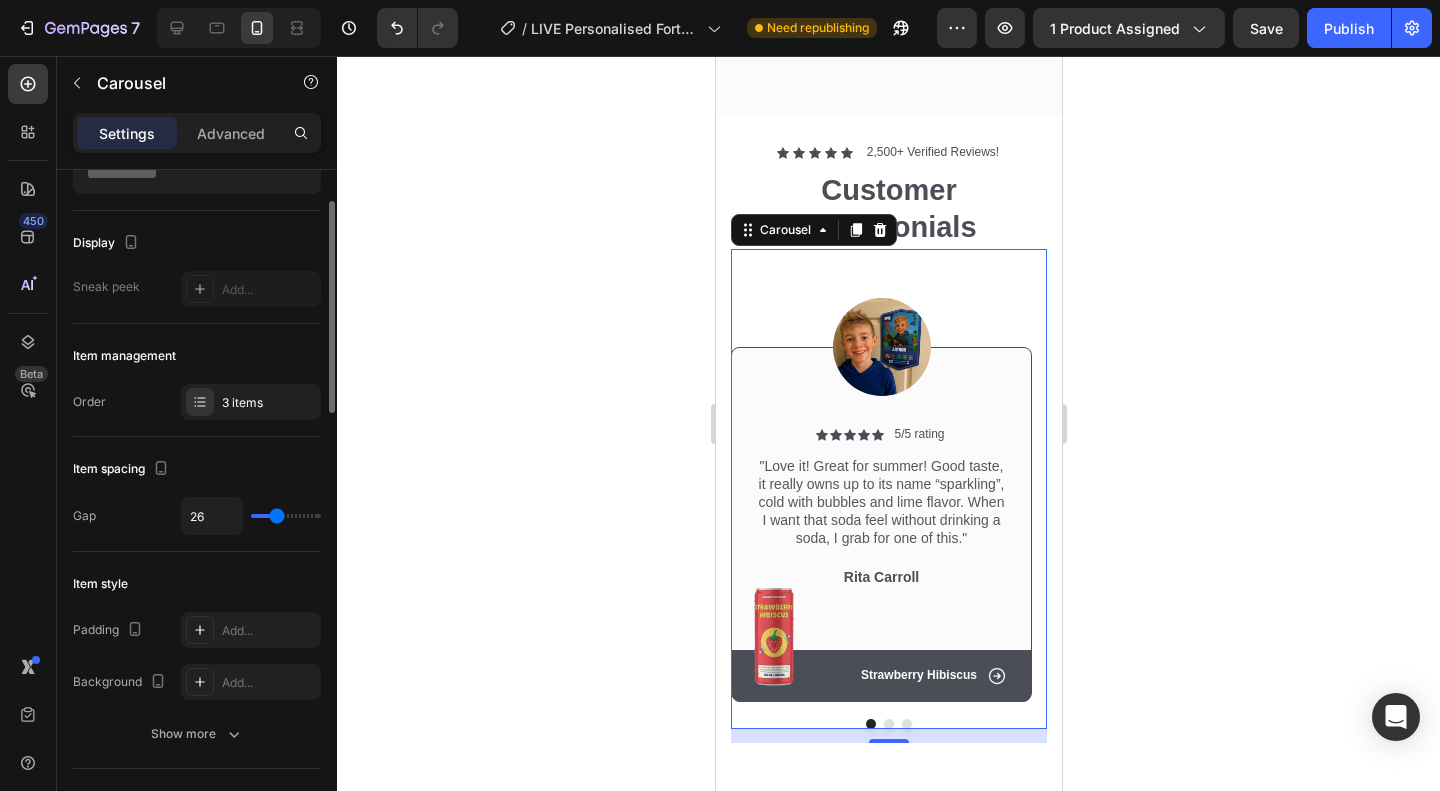 drag, startPoint x: 302, startPoint y: 512, endPoint x: 276, endPoint y: 514, distance: 26.076809 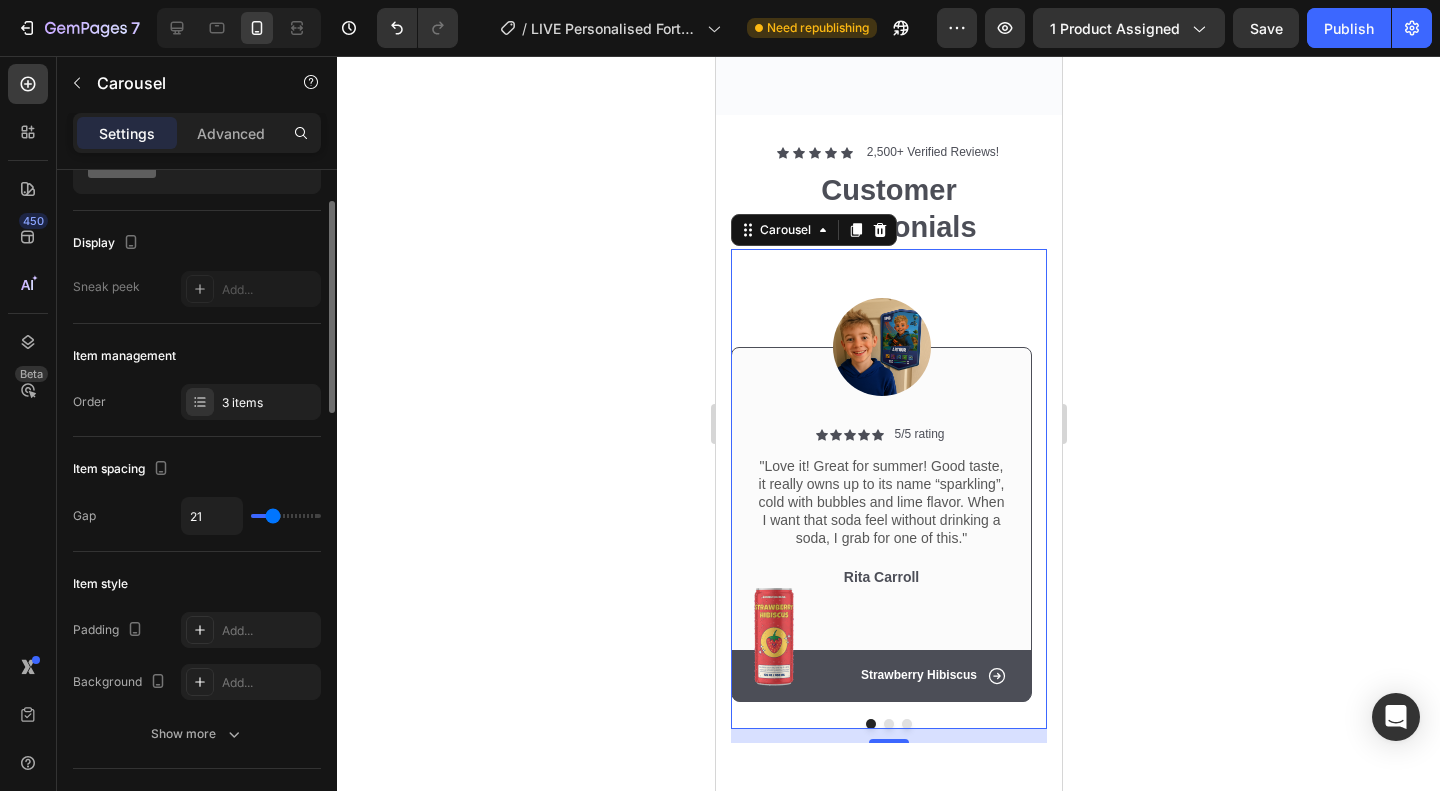 type on "30" 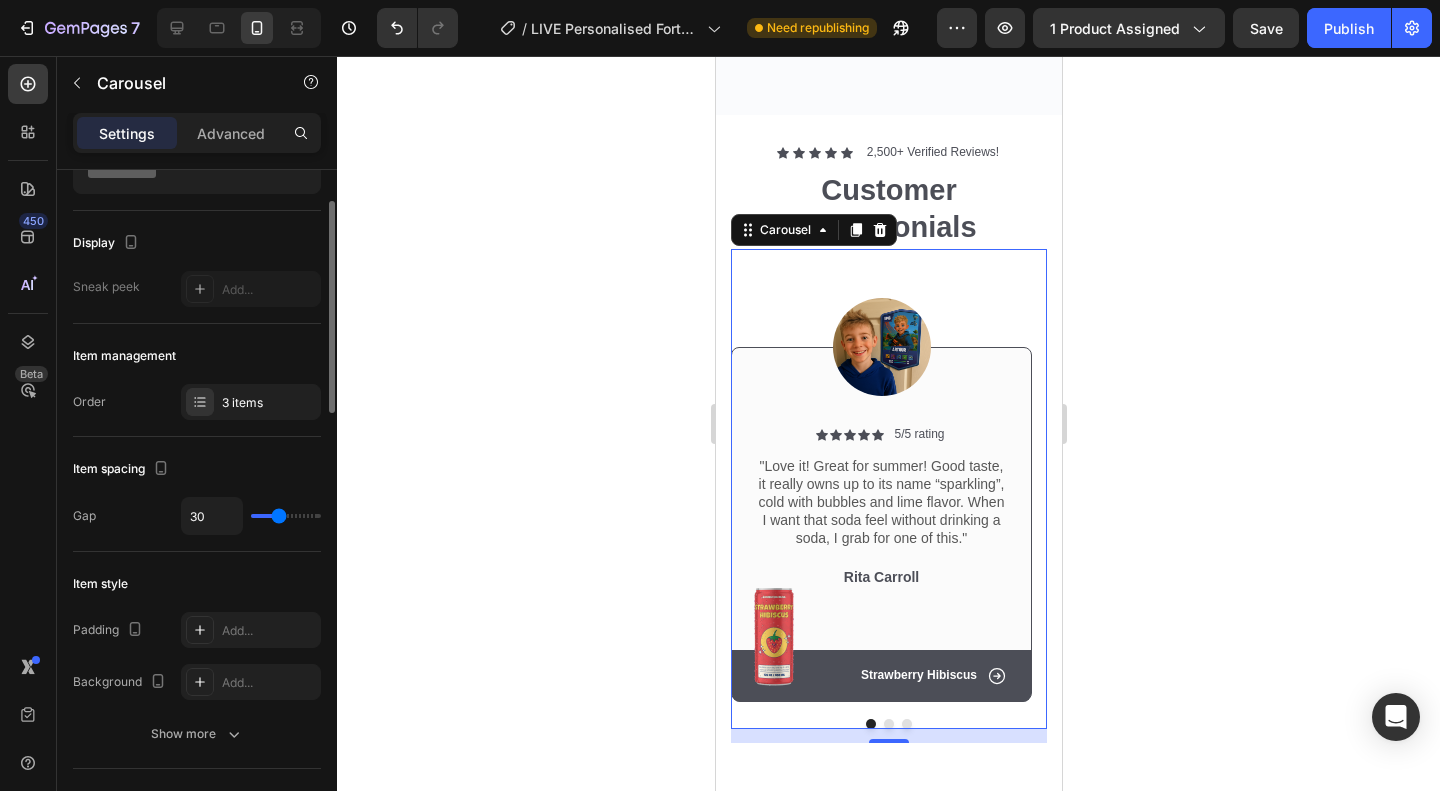 type on "32" 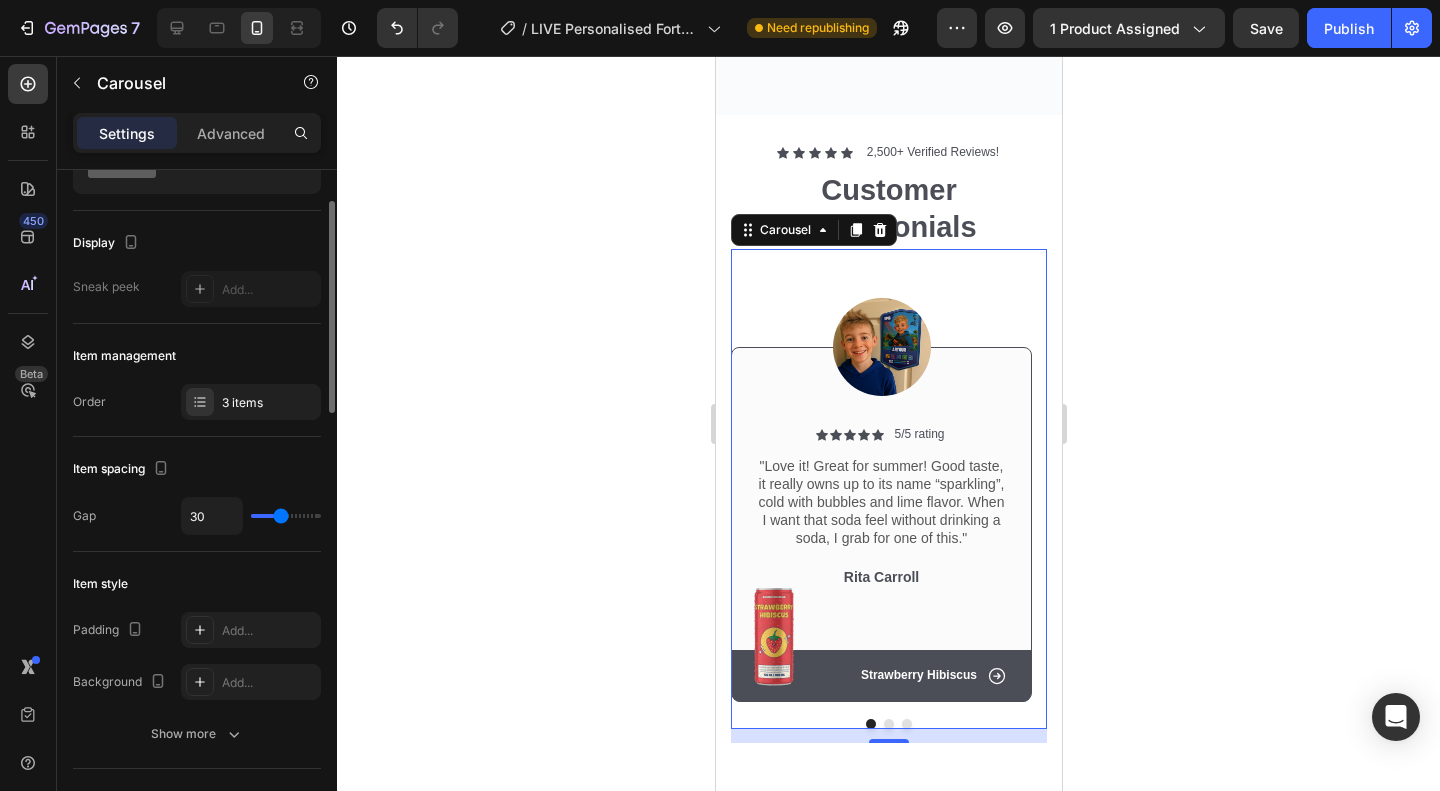 click at bounding box center [286, 516] 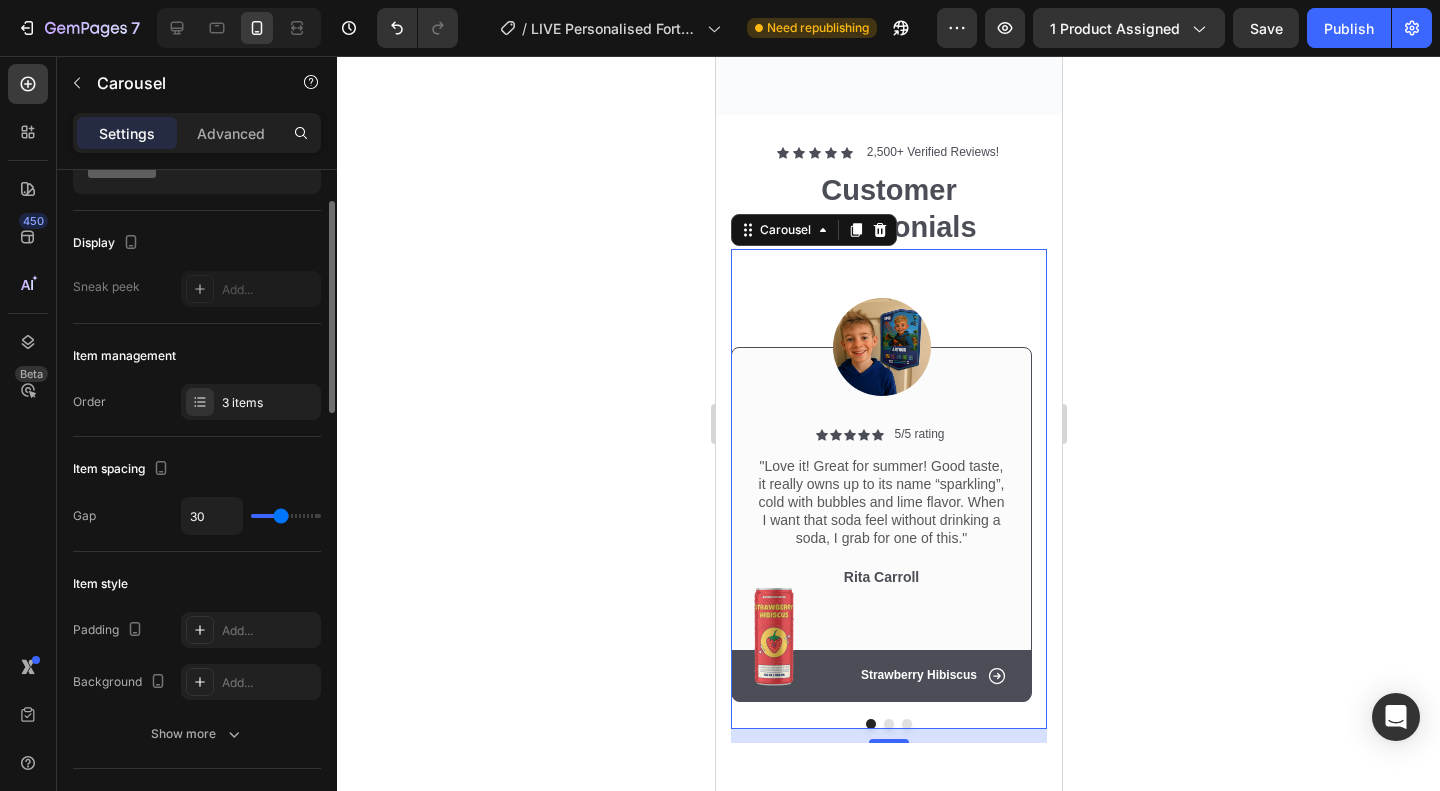 type on "32" 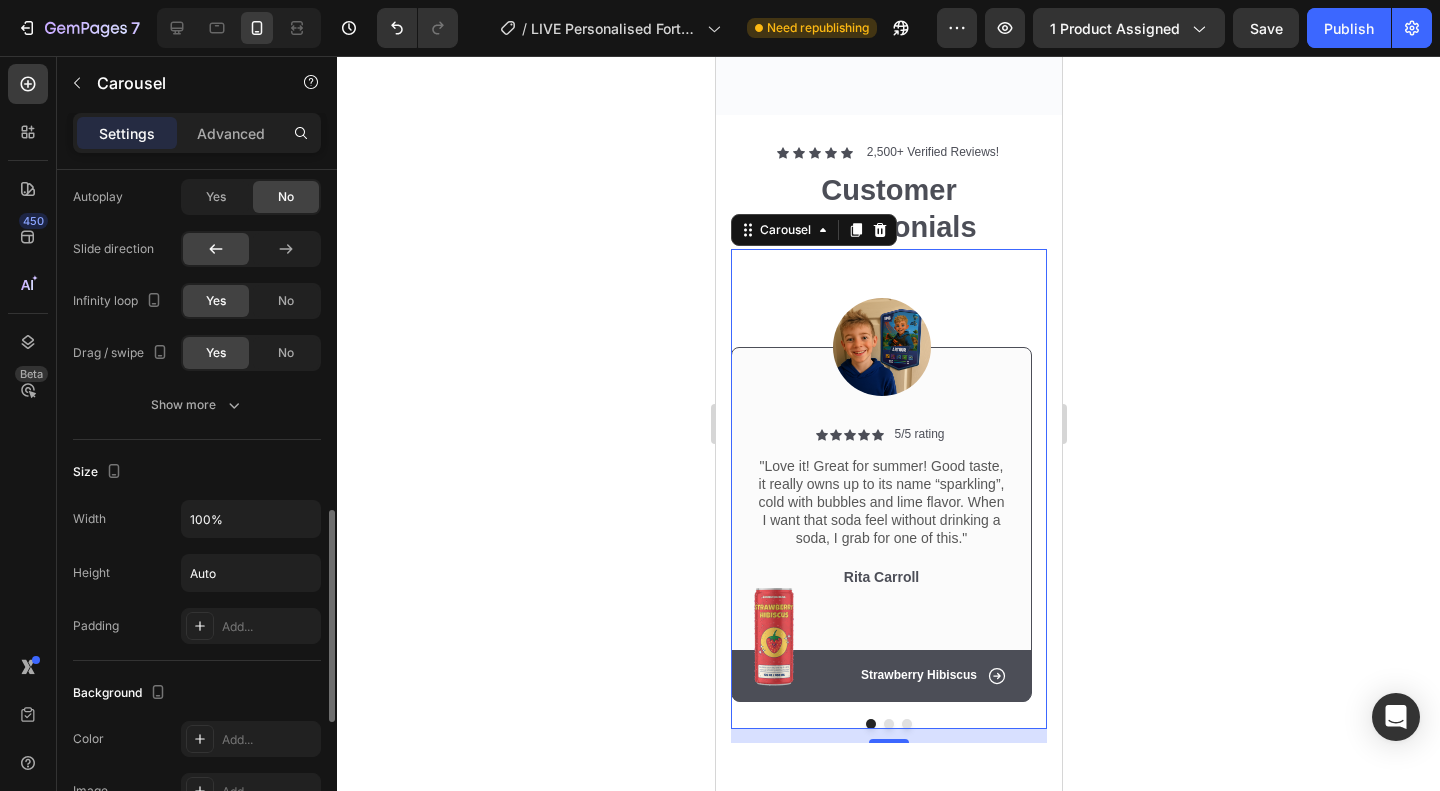 scroll, scrollTop: 986, scrollLeft: 0, axis: vertical 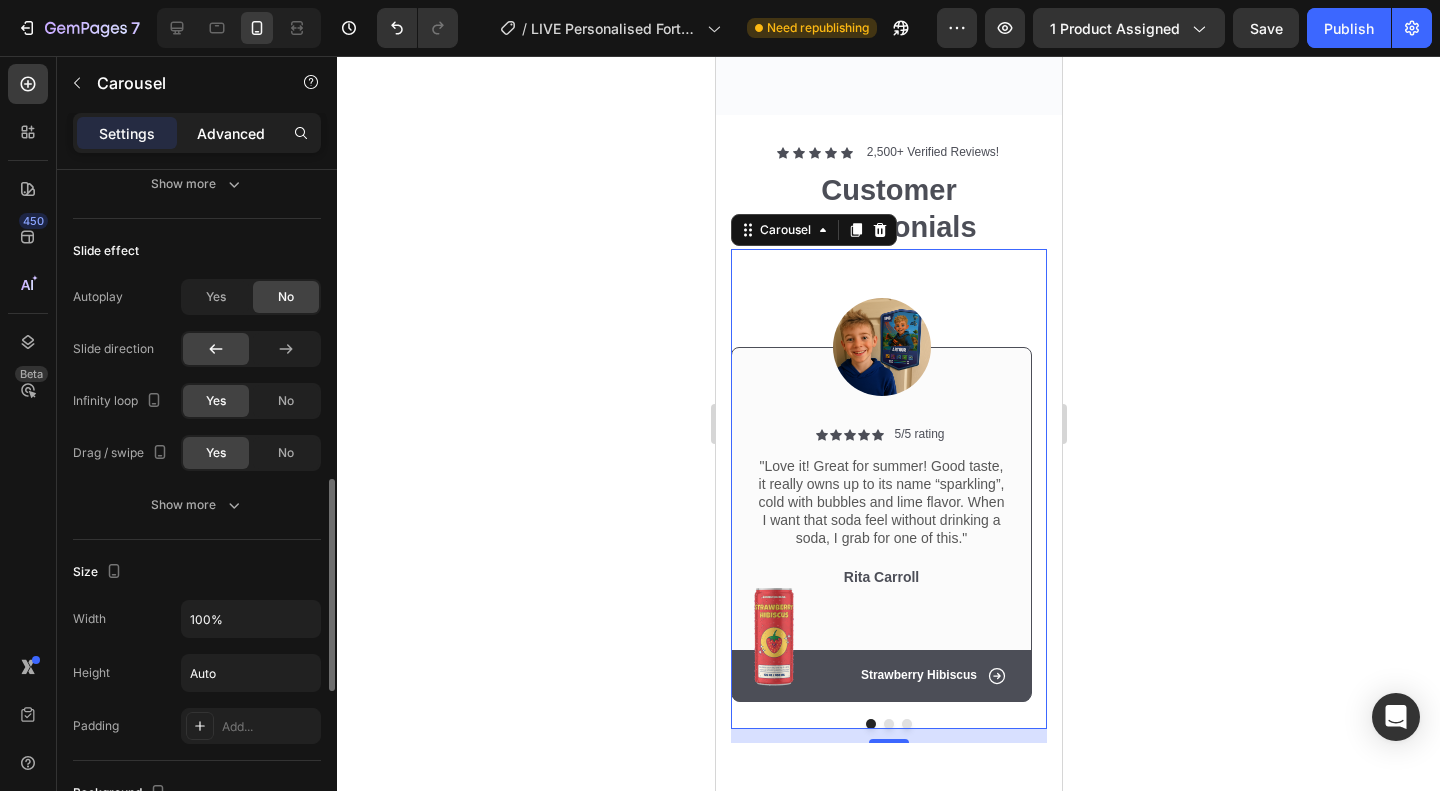click on "Advanced" at bounding box center (231, 133) 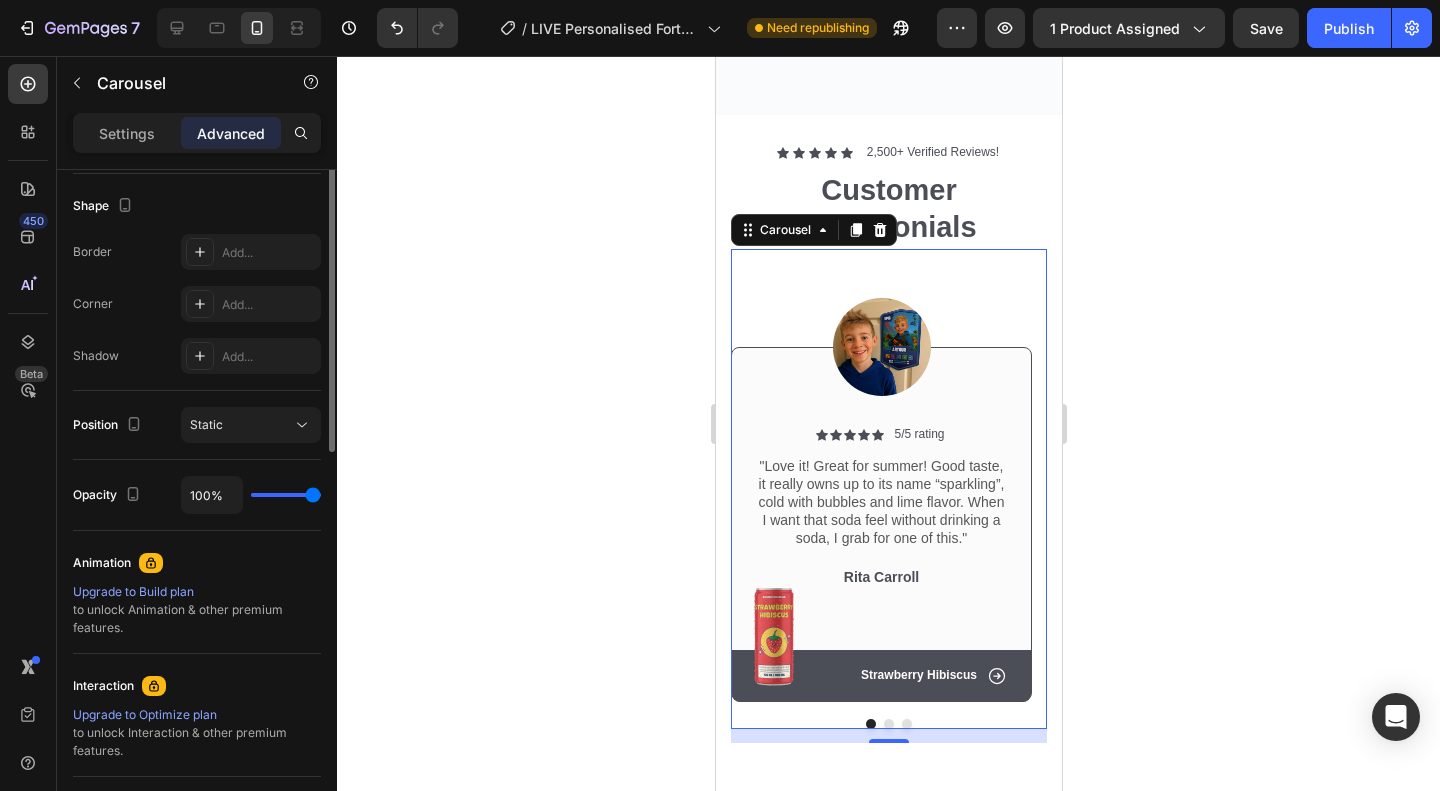 scroll, scrollTop: 110, scrollLeft: 0, axis: vertical 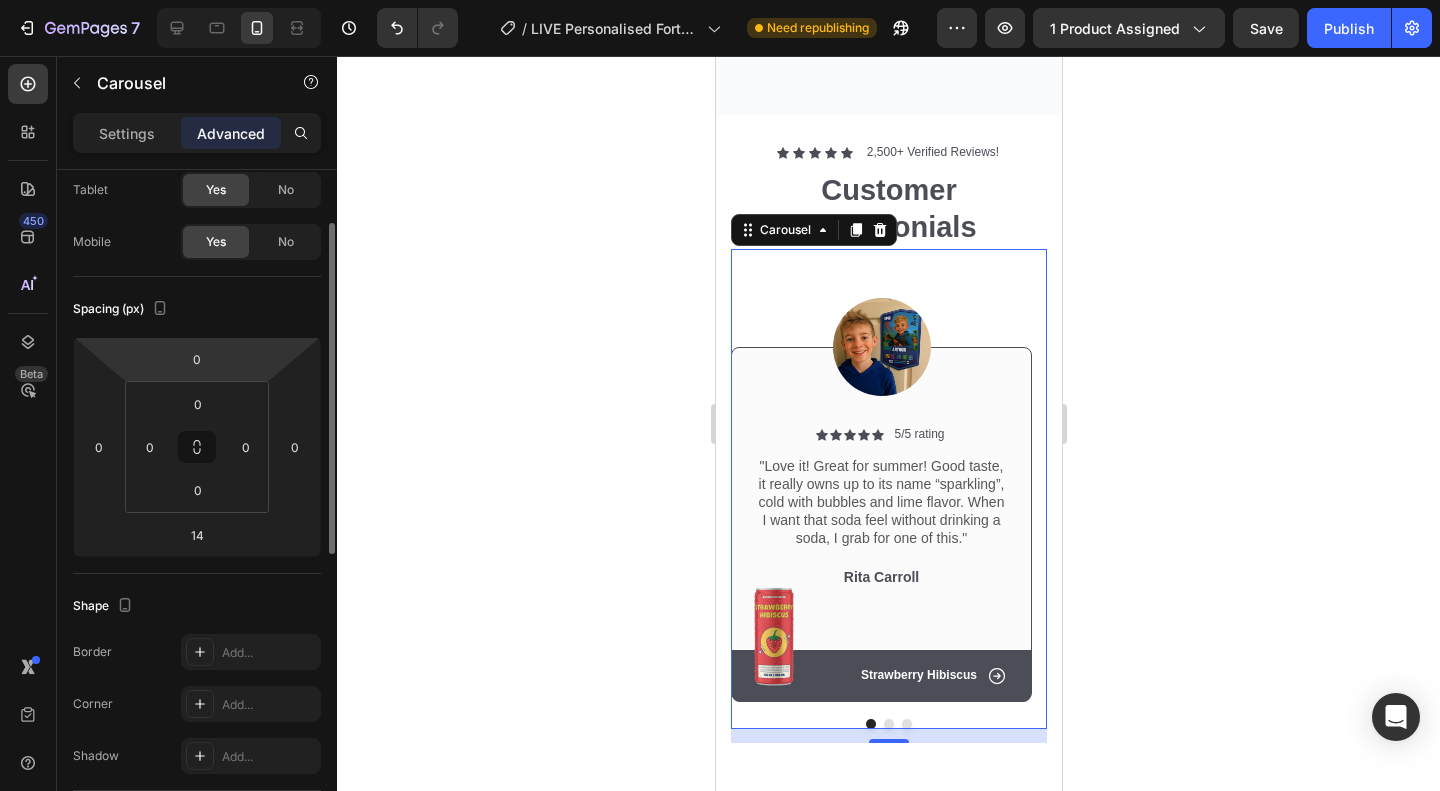 click on "0" at bounding box center [197, 359] 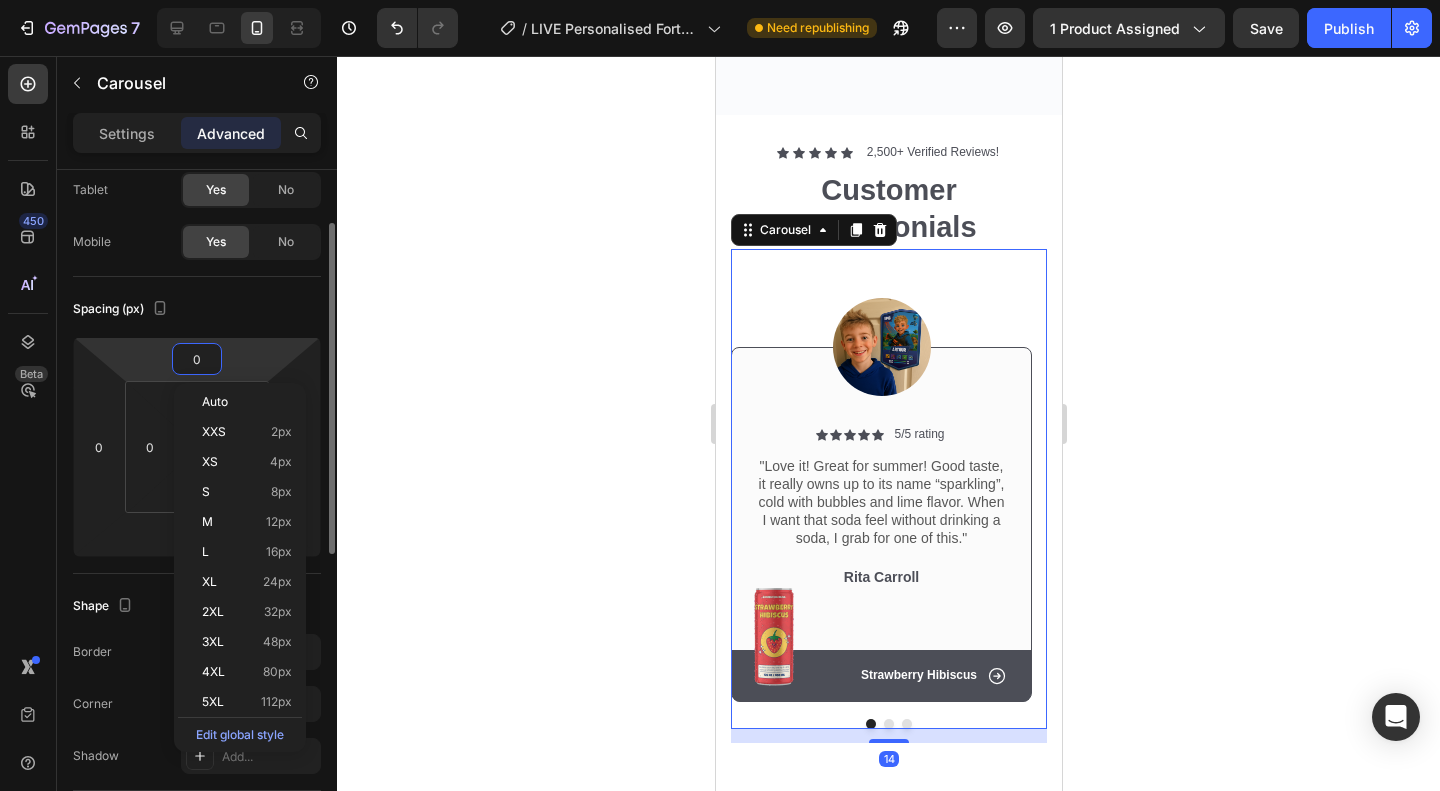 click on "7   /  LIVE Personalised Fortnite Plaque Need republishing Preview 1 product assigned  Save   Publish  450 Beta Sections(18) Elements(84) Section Element Hero Section Product Detail Brands Trusted Badges Guarantee Product Breakdown How to use Testimonials Compare Bundle FAQs Social Proof Brand Story Product List Collection Blog List Contact Sticky Add to Cart Custom Footer Browse Library 450 Layout
Row
Row
Row
Row Text
Heading
Text Block Button
Button
Button Media
Image
Image" at bounding box center (720, 0) 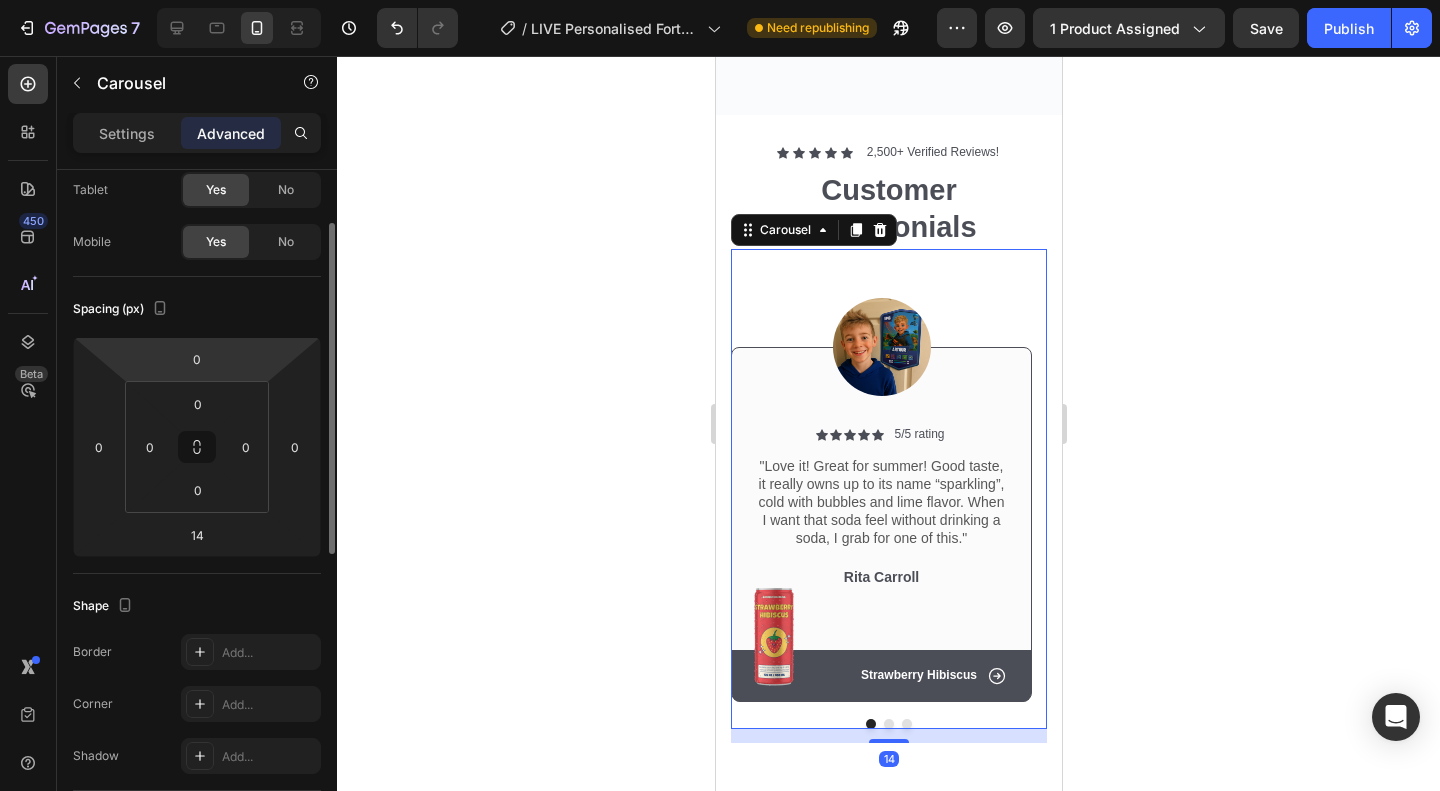 click on "7   /  LIVE Personalised Fortnite Plaque Need republishing Preview 1 product assigned  Save   Publish  450 Beta Sections(18) Elements(84) Section Element Hero Section Product Detail Brands Trusted Badges Guarantee Product Breakdown How to use Testimonials Compare Bundle FAQs Social Proof Brand Story Product List Collection Blog List Contact Sticky Add to Cart Custom Footer Browse Library 450 Layout
Row
Row
Row
Row Text
Heading
Text Block Button
Button
Button Media
Image
Image" at bounding box center [720, 0] 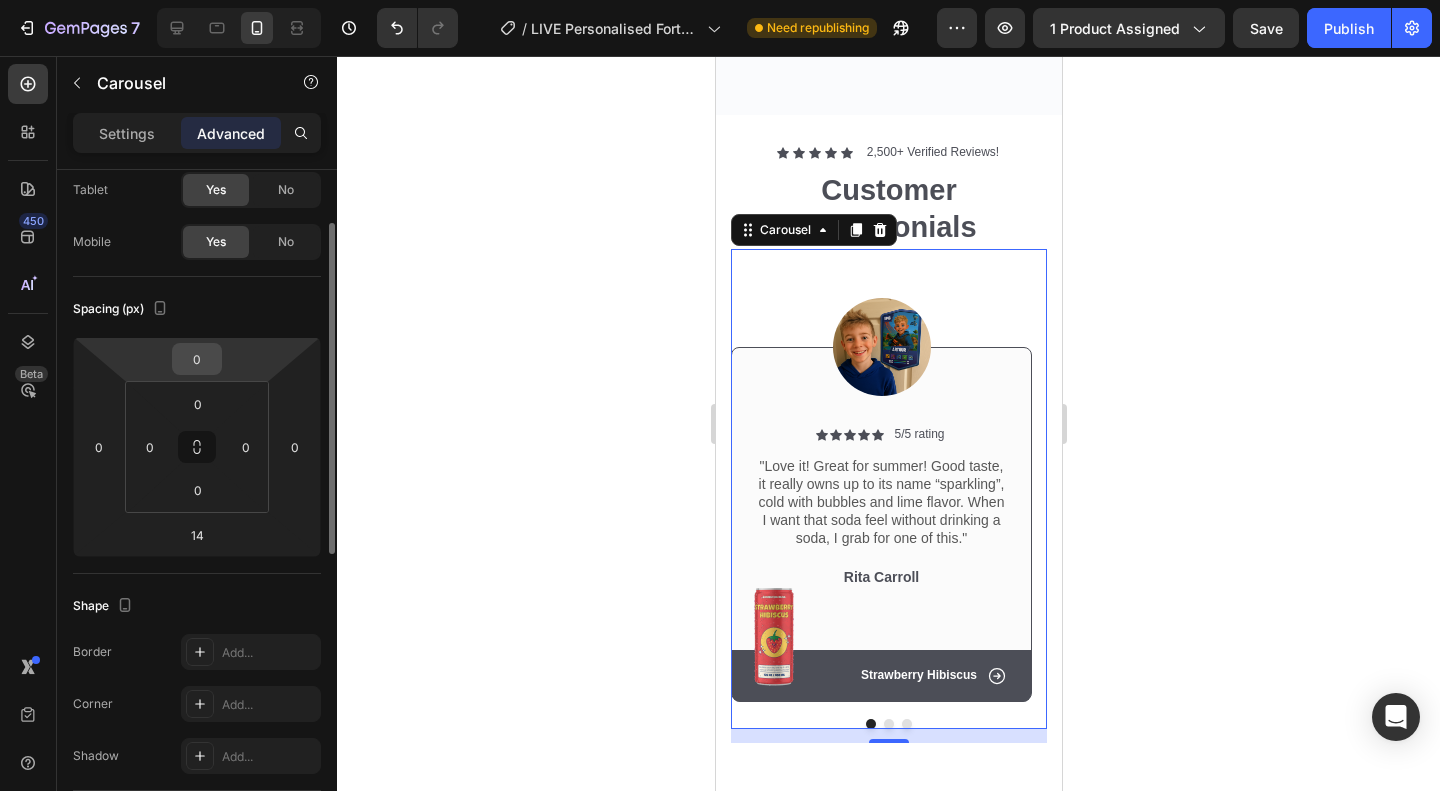 click on "0" at bounding box center [197, 359] 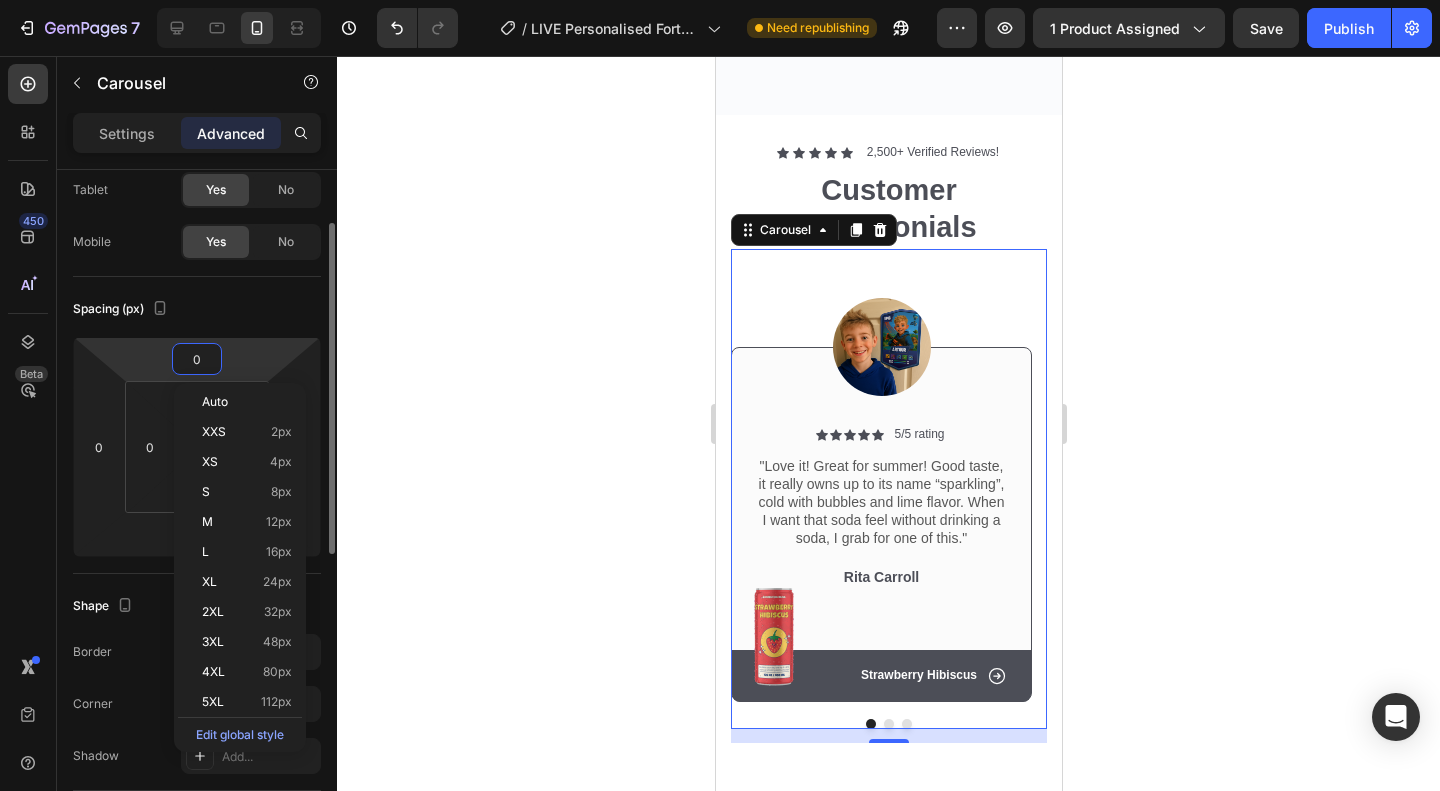 click on "Spacing (px) 0 0 14 0 0 0 0 0" 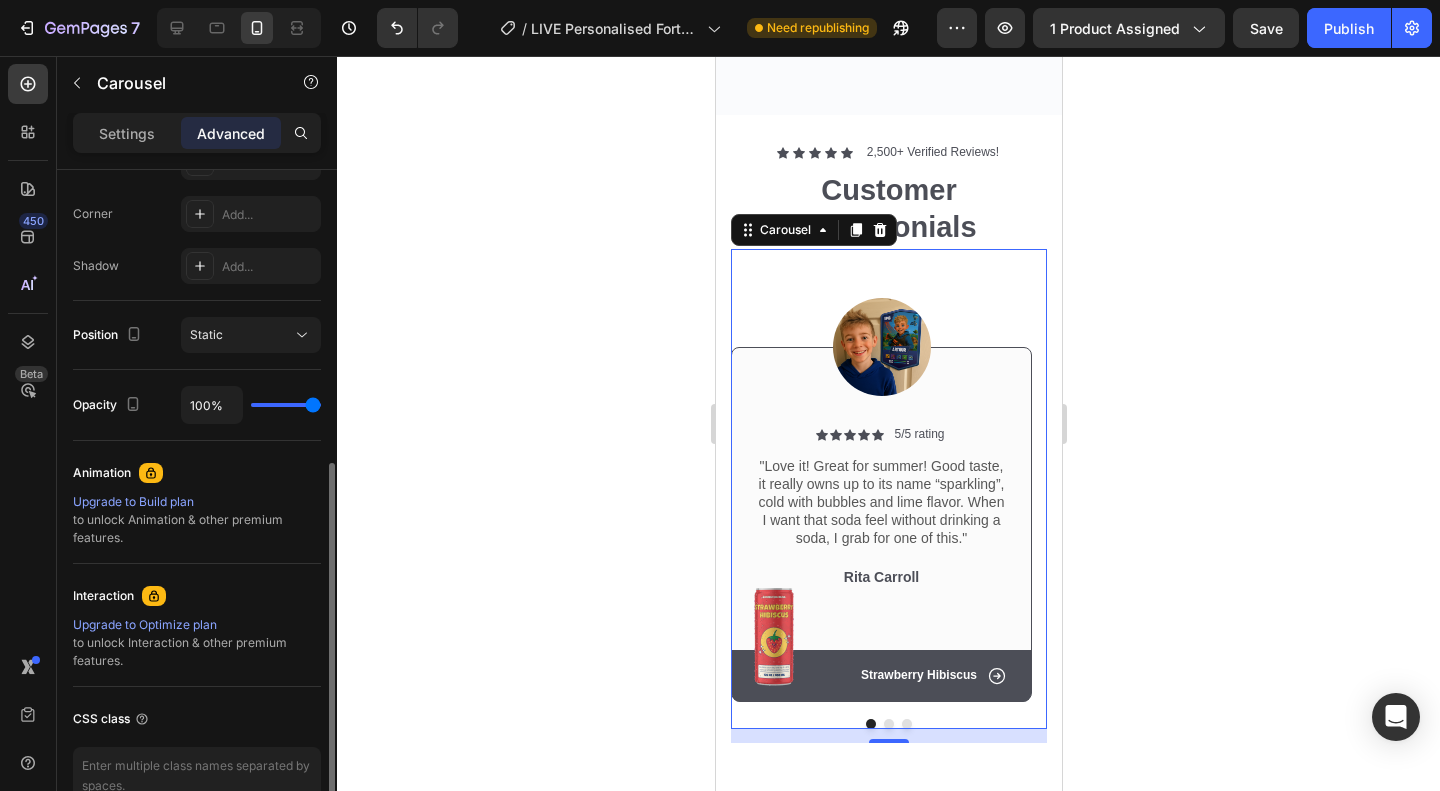 scroll, scrollTop: 710, scrollLeft: 0, axis: vertical 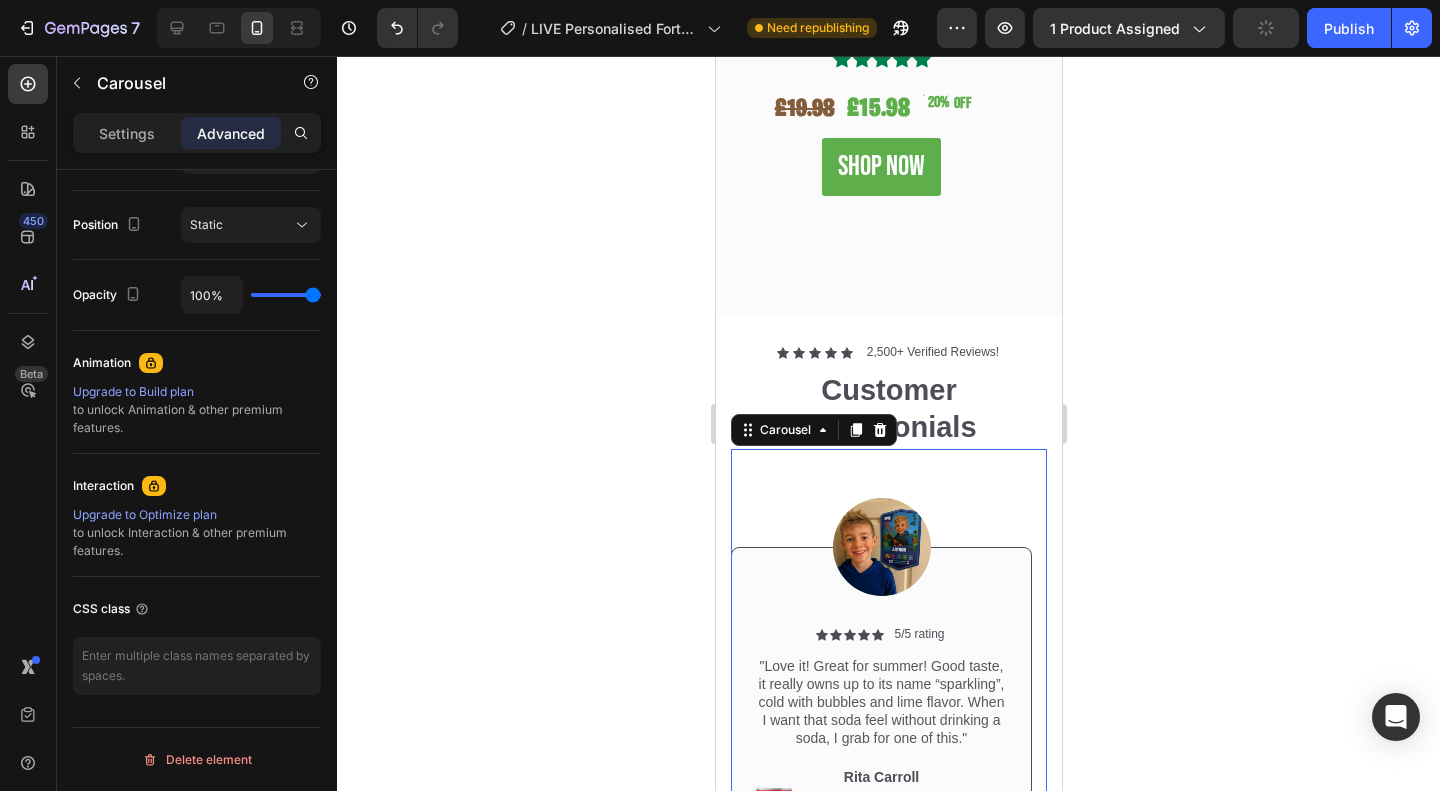 click 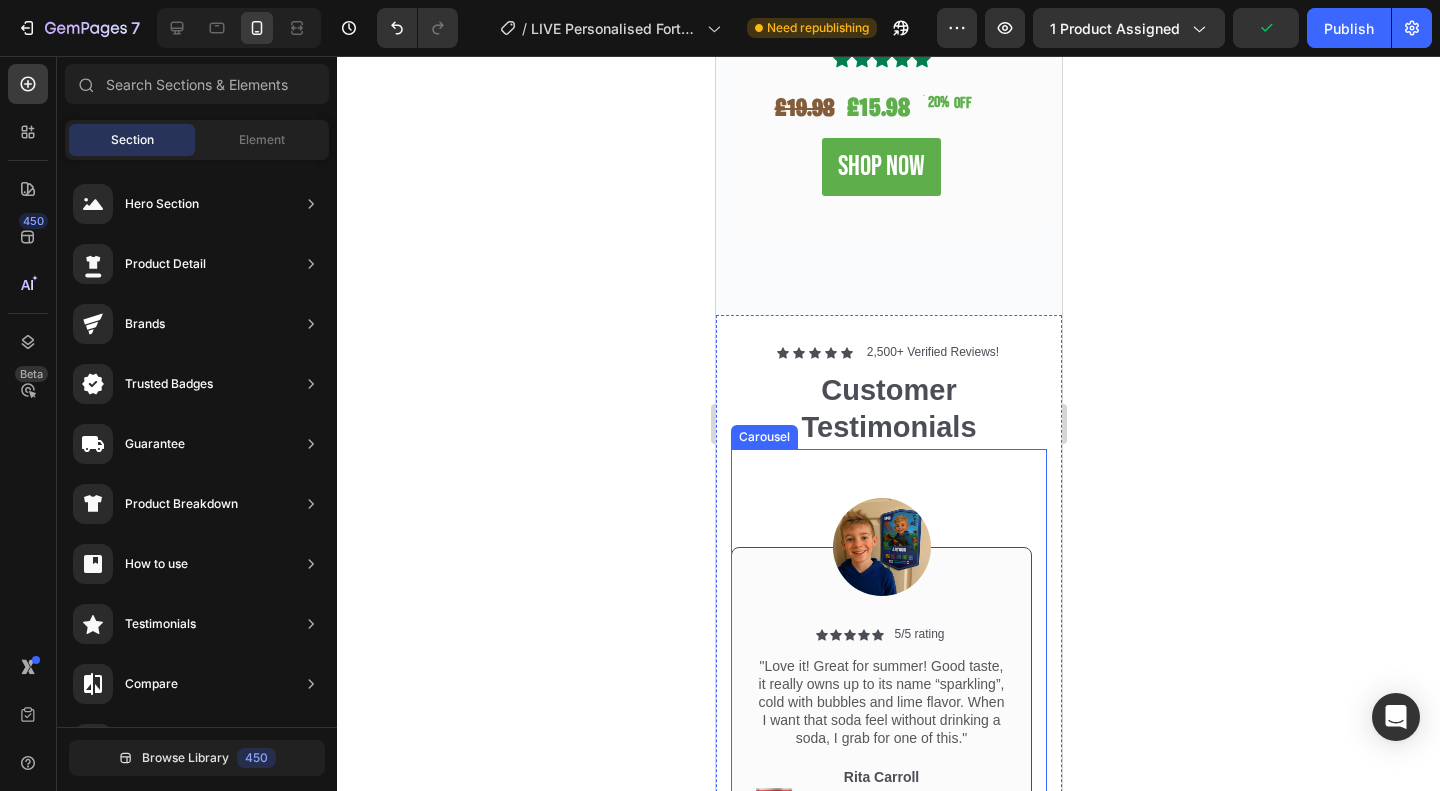 click on "Image Icon Icon Icon Icon Icon Icon List 5/5 rating Text Block Row "Love it! Great for summer! Good taste, it really owns up to its name “sparkling”, cold with bubbles and lime flavor. When I want that soda feel without drinking a soda, I grab for one of this." Text Block Rita Carroll Text Block Image Row Row
Icon Strawberry Hibiscus Text Block Row Hero Banner Row" at bounding box center (880, 676) 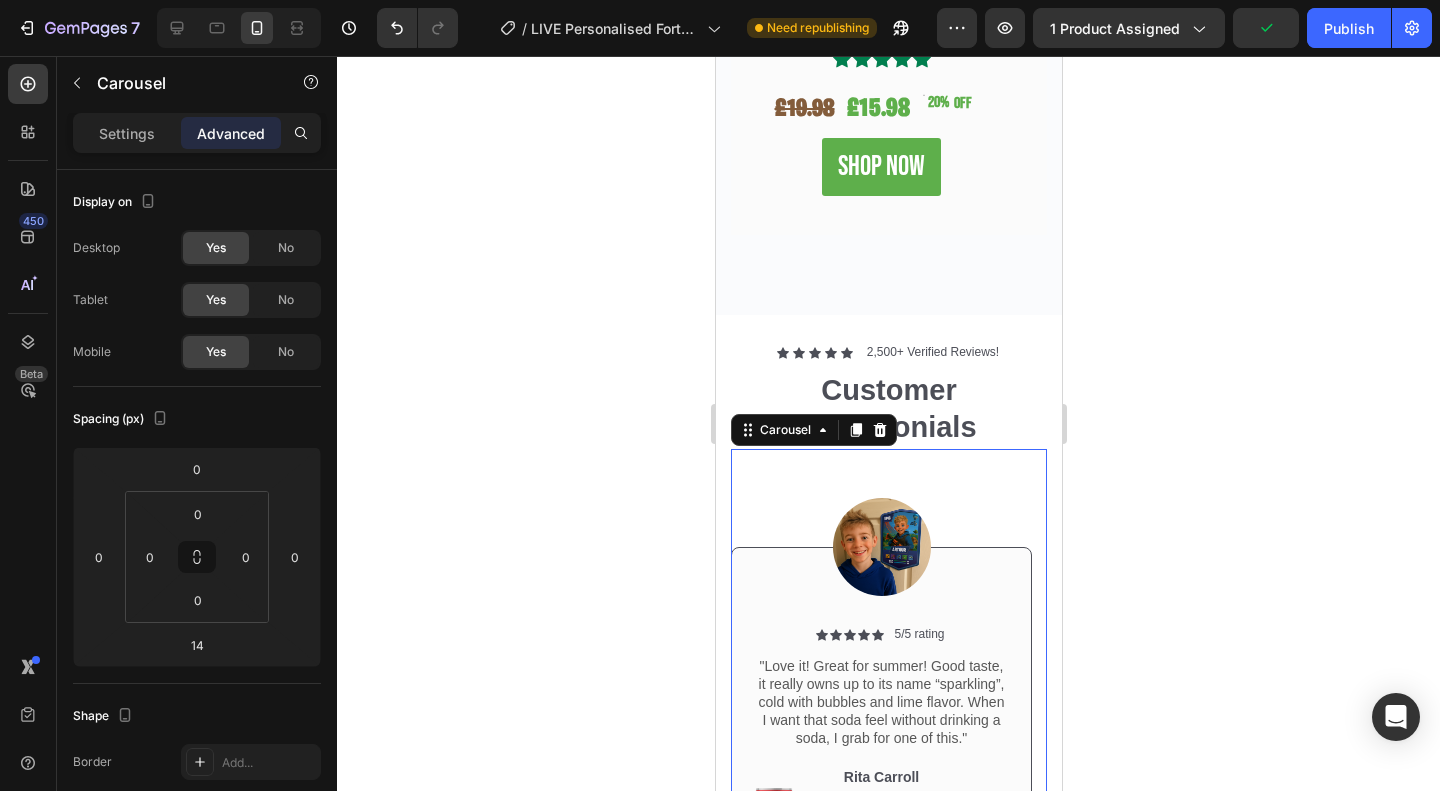 click on "Image Icon Icon Icon Icon Icon Icon List 5/5 rating Text Block Row "Love it! Great for summer! Good taste, it really owns up to its name “sparkling”, cold with bubbles and lime flavor. When I want that soda feel without drinking a soda, I grab for one of this." Text Block Rita Carroll Text Block Image Row Row
Icon Strawberry Hibiscus Text Block Row Hero Banner Row" at bounding box center (880, 676) 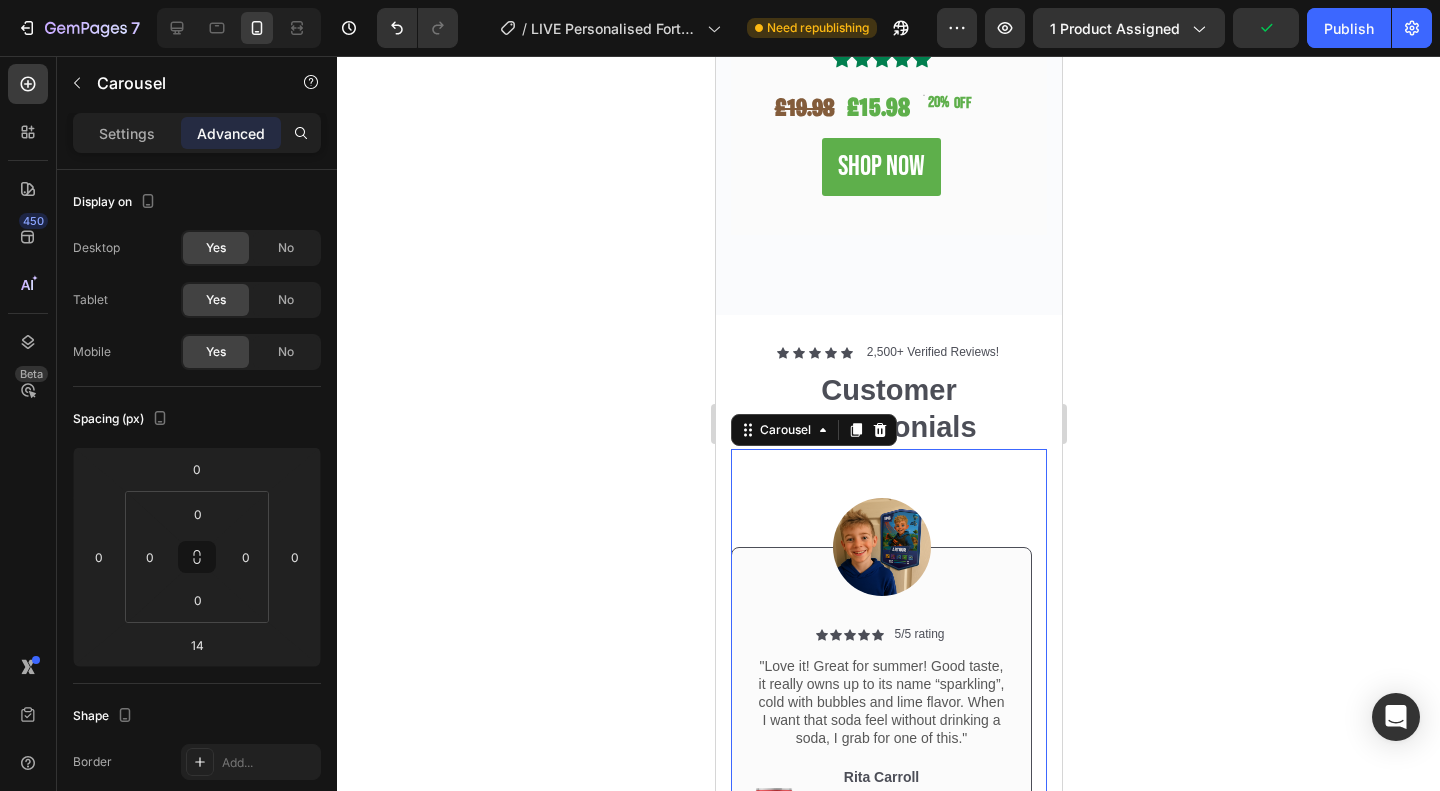 click on "Image Icon Icon Icon Icon Icon Icon List 5/5 rating Text Block Row "Love it! Great for summer! Good taste, it really owns up to its name “sparkling”, cold with bubbles and lime flavor. When I want that soda feel without drinking a soda, I grab for one of this." Text Block Rita Carroll Text Block Image Row Row
Icon Strawberry Hibiscus Text Block Row Hero Banner Row" at bounding box center [880, 676] 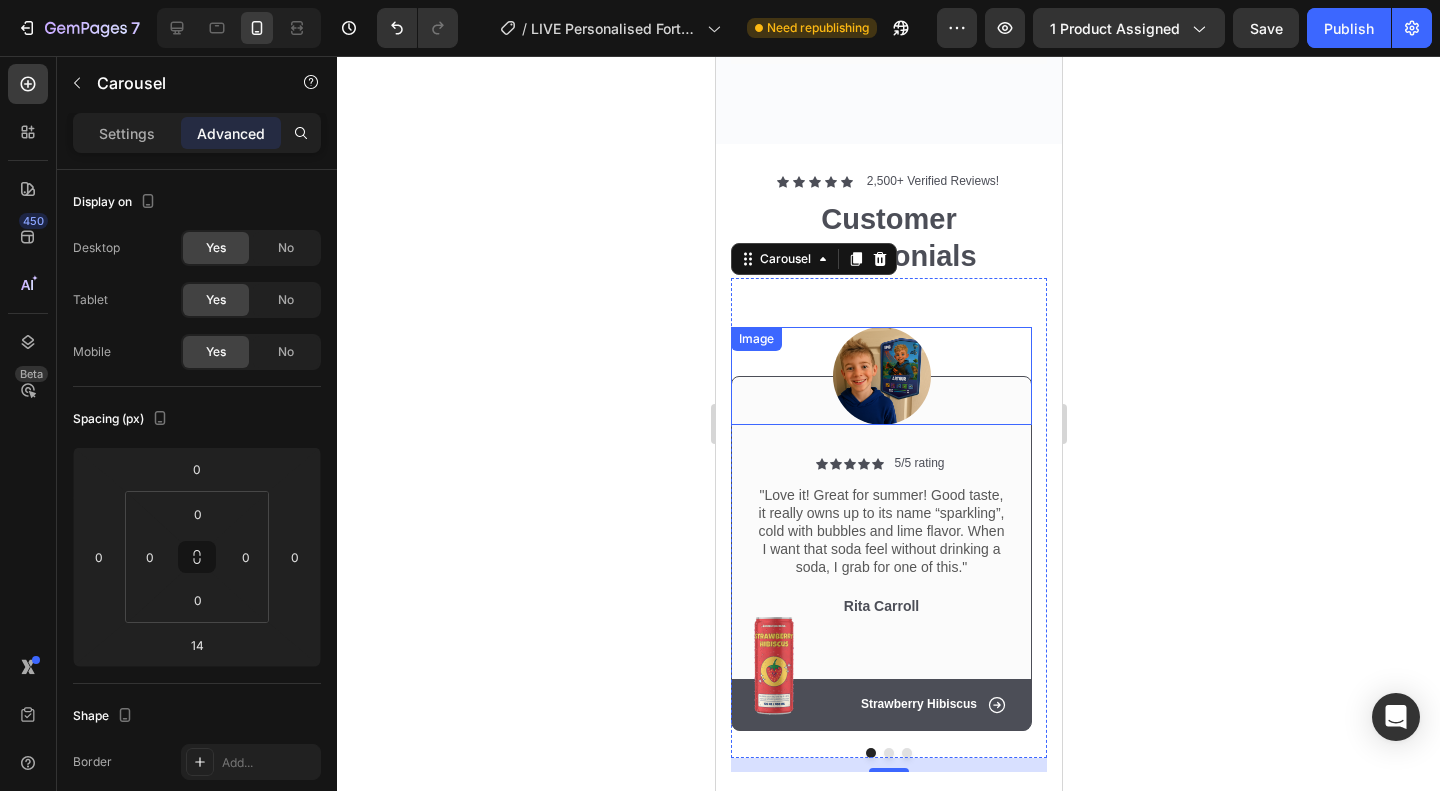 scroll, scrollTop: 3374, scrollLeft: 0, axis: vertical 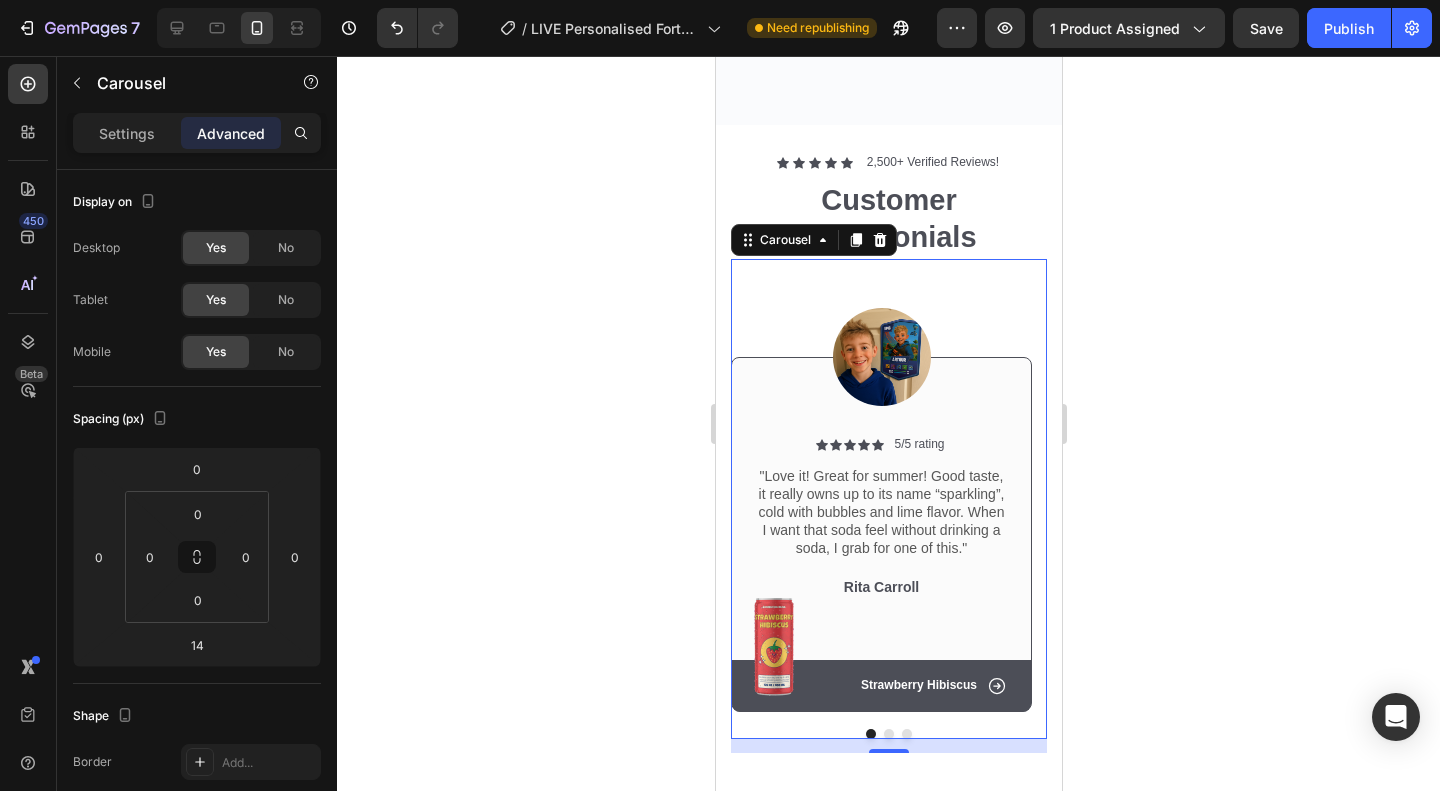 click at bounding box center [888, 734] 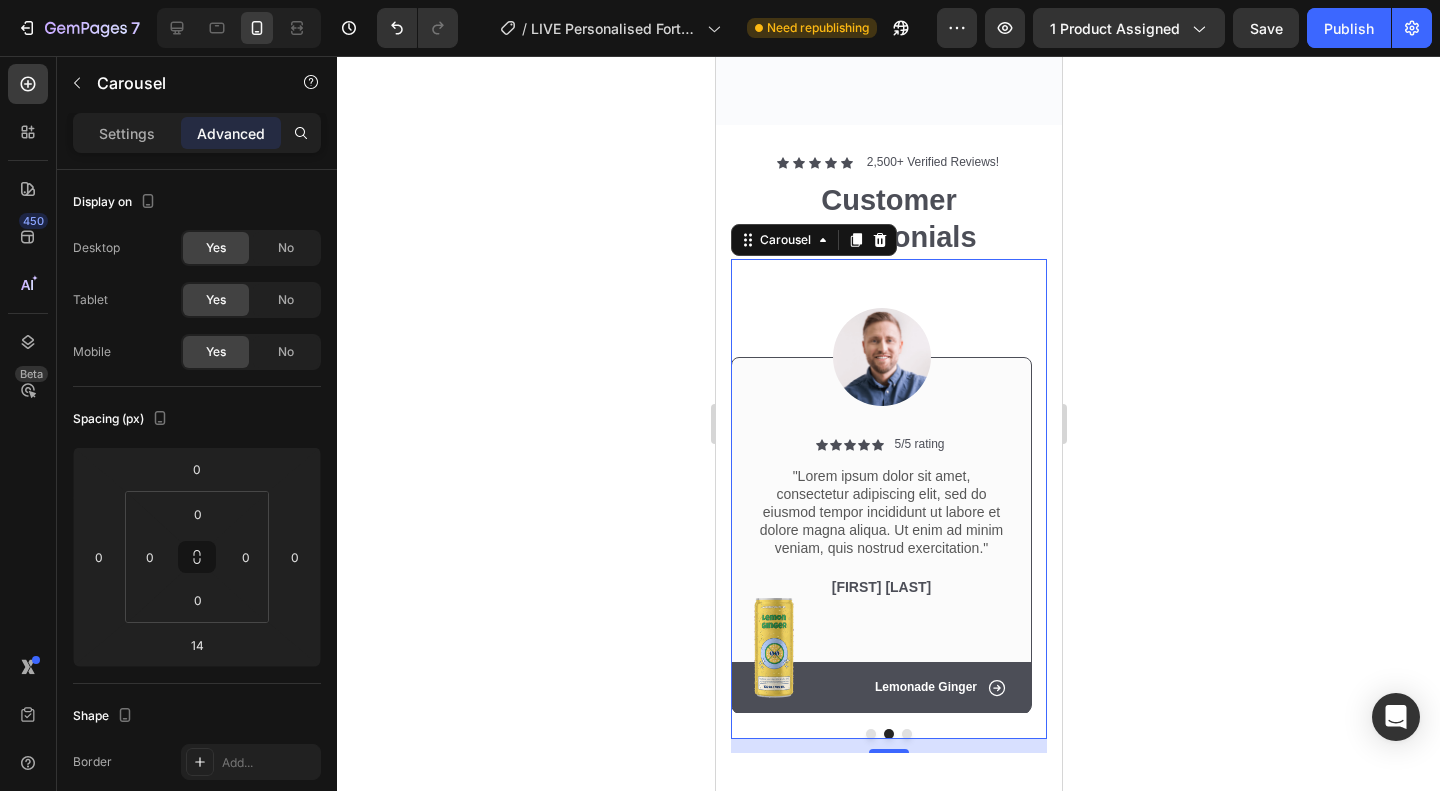 click at bounding box center [870, 734] 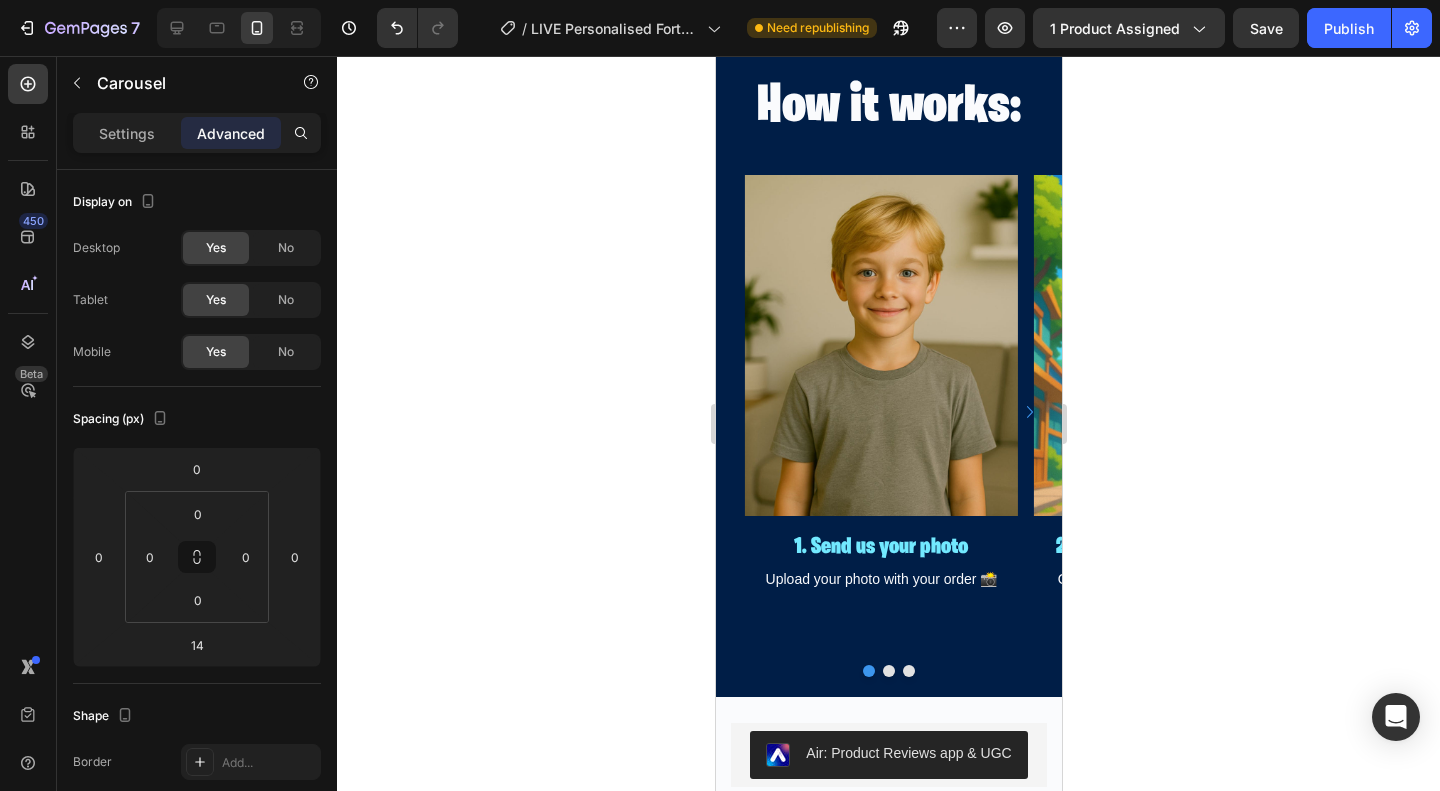 scroll, scrollTop: 2200, scrollLeft: 0, axis: vertical 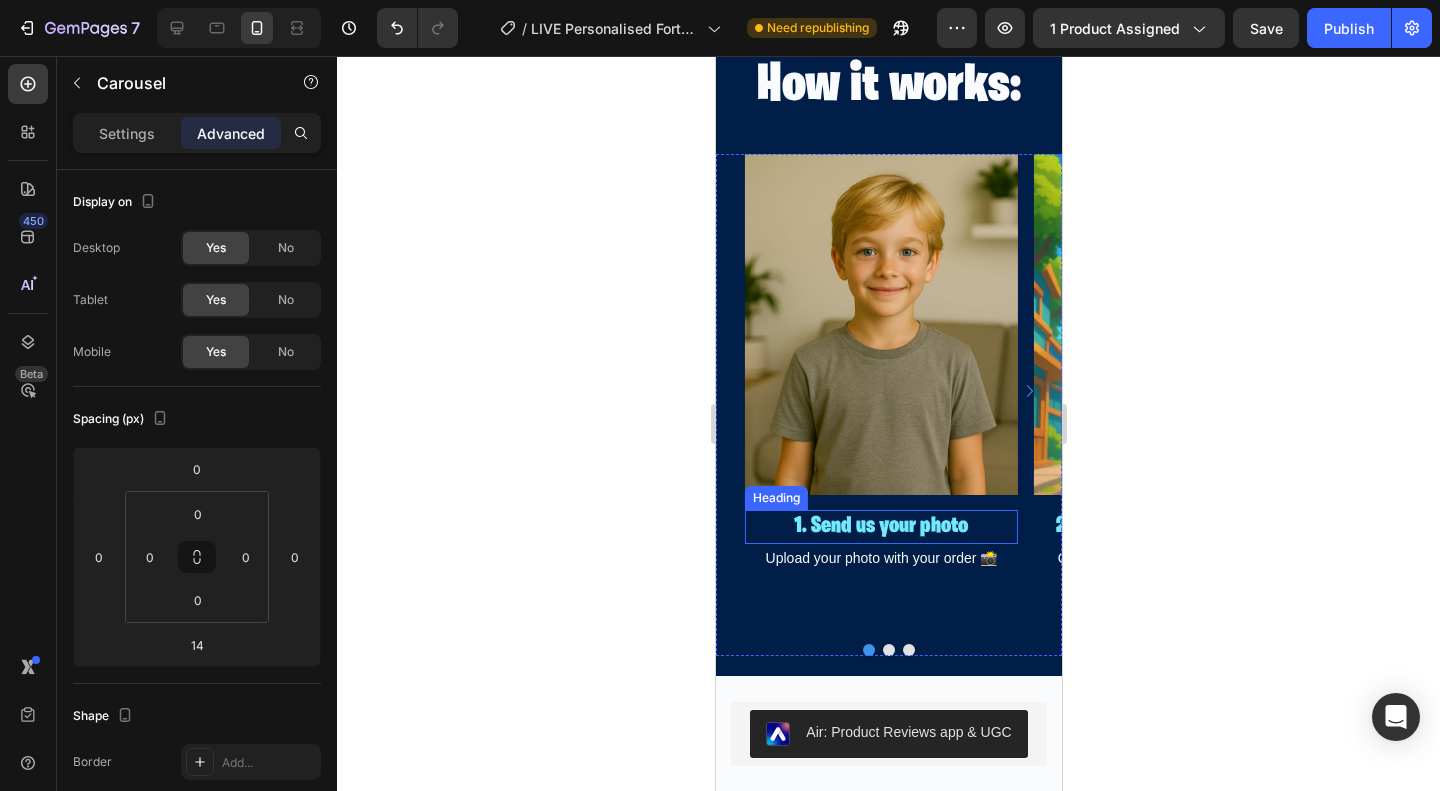 click on "1. Send us your photo" at bounding box center [880, 527] 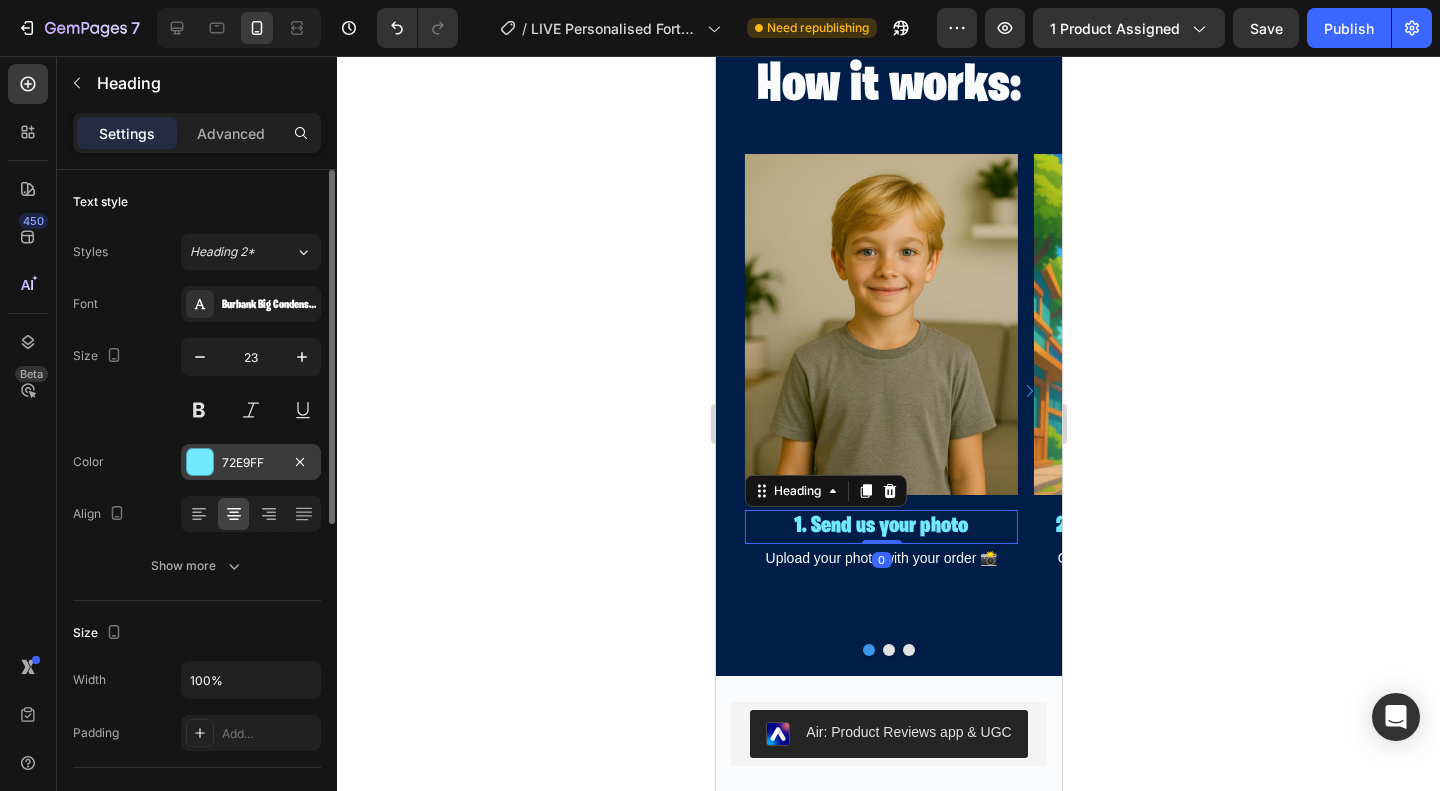click at bounding box center [200, 462] 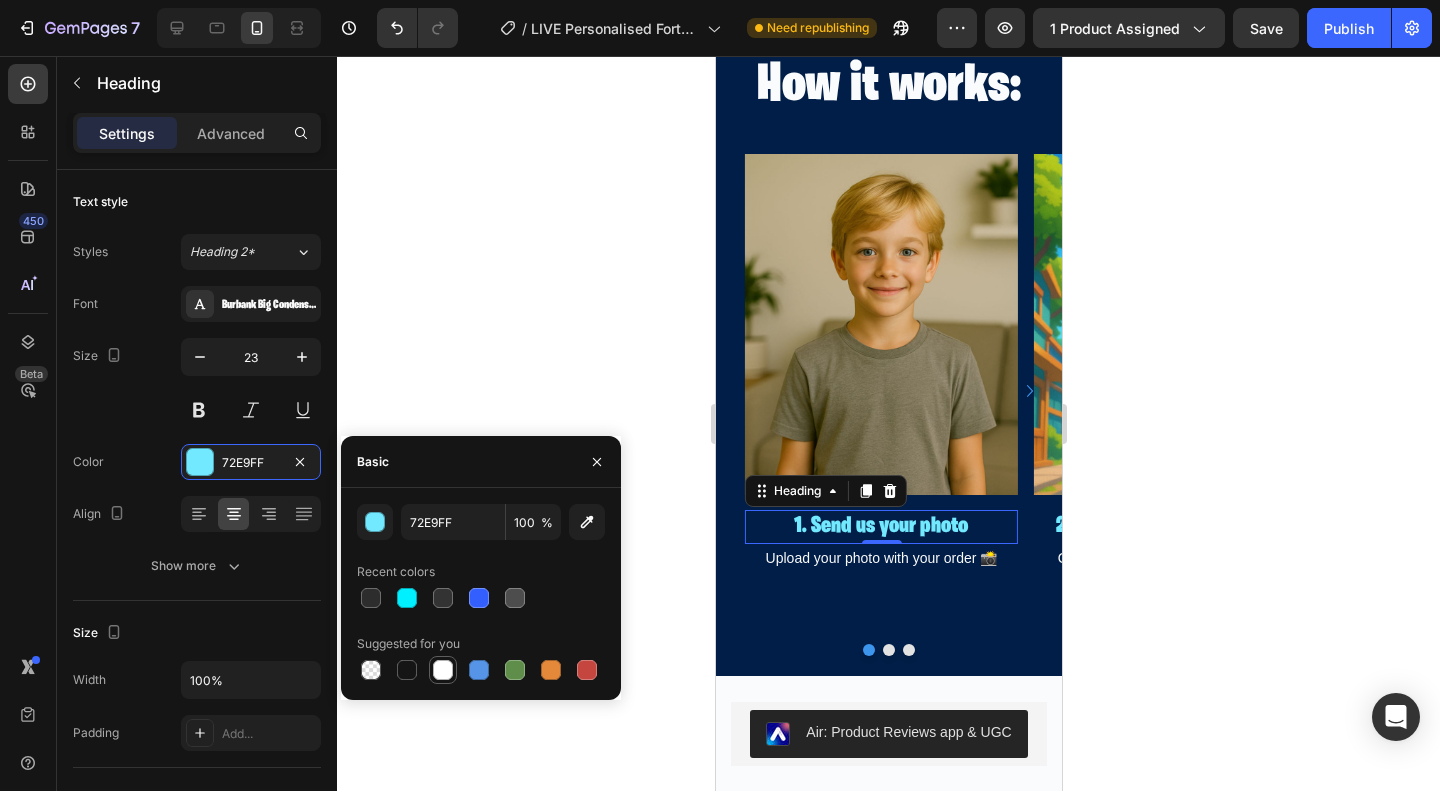 click at bounding box center [443, 670] 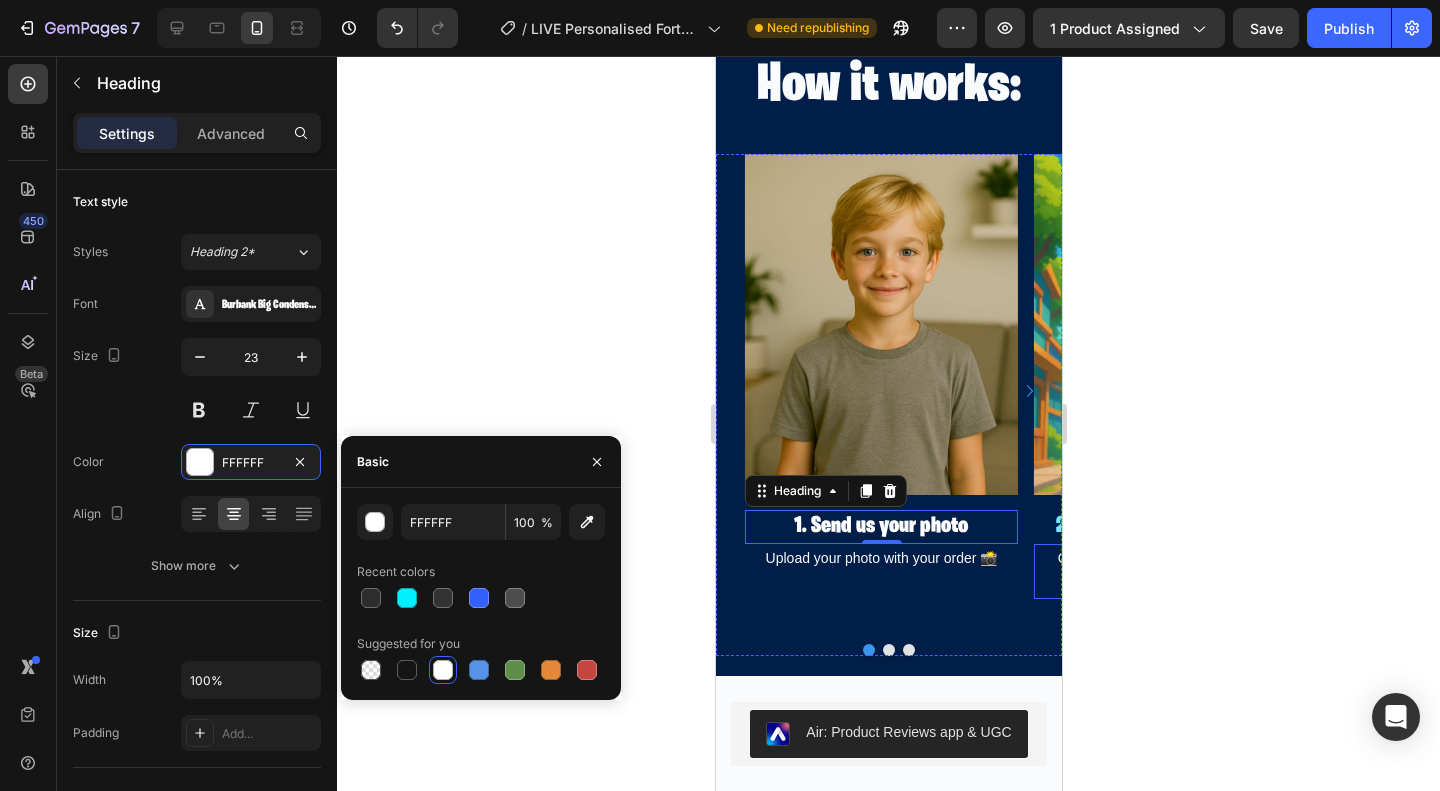 click 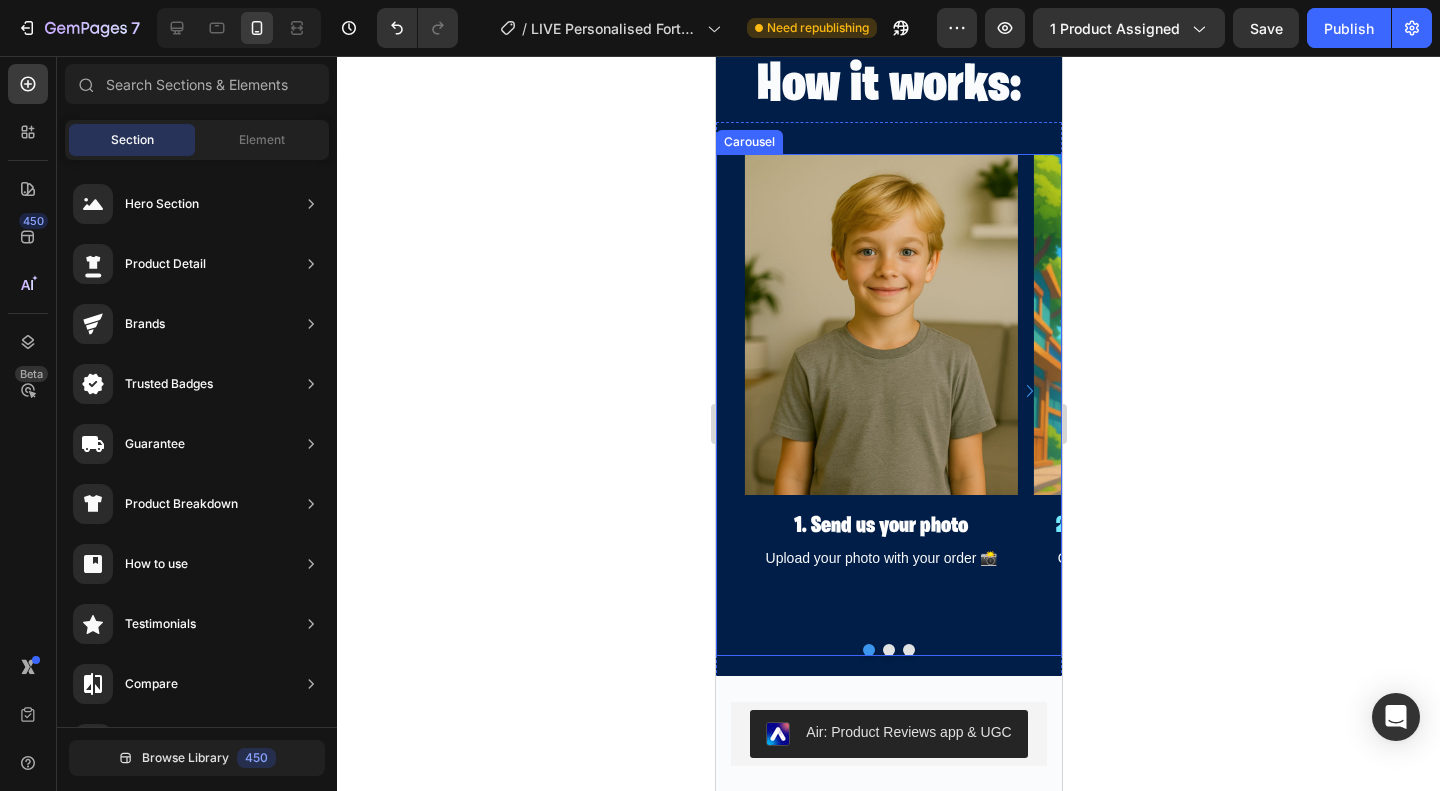 click 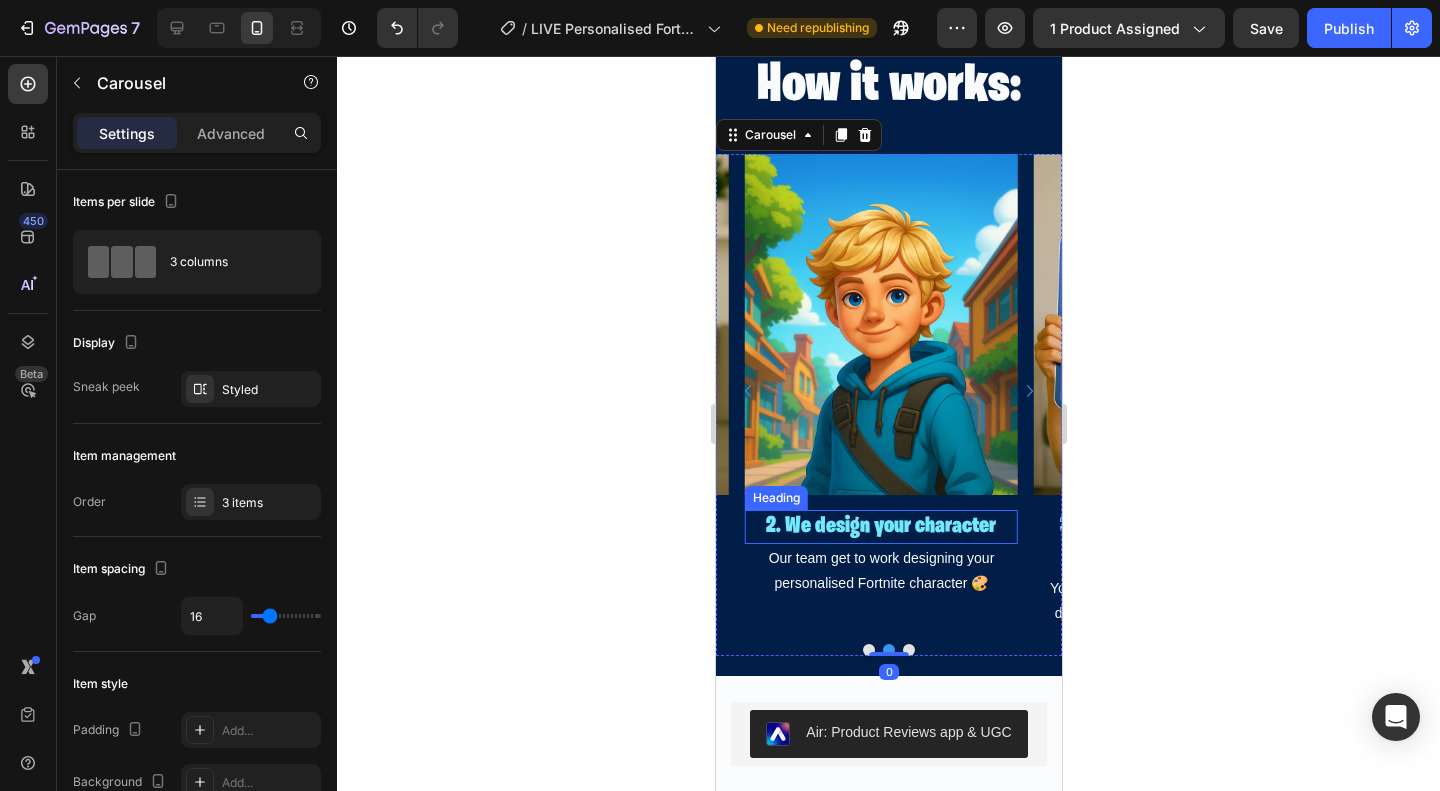 click on "2. We design your character" at bounding box center (880, 527) 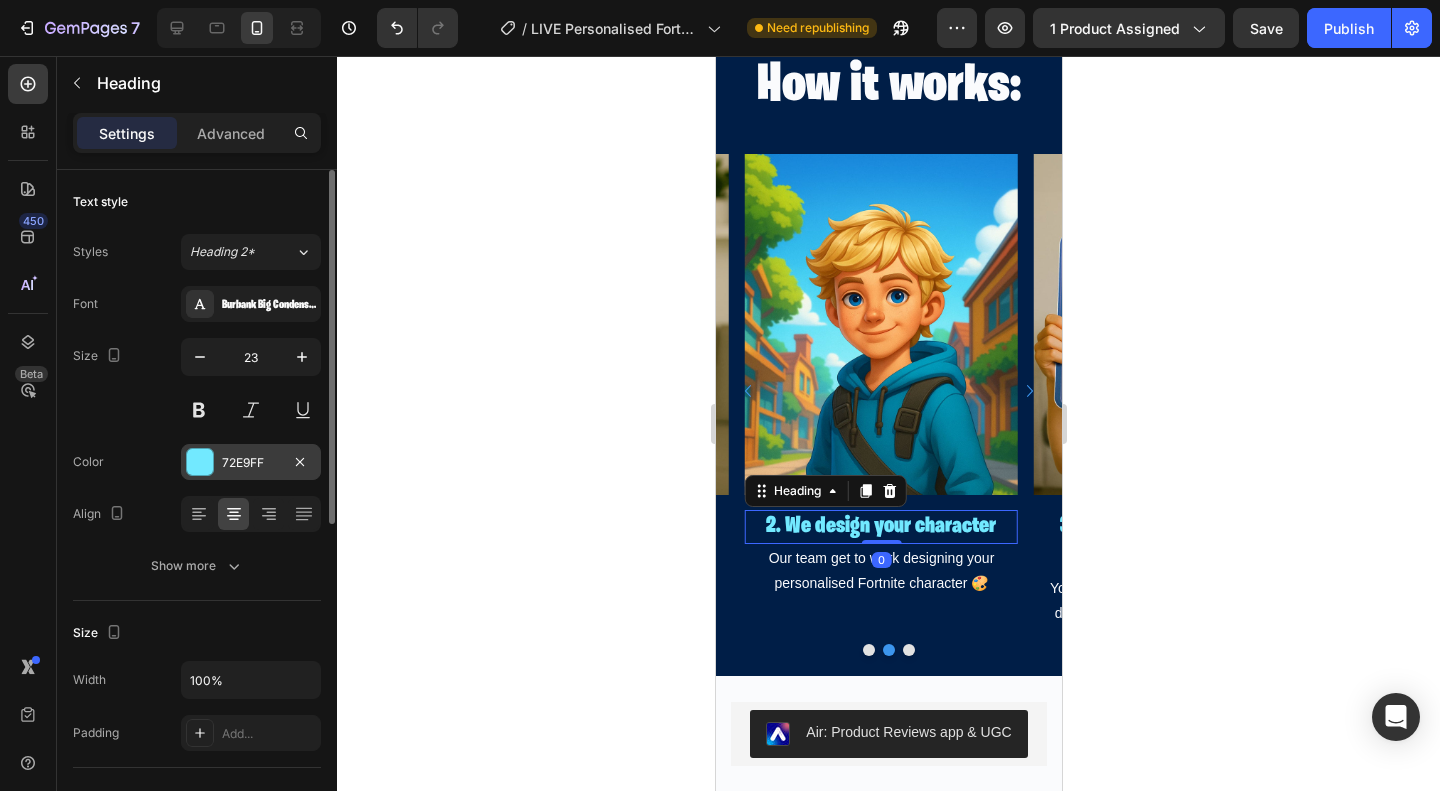 click at bounding box center (200, 462) 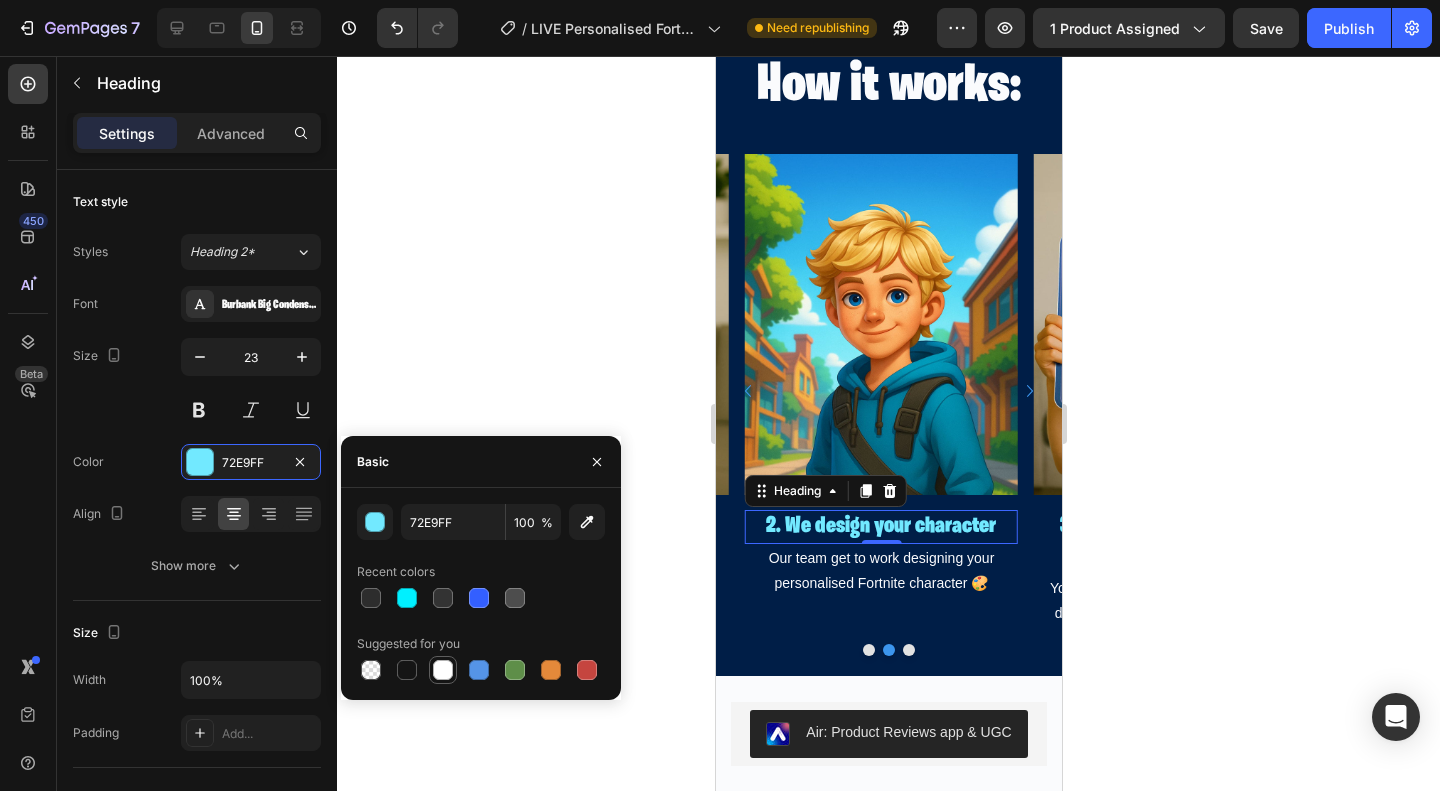 click at bounding box center [443, 670] 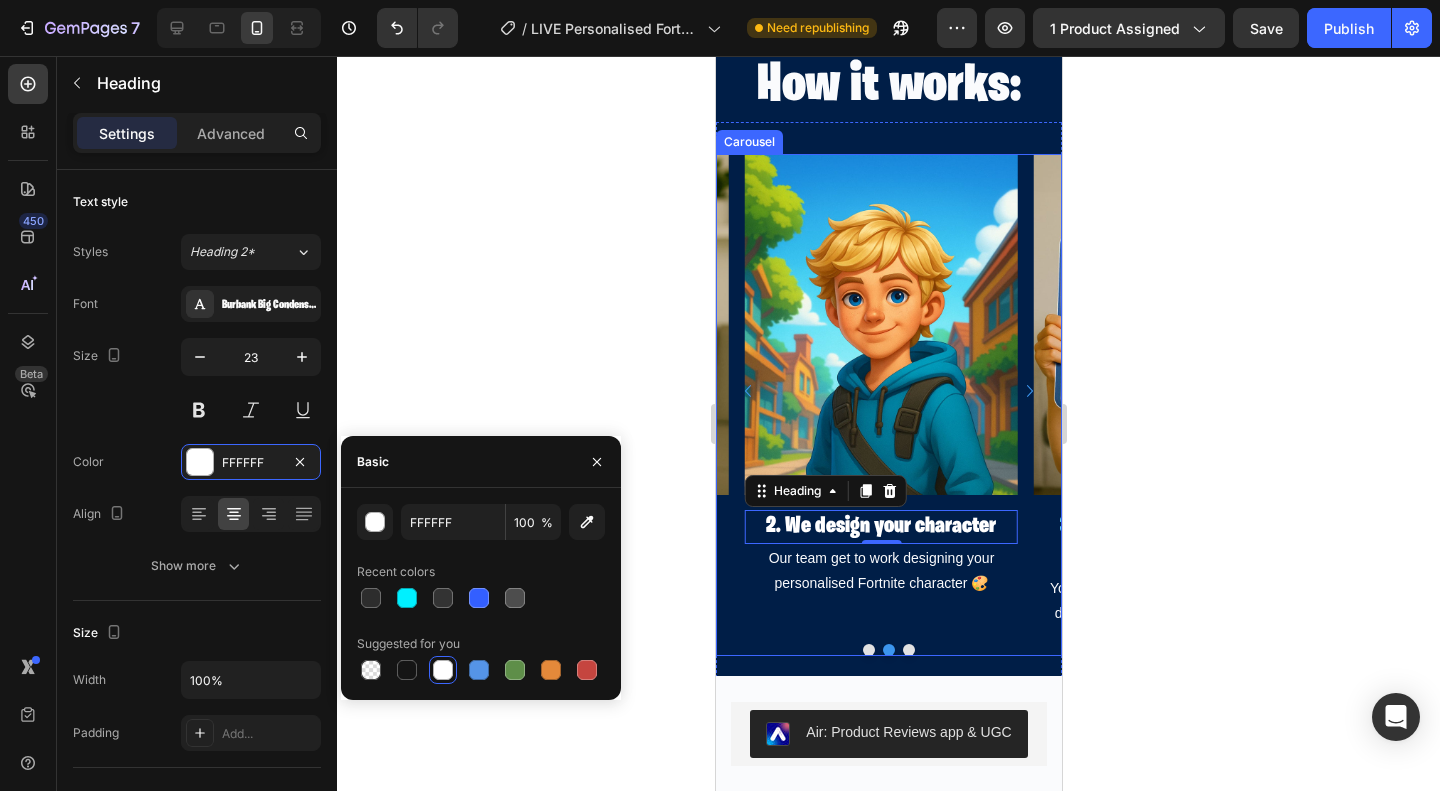 click 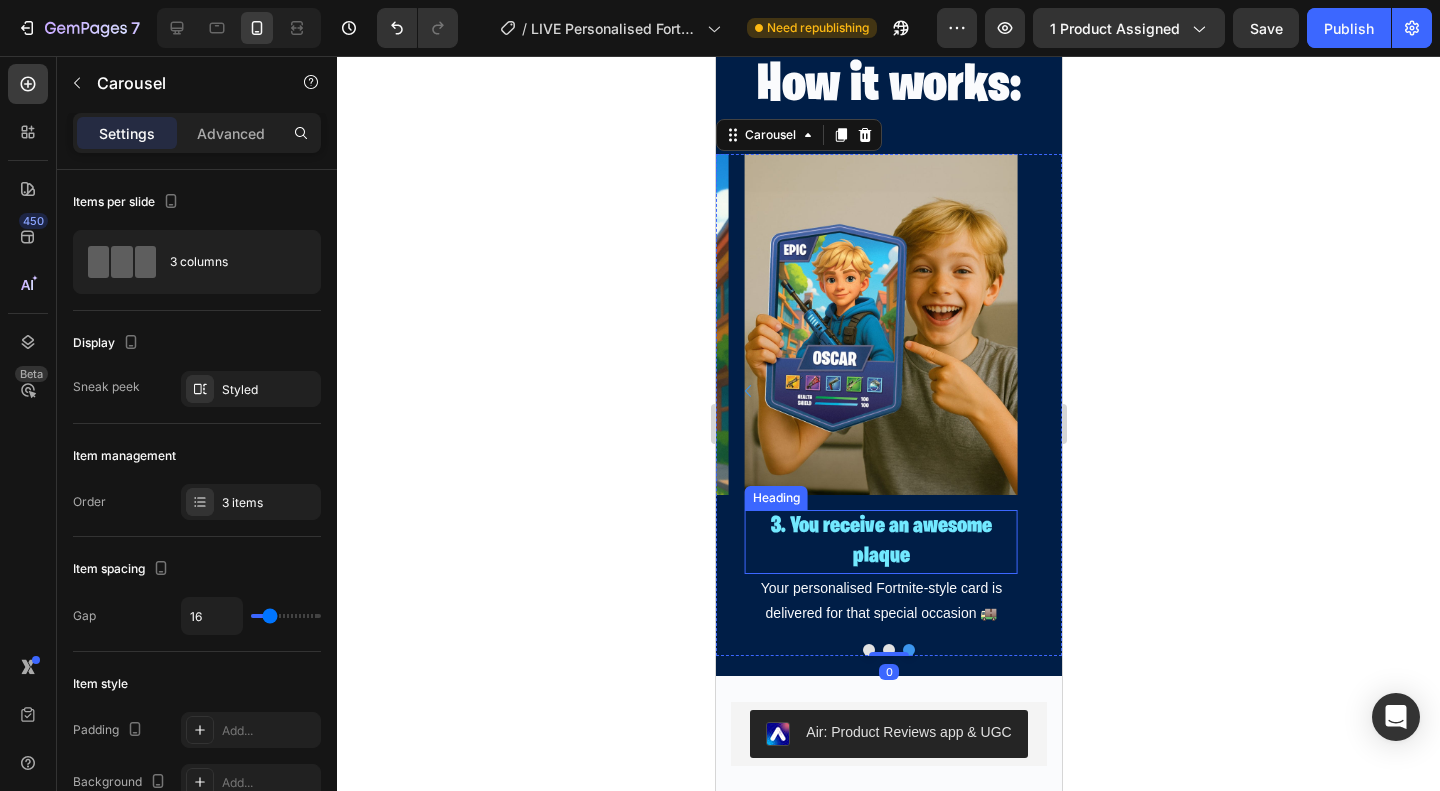 click on "3. You receive an awesome plaque" at bounding box center (880, 542) 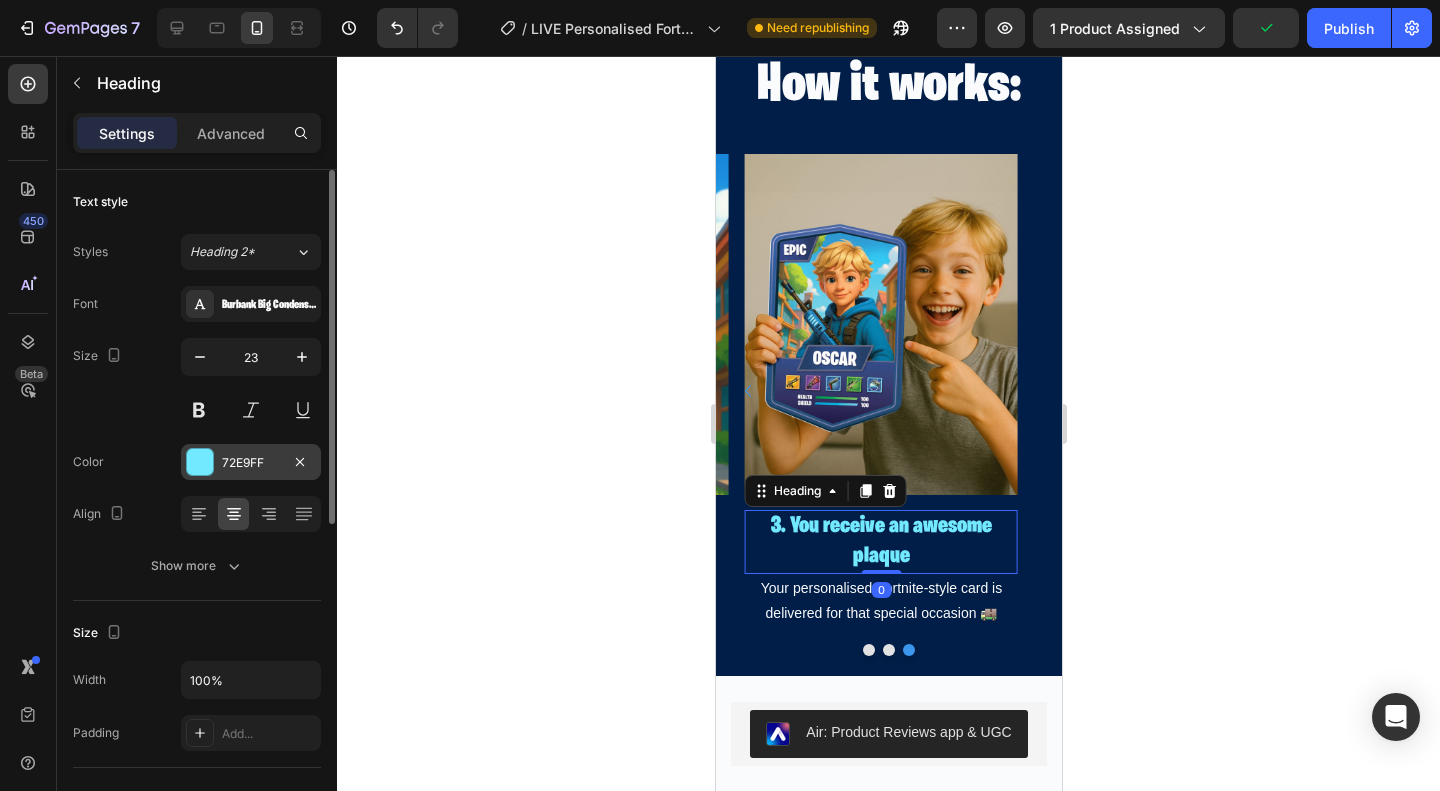 click at bounding box center [200, 462] 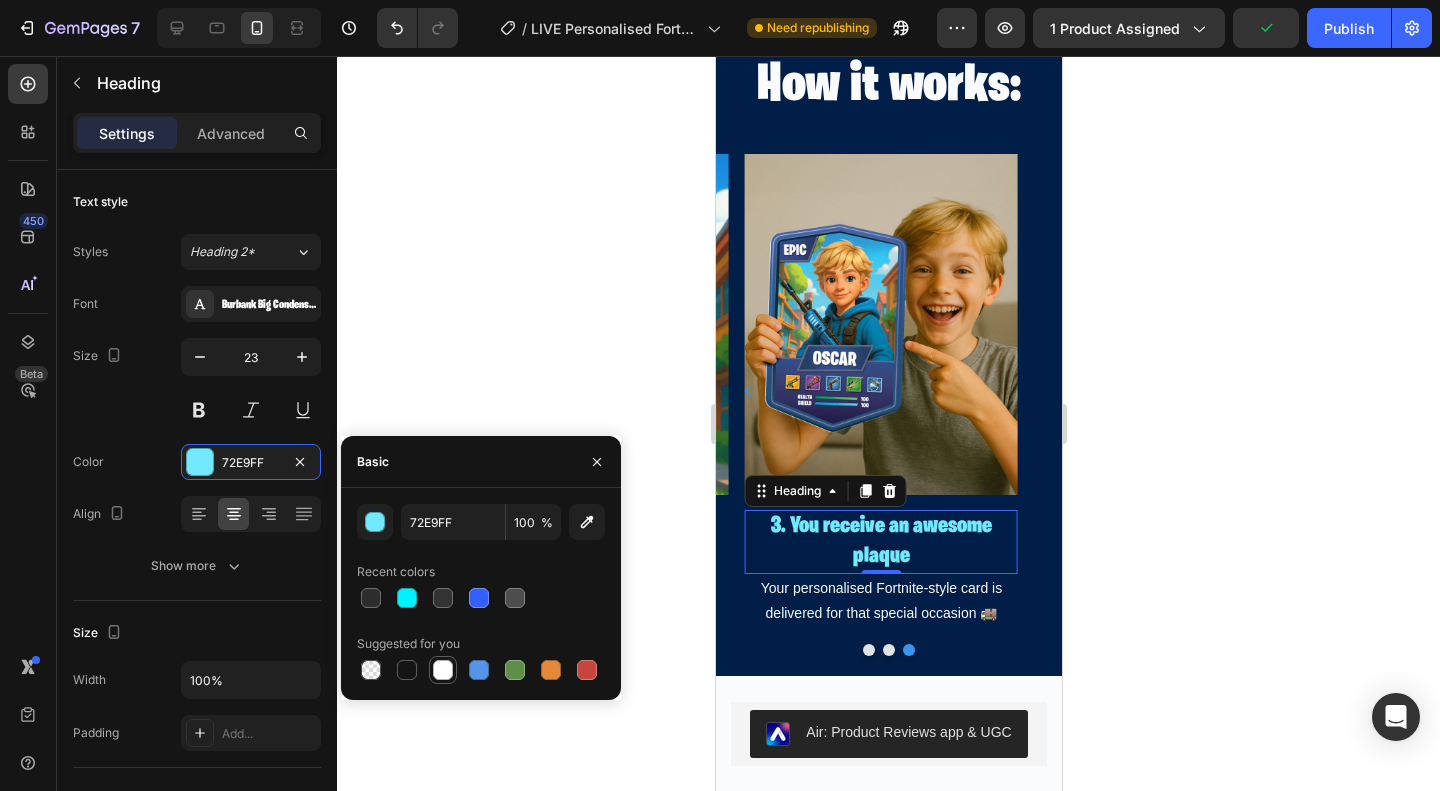 click at bounding box center (443, 670) 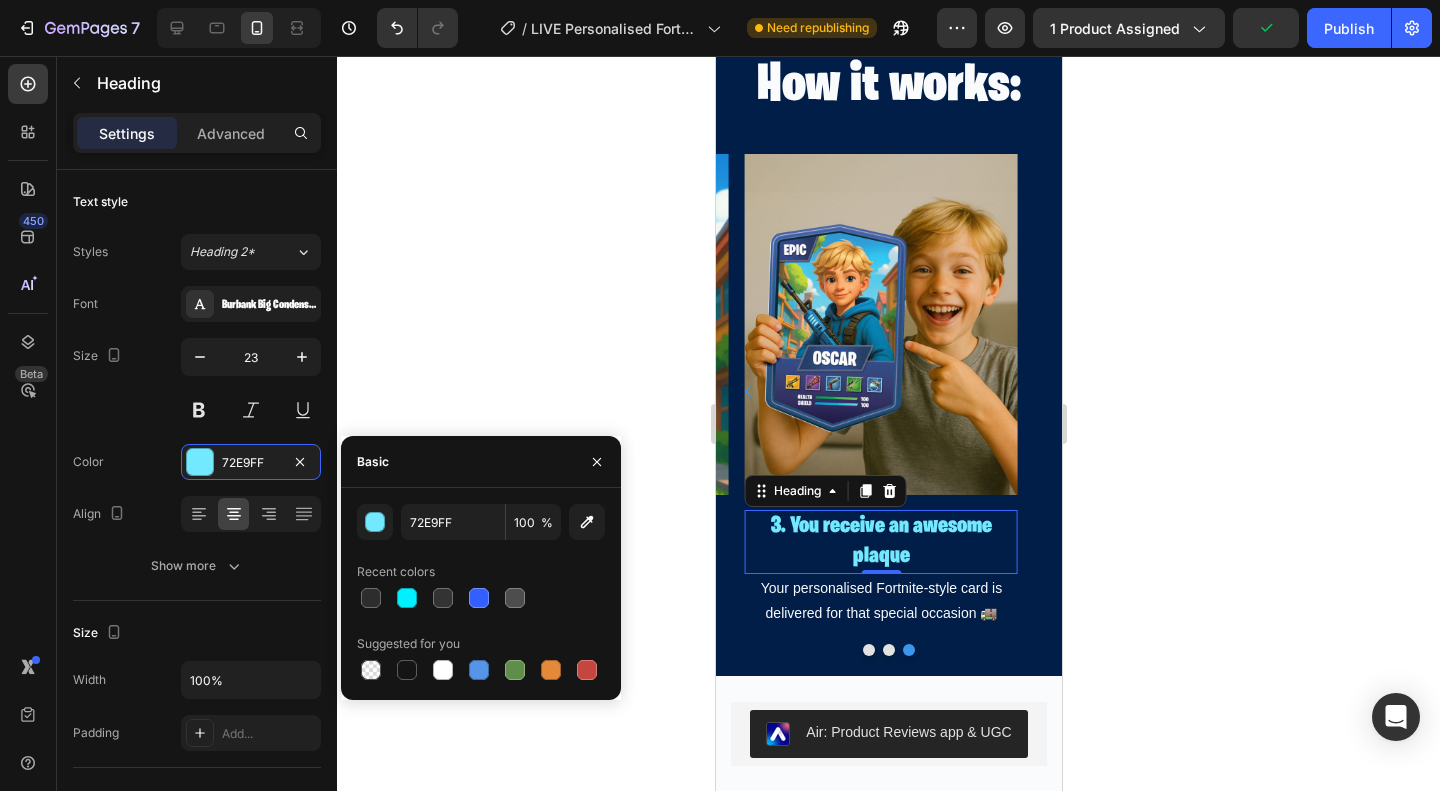 type on "FFFFFF" 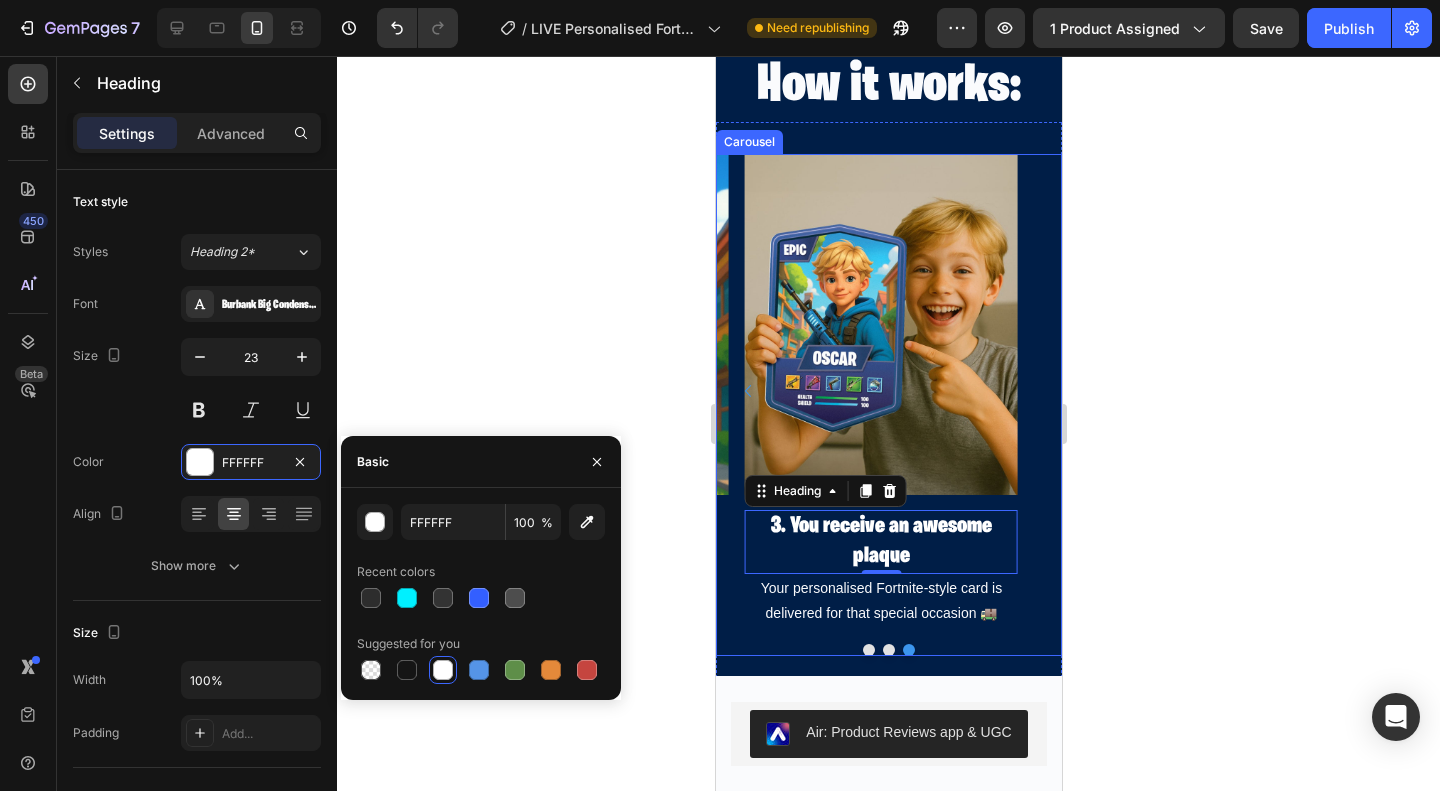 click 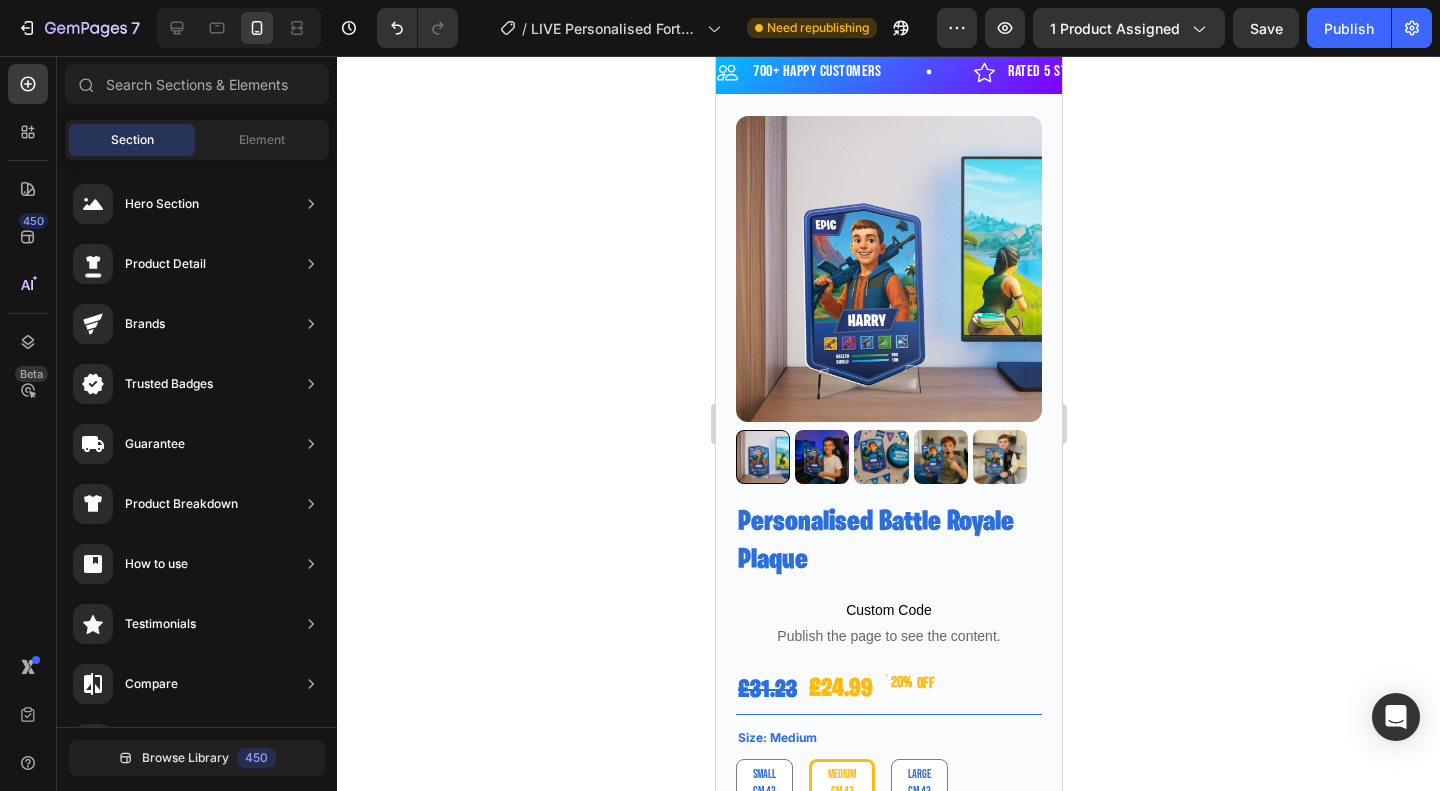 scroll, scrollTop: 0, scrollLeft: 0, axis: both 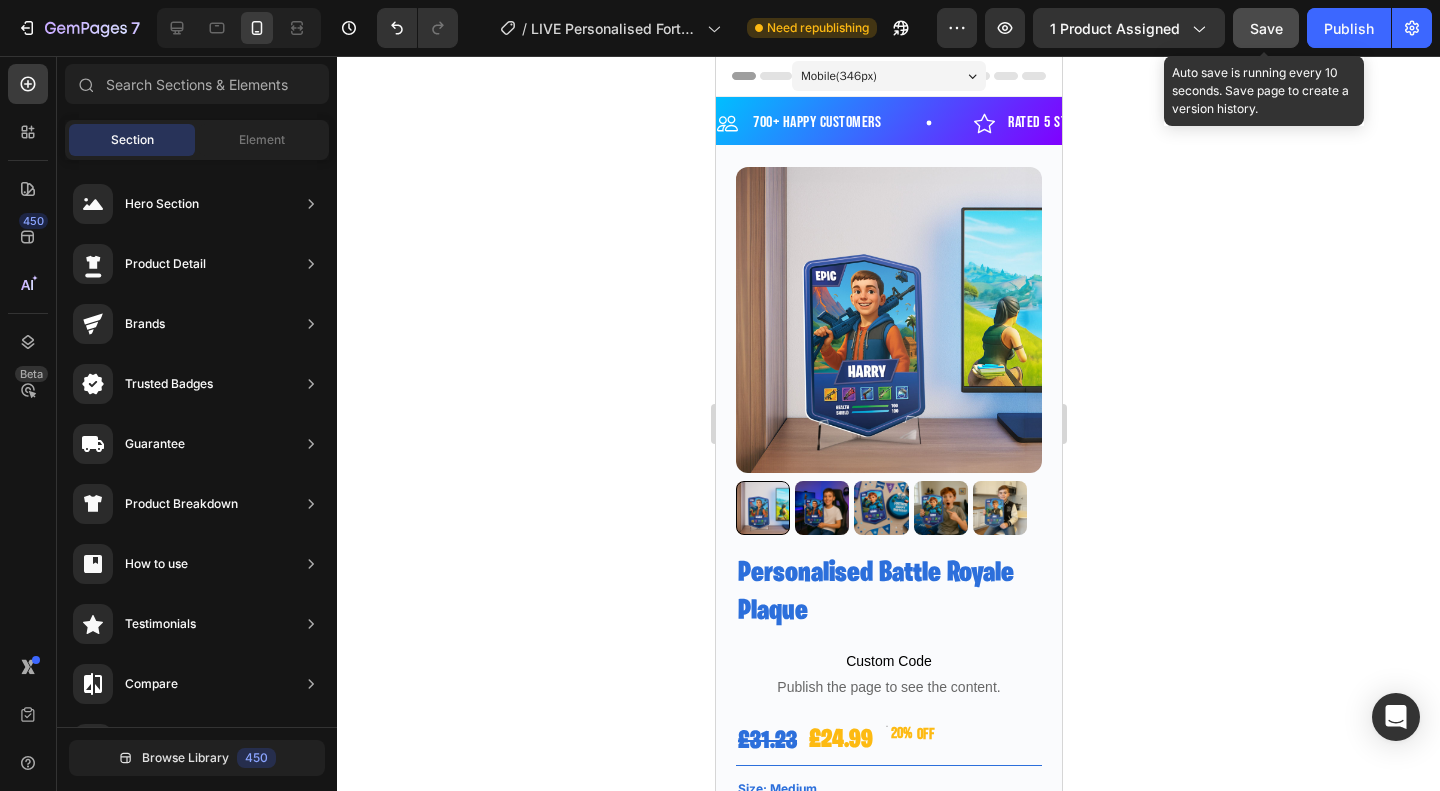 click on "Save" 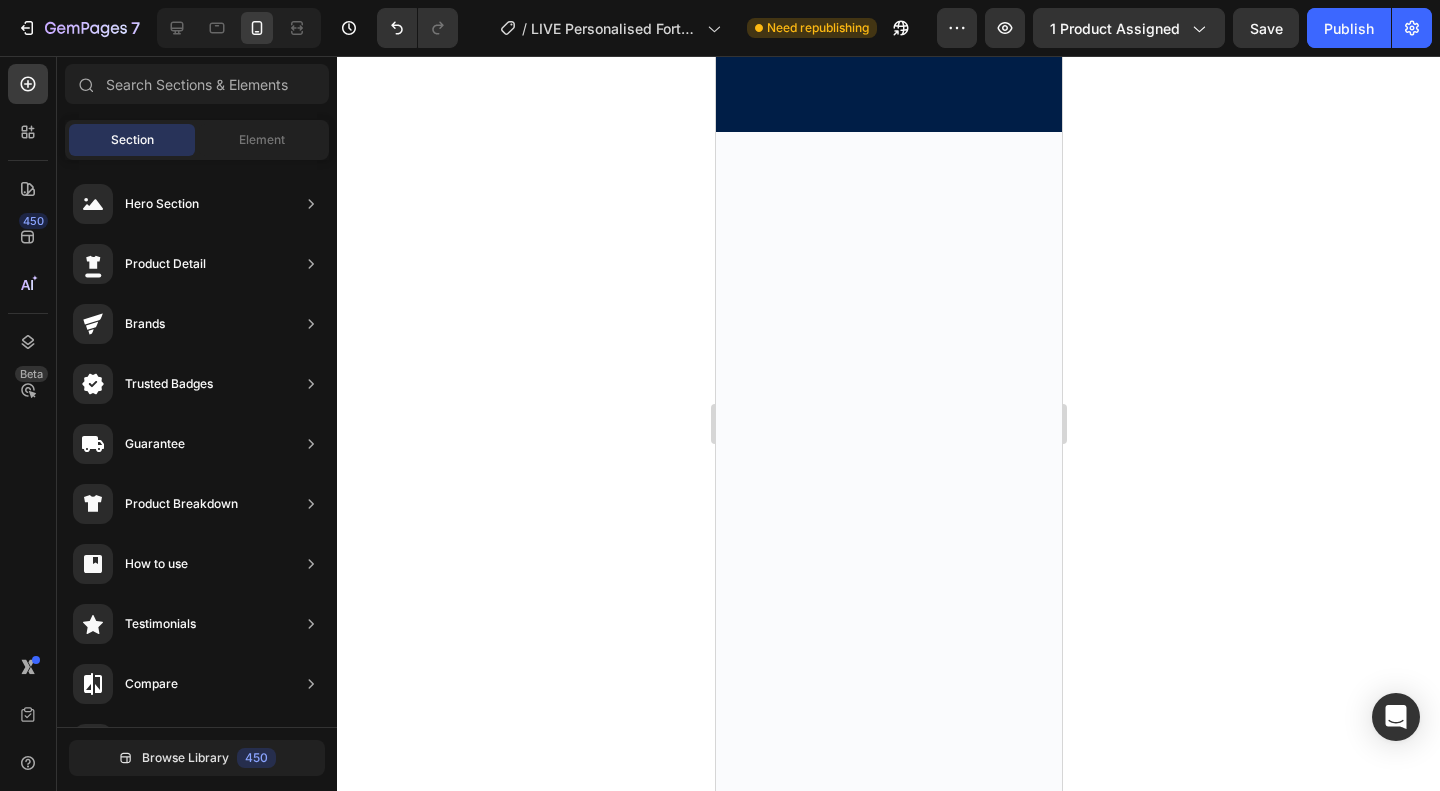 scroll, scrollTop: 0, scrollLeft: 0, axis: both 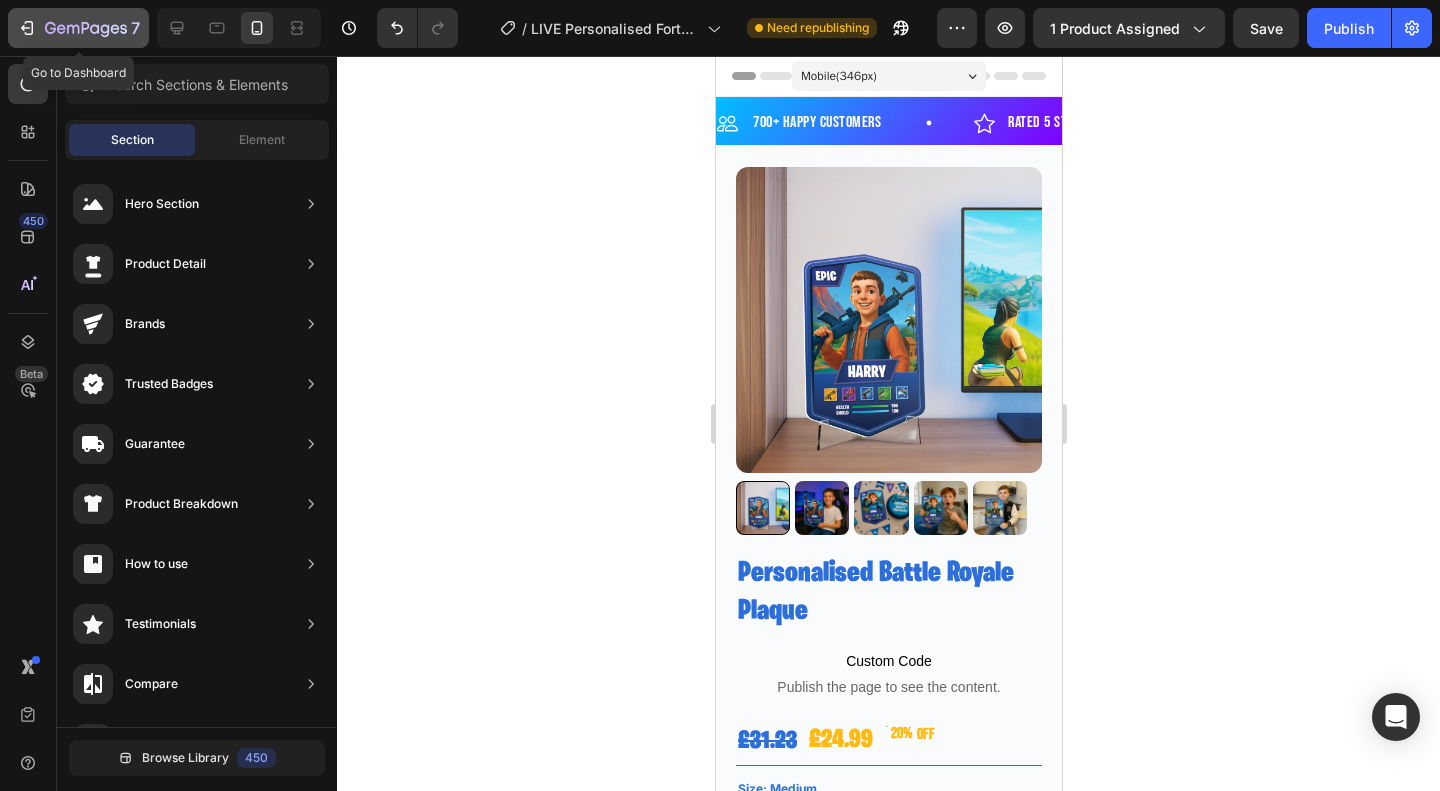 click 